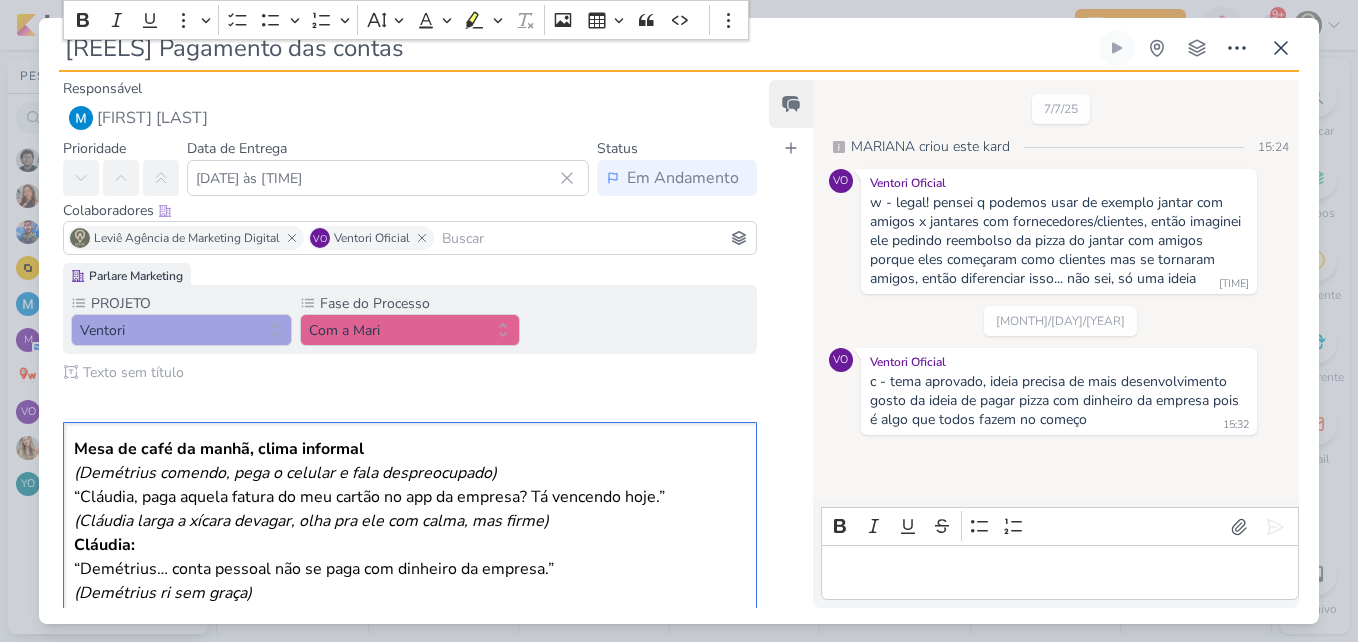 scroll, scrollTop: 0, scrollLeft: 0, axis: both 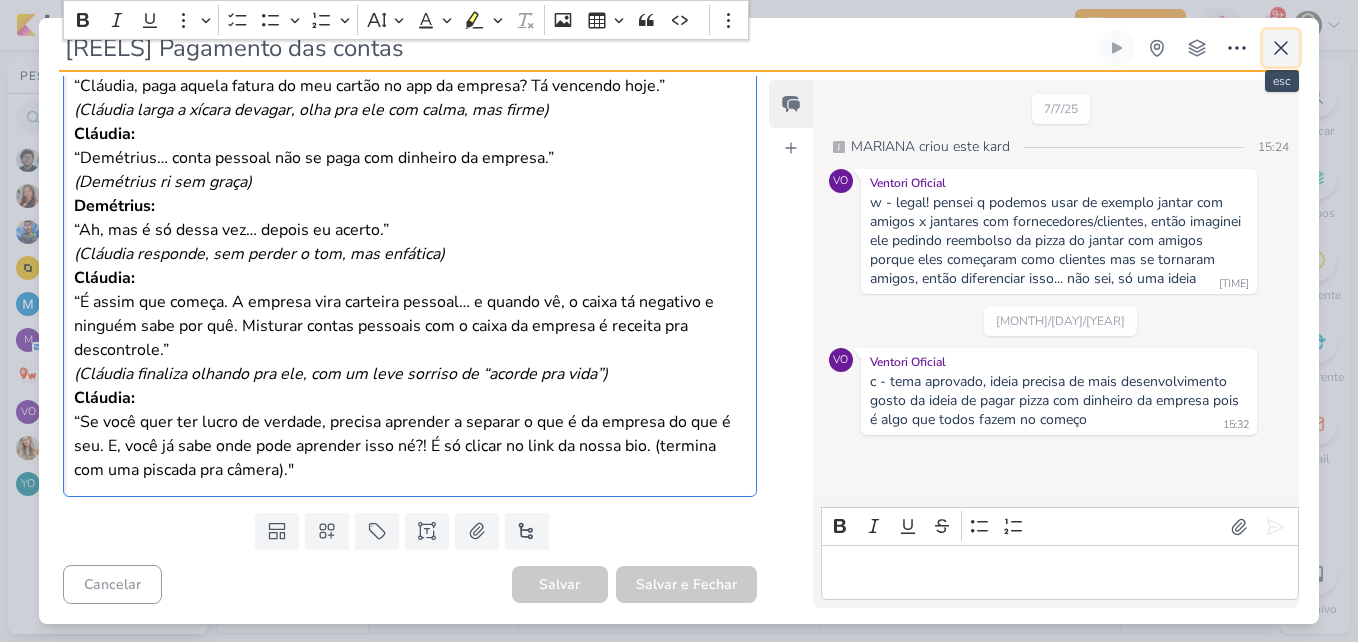 click 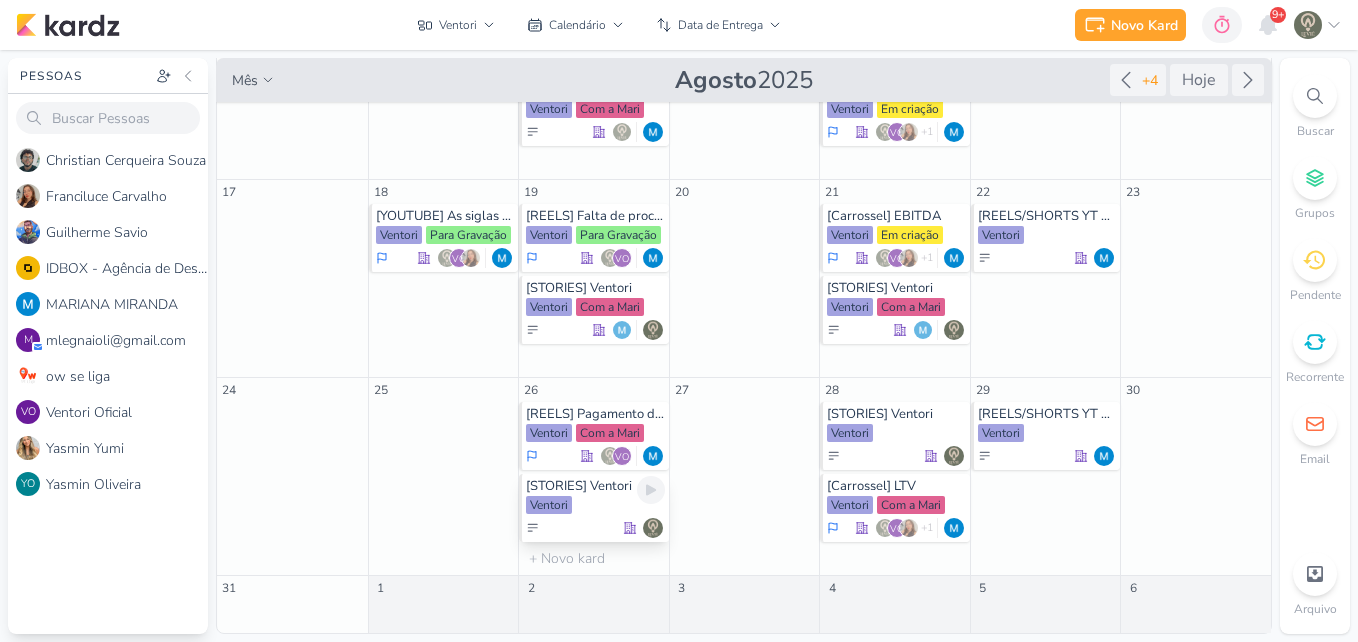 click on "Ventori" at bounding box center (595, 506) 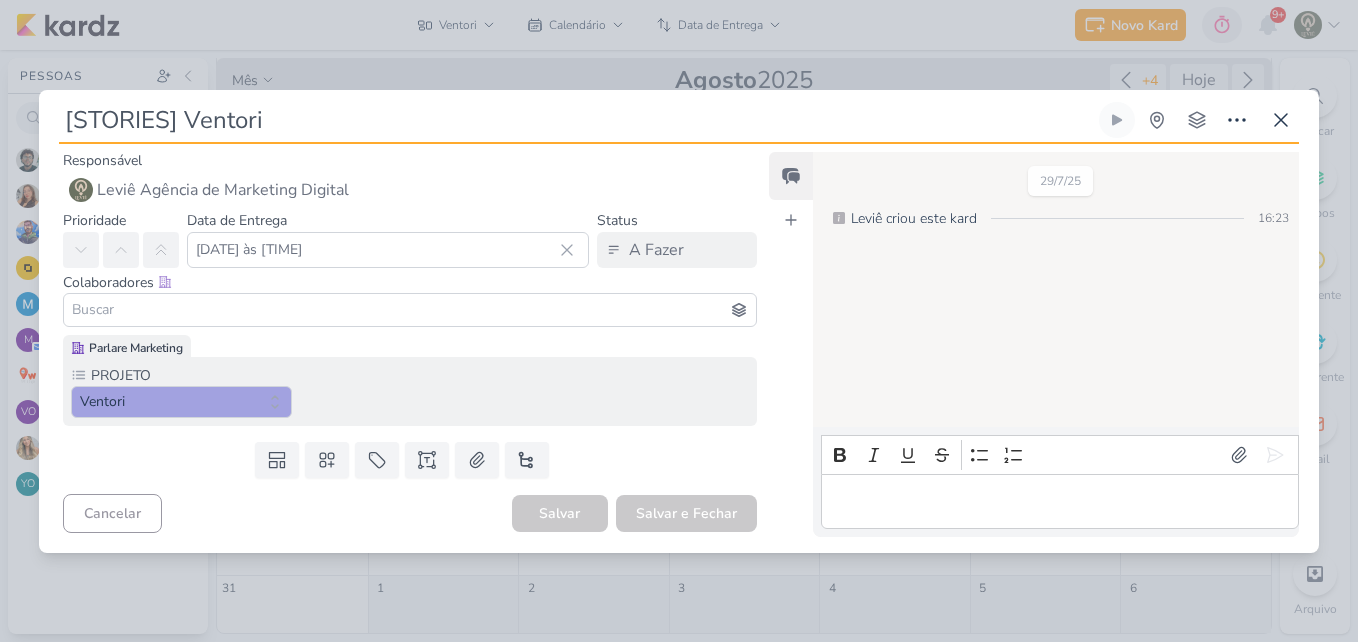 click at bounding box center [410, 310] 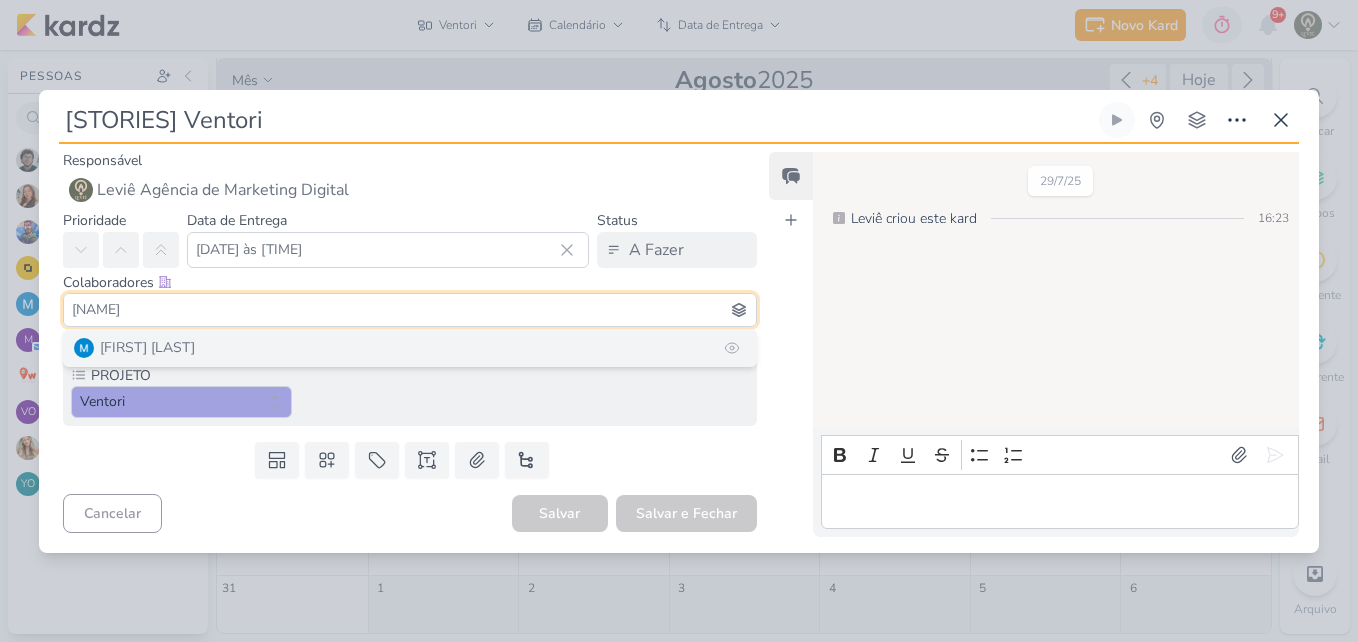 type on "[NAME]" 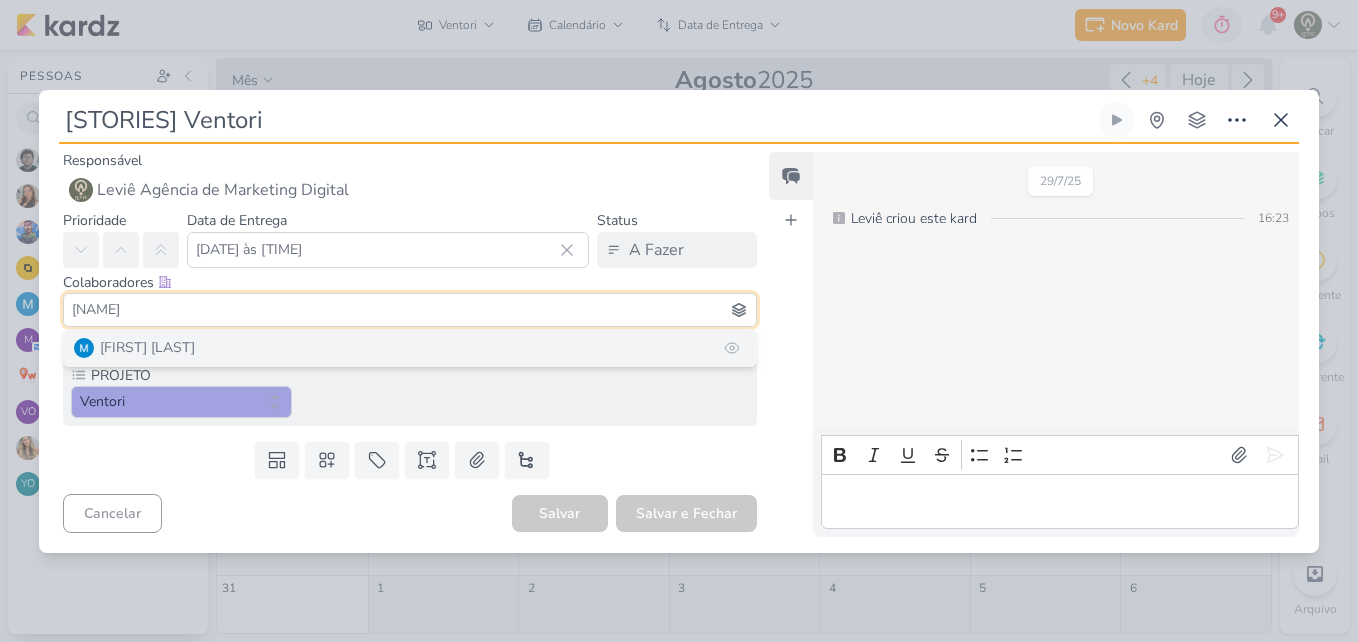 click on "[FIRST] [LAST]" at bounding box center (410, 348) 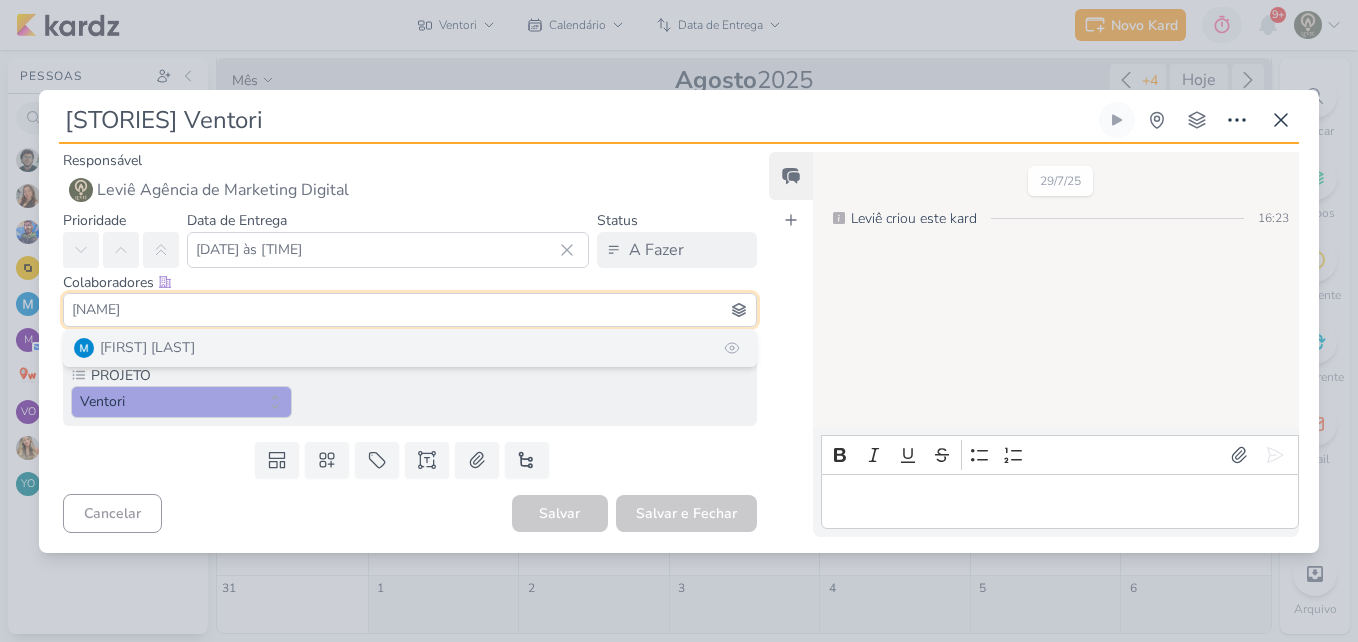 type 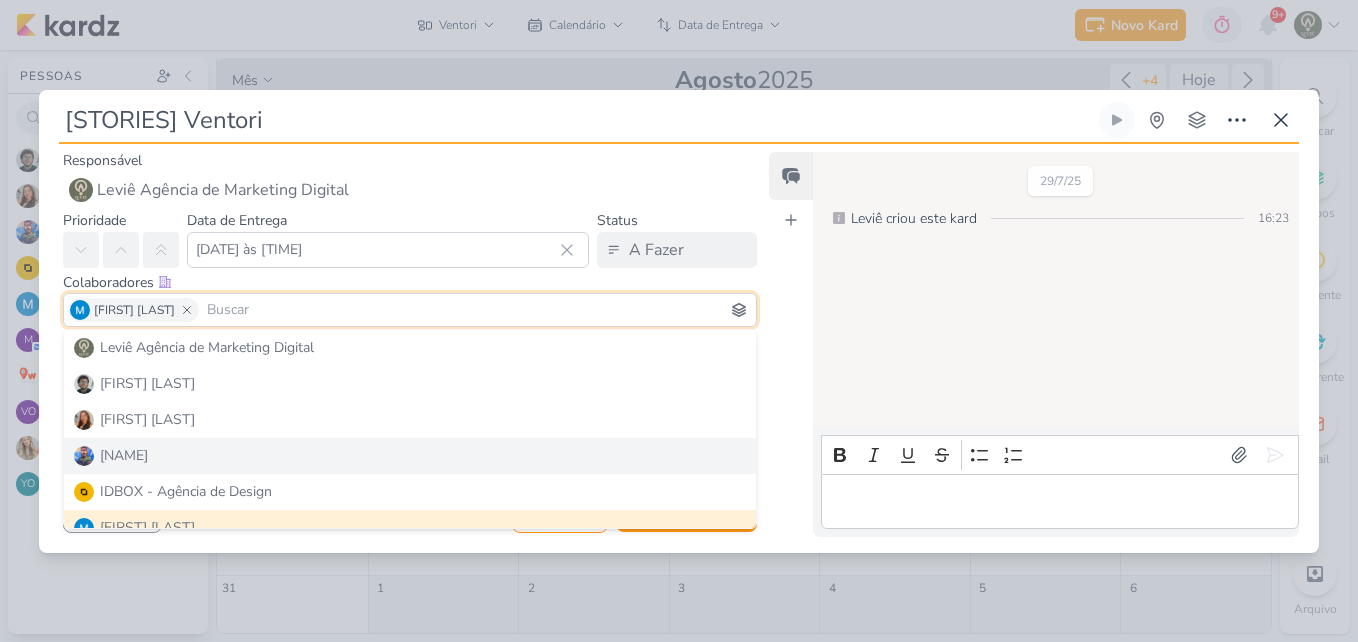 click on "Rich Text Editor Bold Italic Underline Strikethrough Bulleted List Numbered List
Enter
Atenção: Mensagem Não Enviado
A seguinte mensagem não foi enviado e será descartada. Gostaria de enviá-la?
undefined
Voltar
Não Enviar
Enviar" at bounding box center (1056, 481) 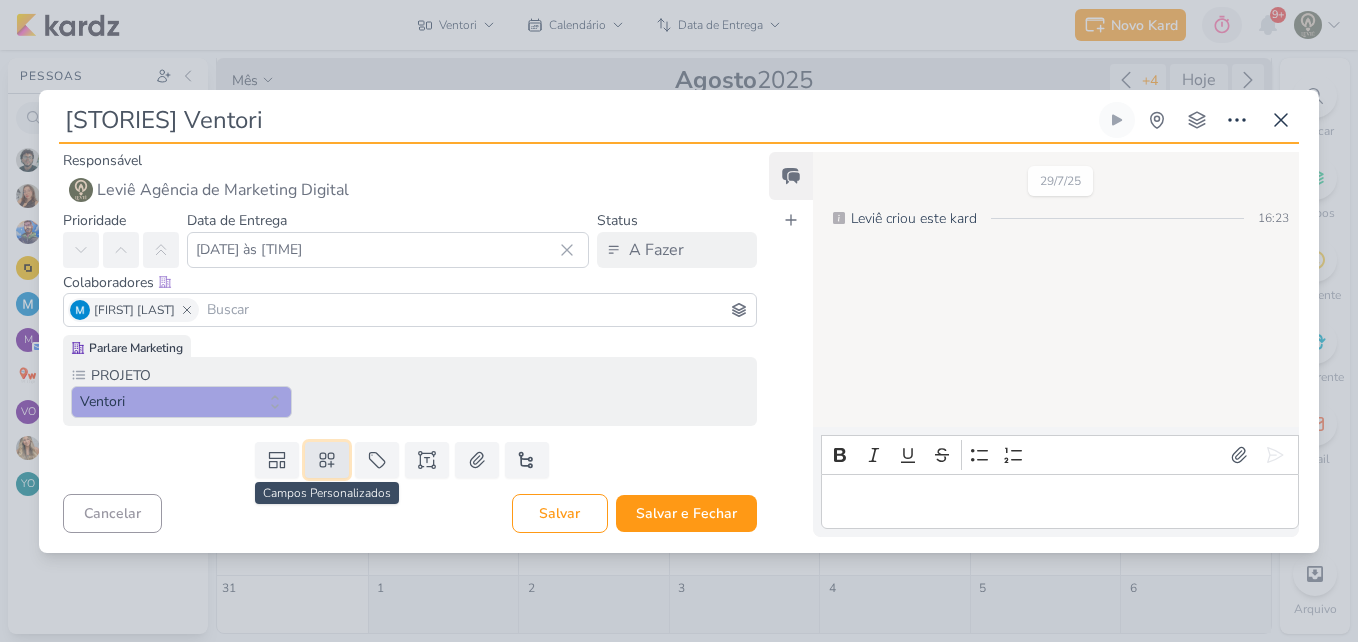 click at bounding box center (327, 460) 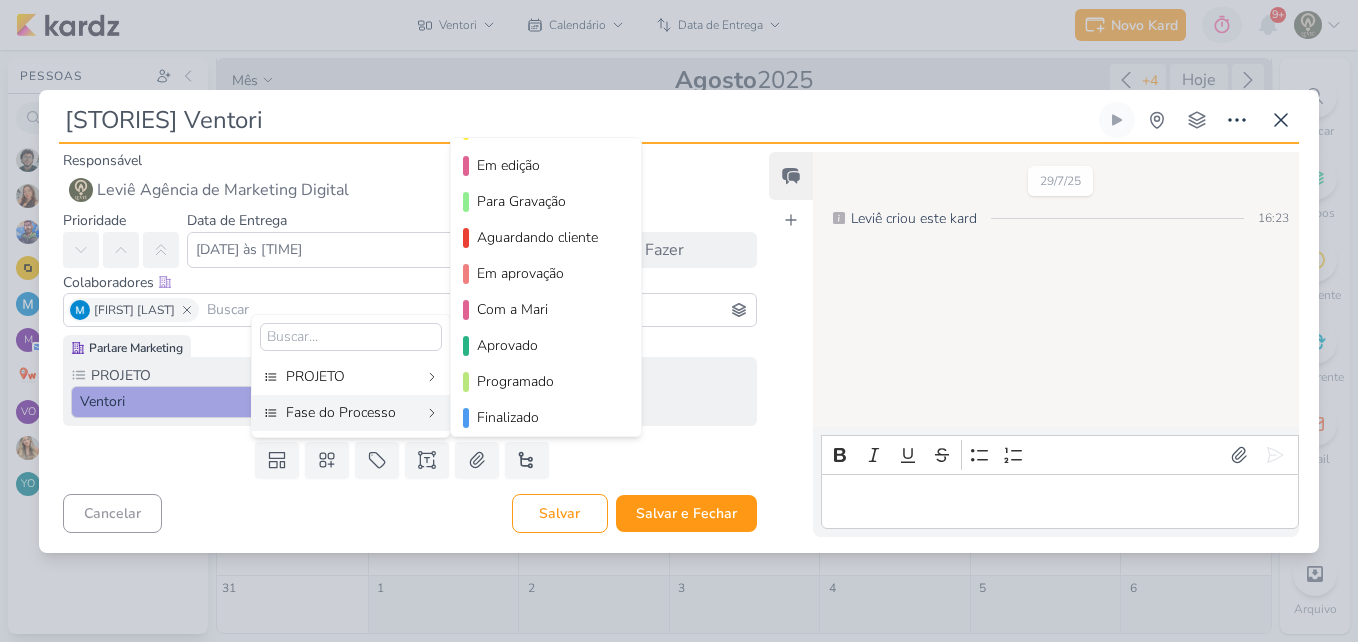 scroll, scrollTop: 145, scrollLeft: 0, axis: vertical 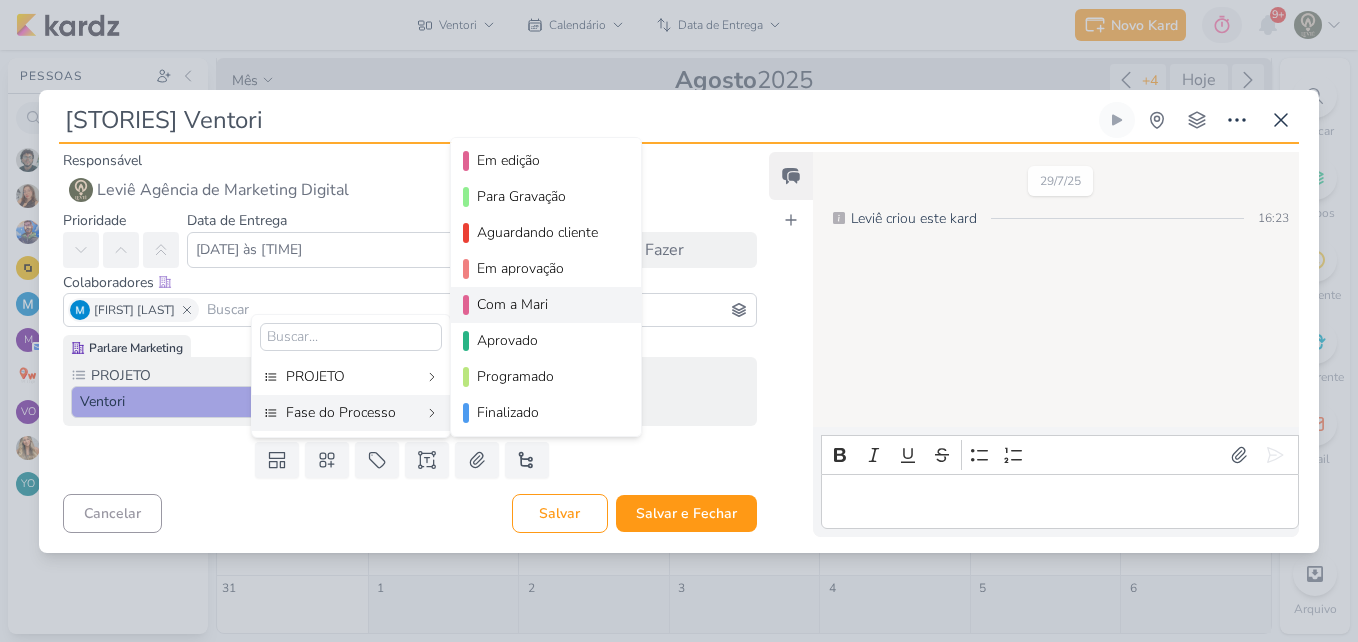click on "Com a Mari" at bounding box center [547, 304] 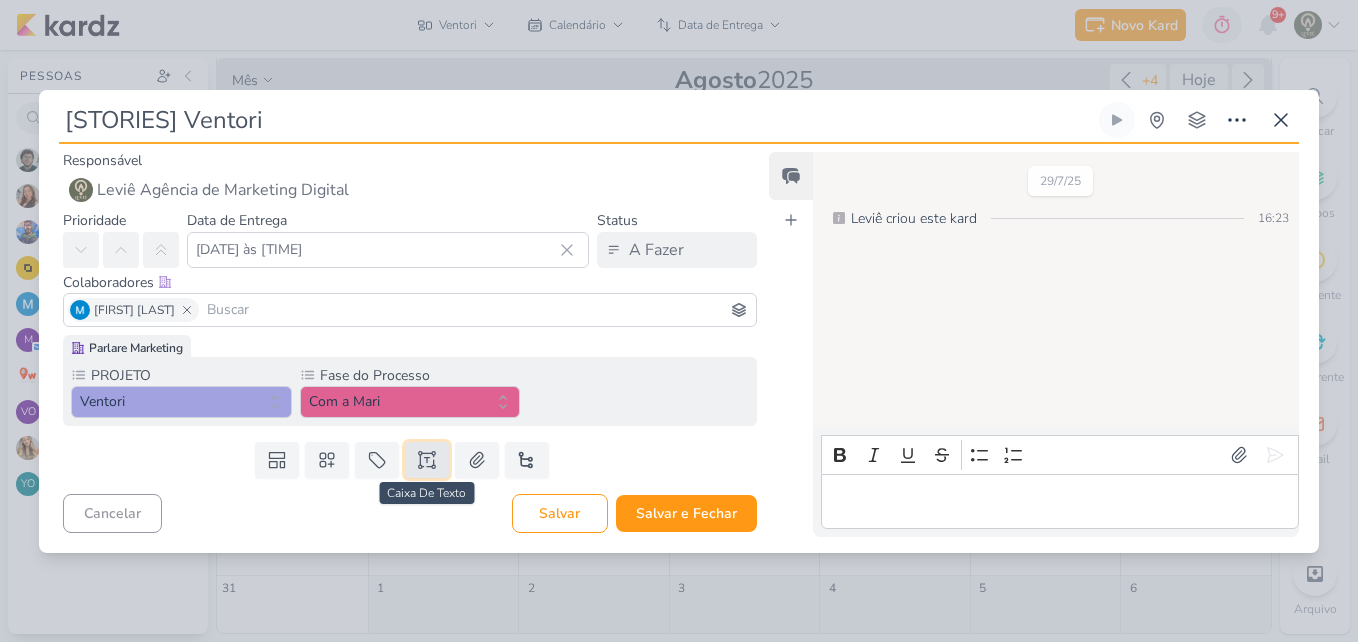click at bounding box center (427, 460) 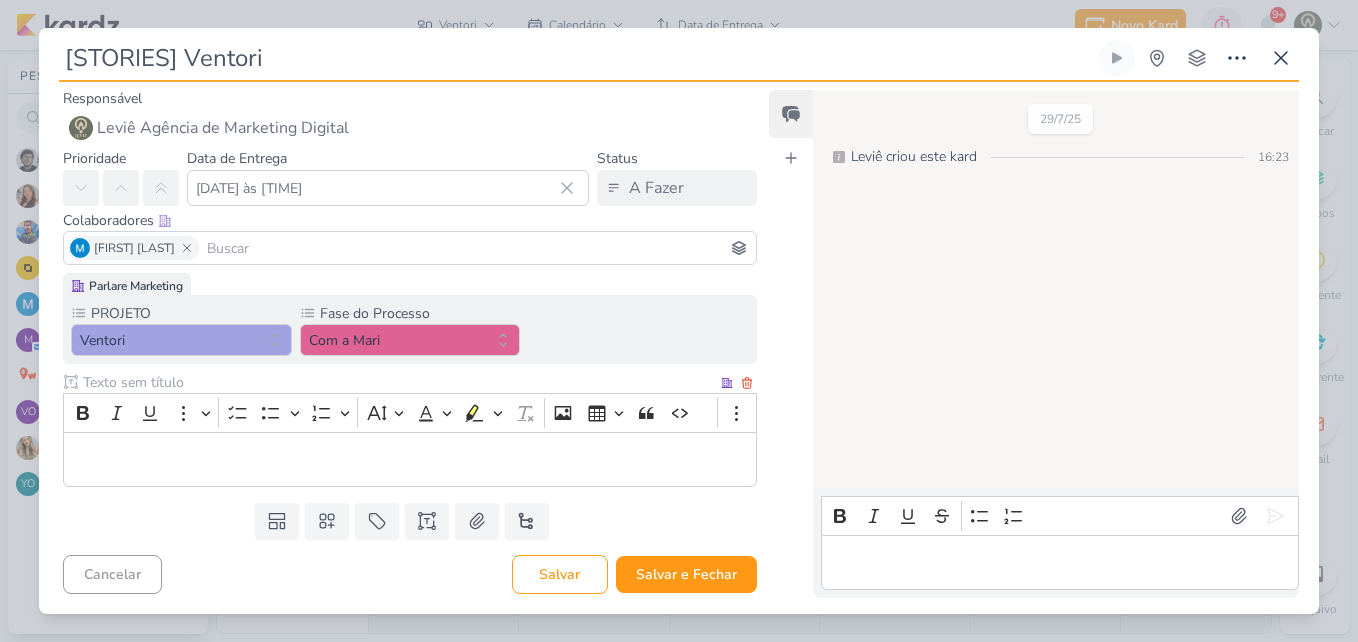 click at bounding box center (398, 382) 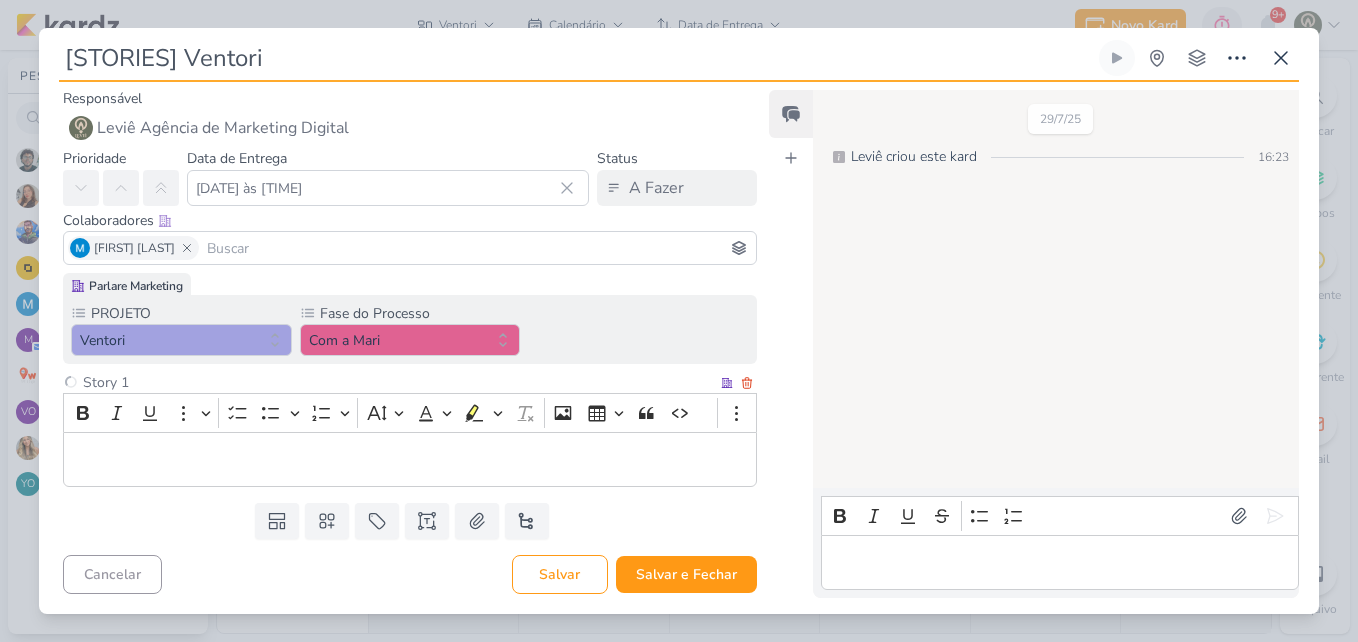 type on "Story 1" 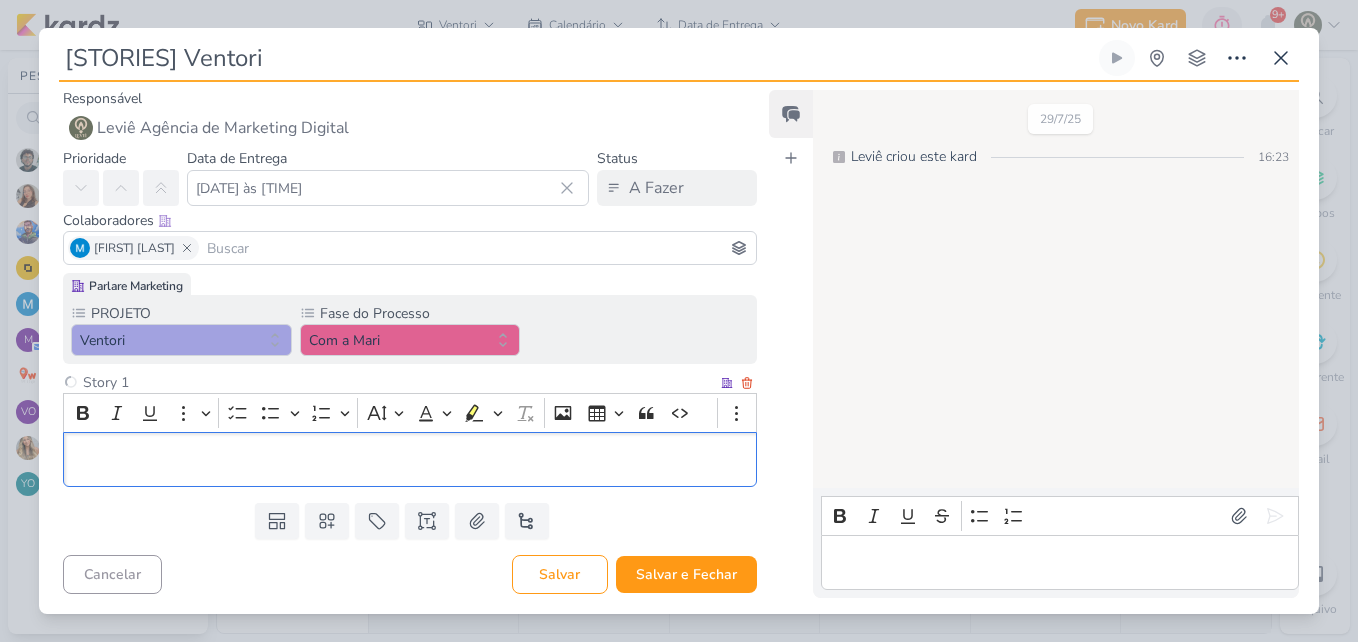 click at bounding box center (410, 459) 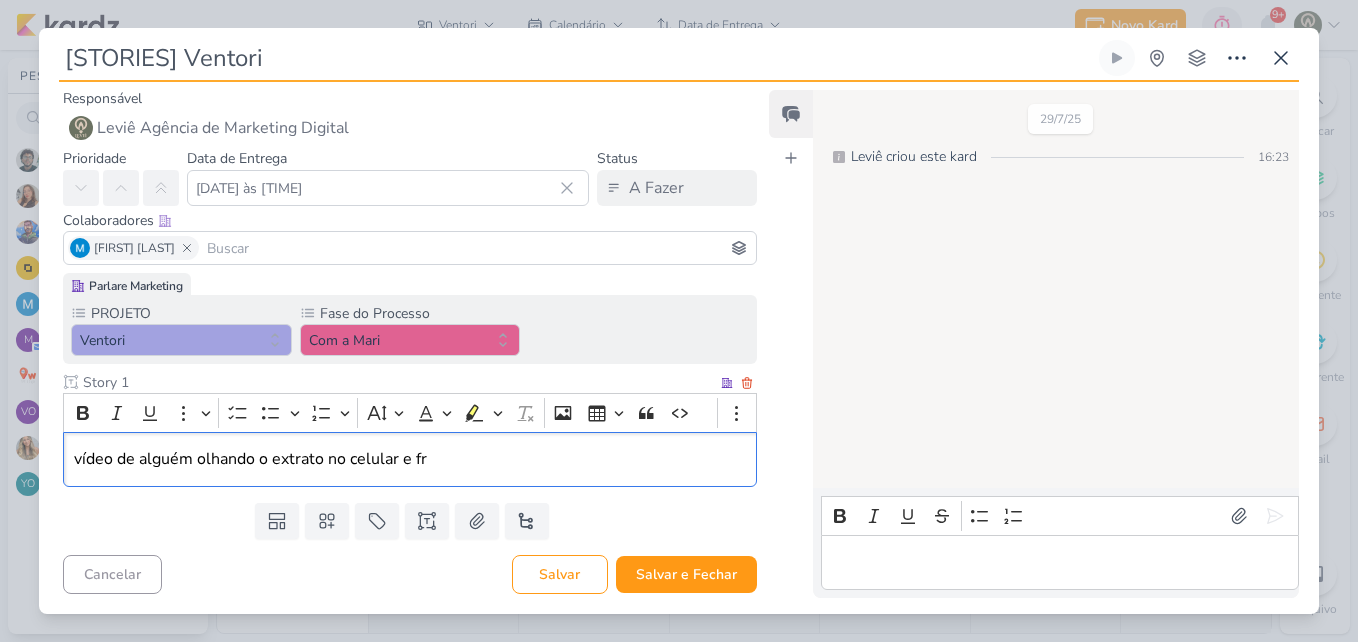 click on "vídeo de alguém olhando o extrato no celular e fr" at bounding box center (410, 459) 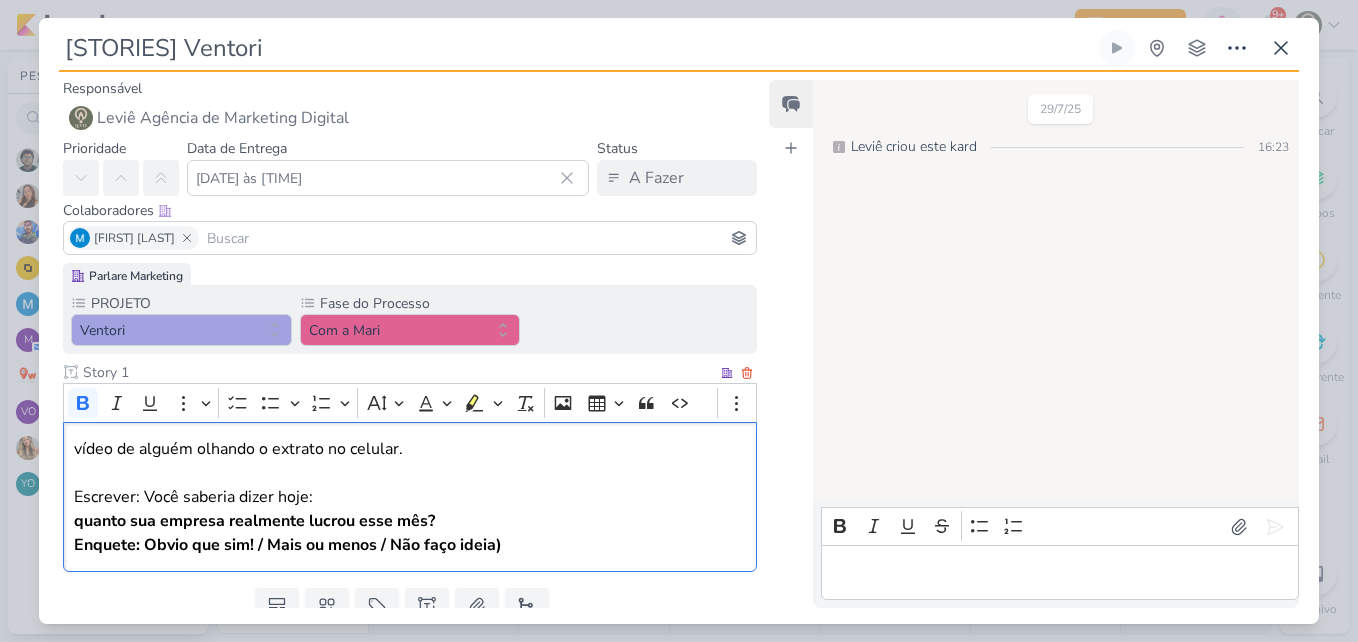 click on "vídeo de alguém olhando o extrato no celular. Escrever: Você saberia dizer hoje: quanto sua empresa realmente lucrou esse mês? Enquete: Obvio que sim! / Mais ou menos / Não faço ideia)" at bounding box center (410, 497) 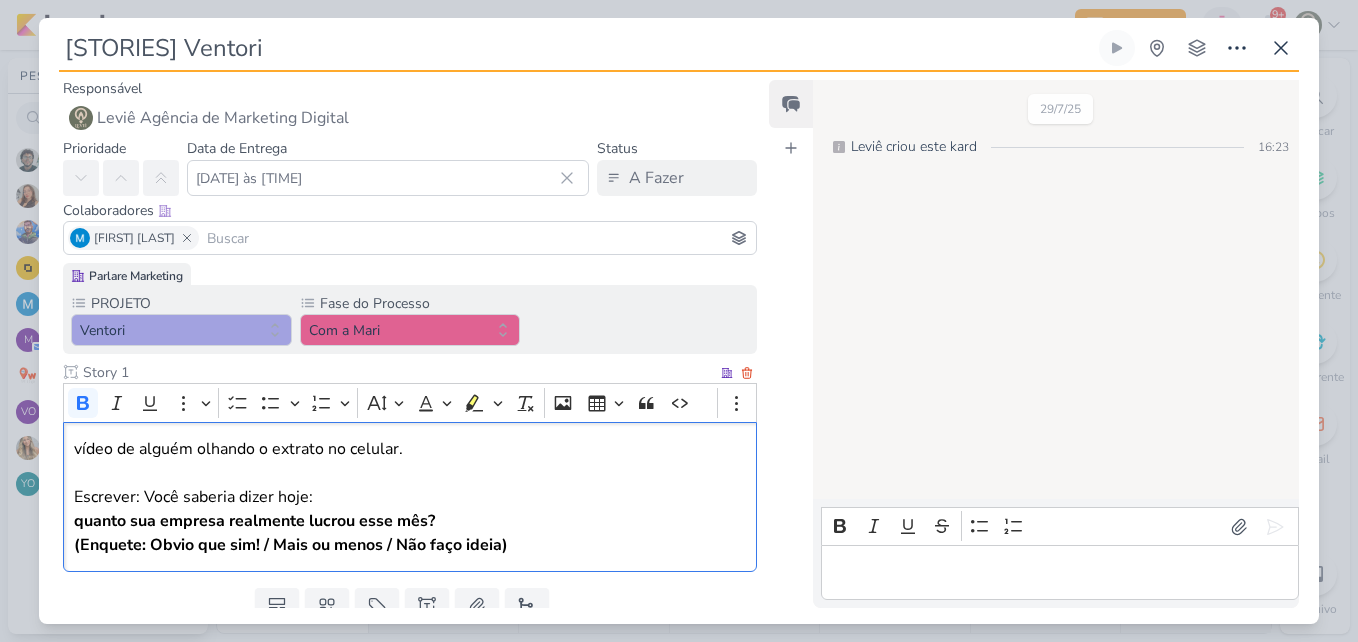click on "vídeo de alguém olhando o extrato no celular." at bounding box center (410, 449) 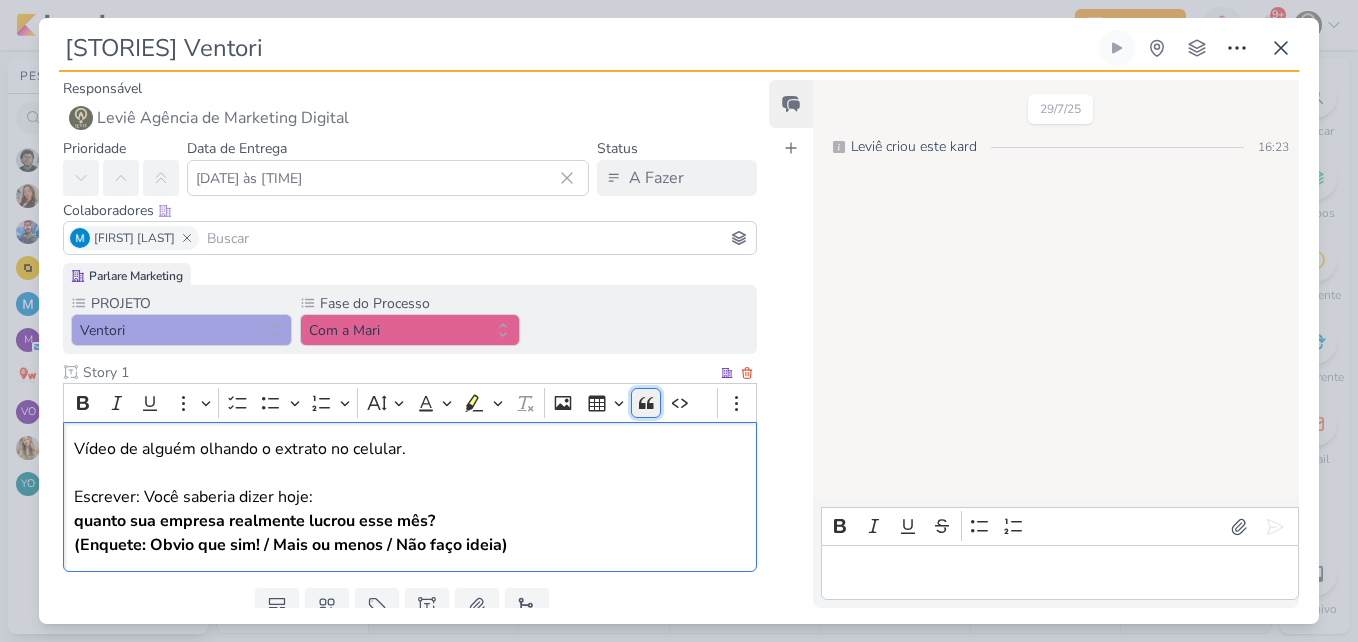 click 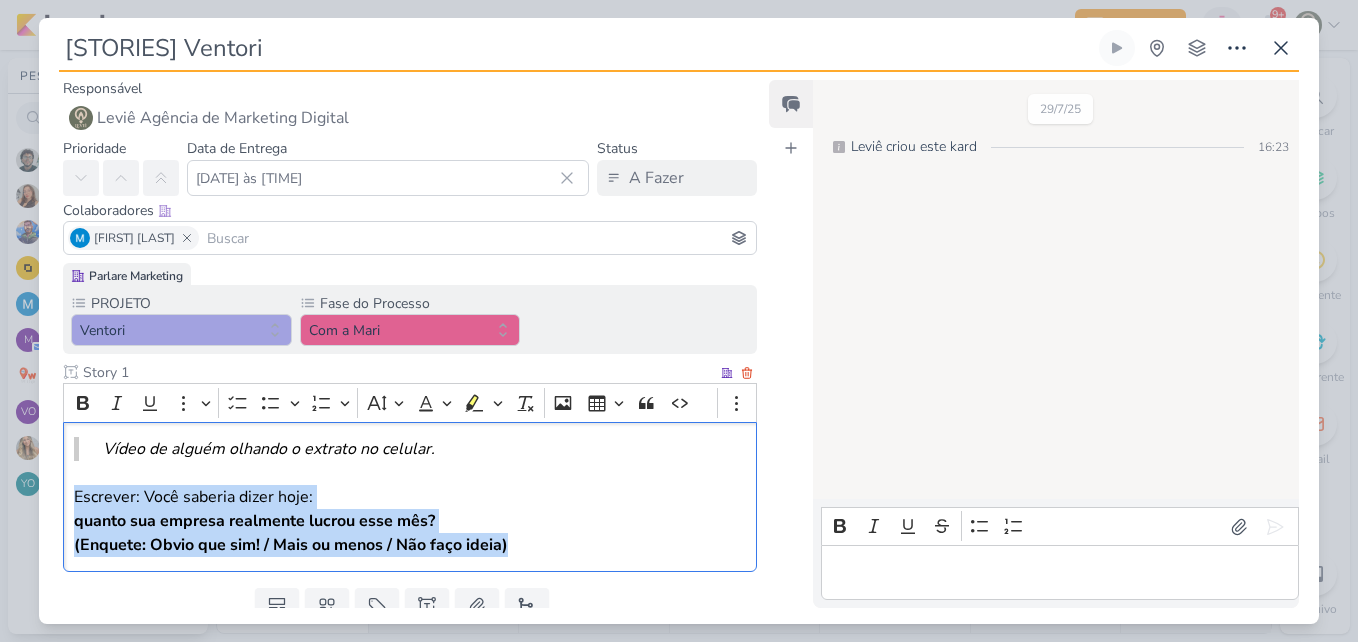 drag, startPoint x: 72, startPoint y: 499, endPoint x: 575, endPoint y: 569, distance: 507.8474 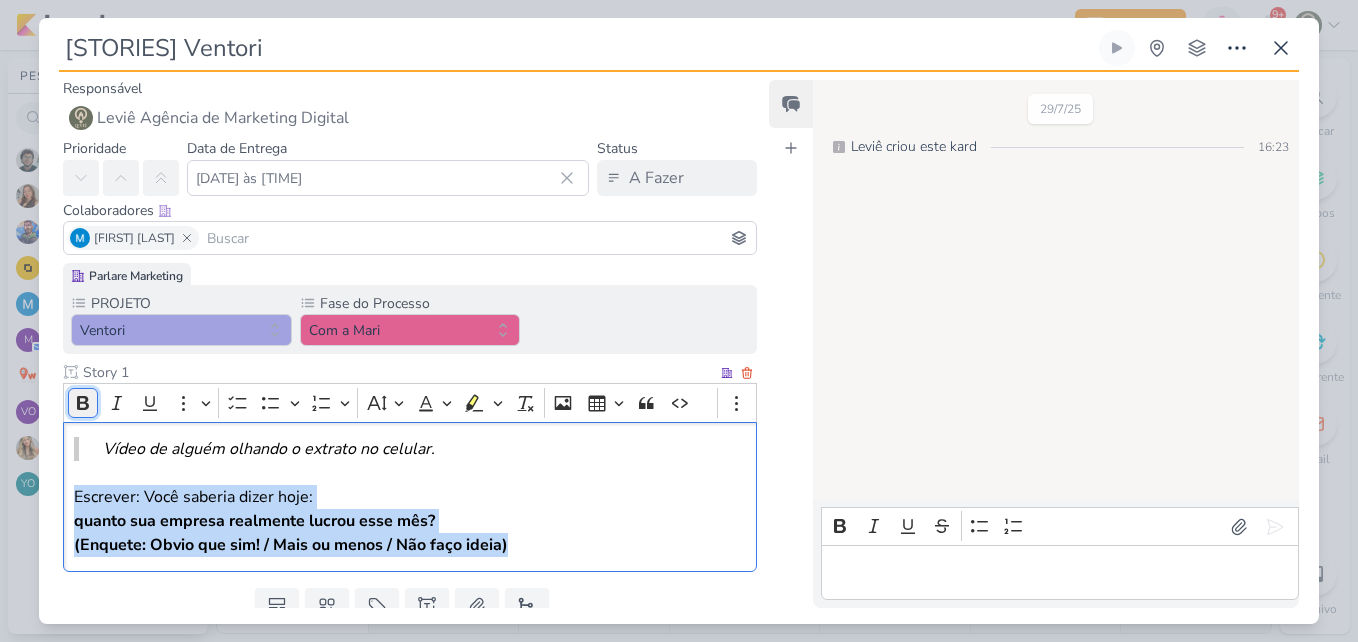 click on "Bold" at bounding box center [83, 403] 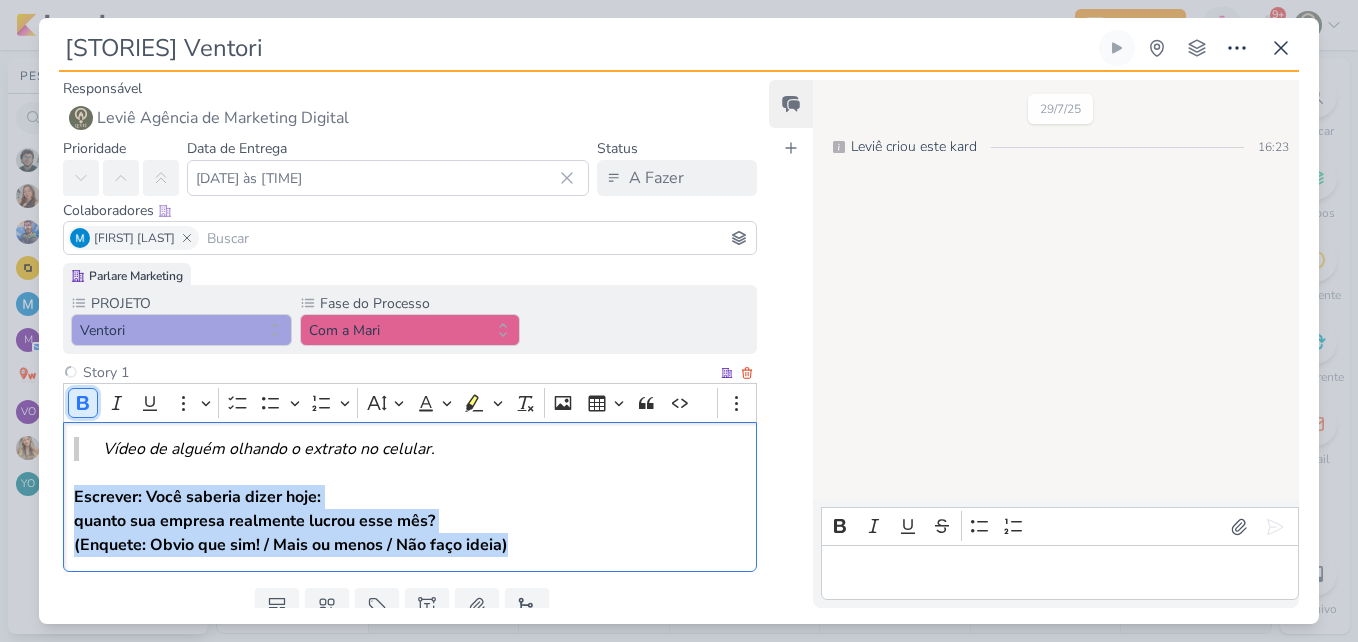 click on "Bold" at bounding box center [83, 403] 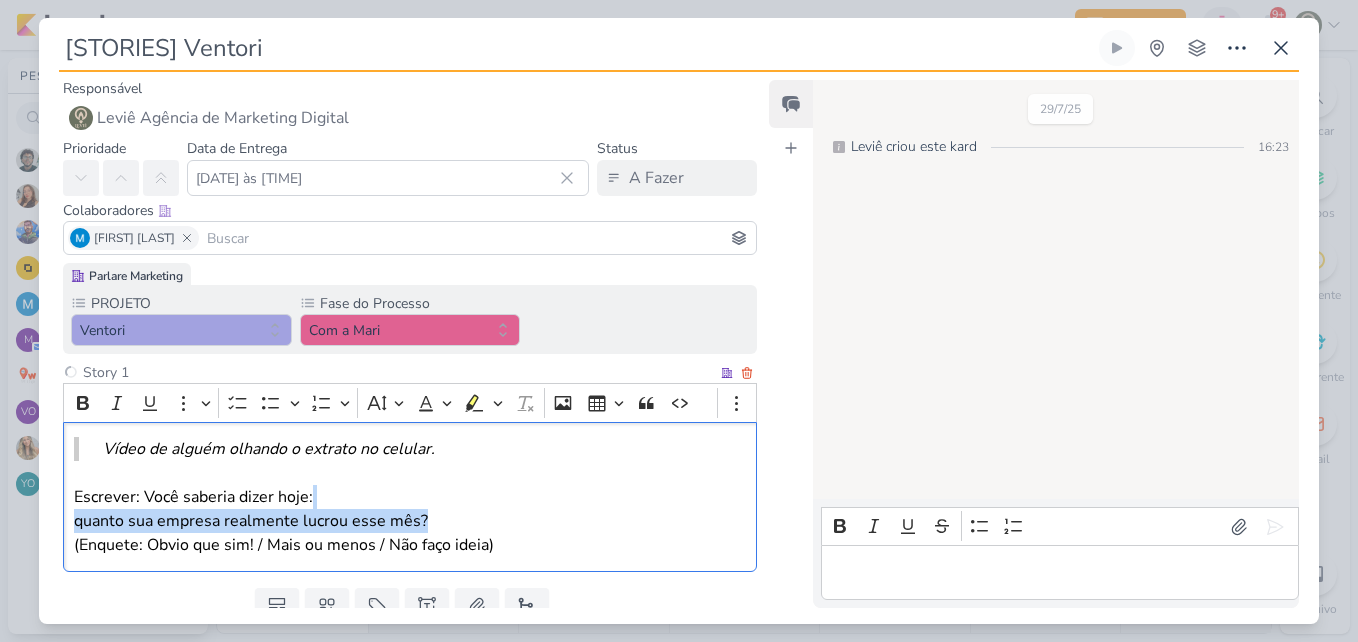 click on "Vídeo de alguém olhando o extrato no celular. Escrever: Você saberia dizer hoje: quanto sua empresa realmente lucrou esse mês? (Enquete: Obvio que sim! / Mais ou menos / Não faço ideia)" at bounding box center (410, 497) 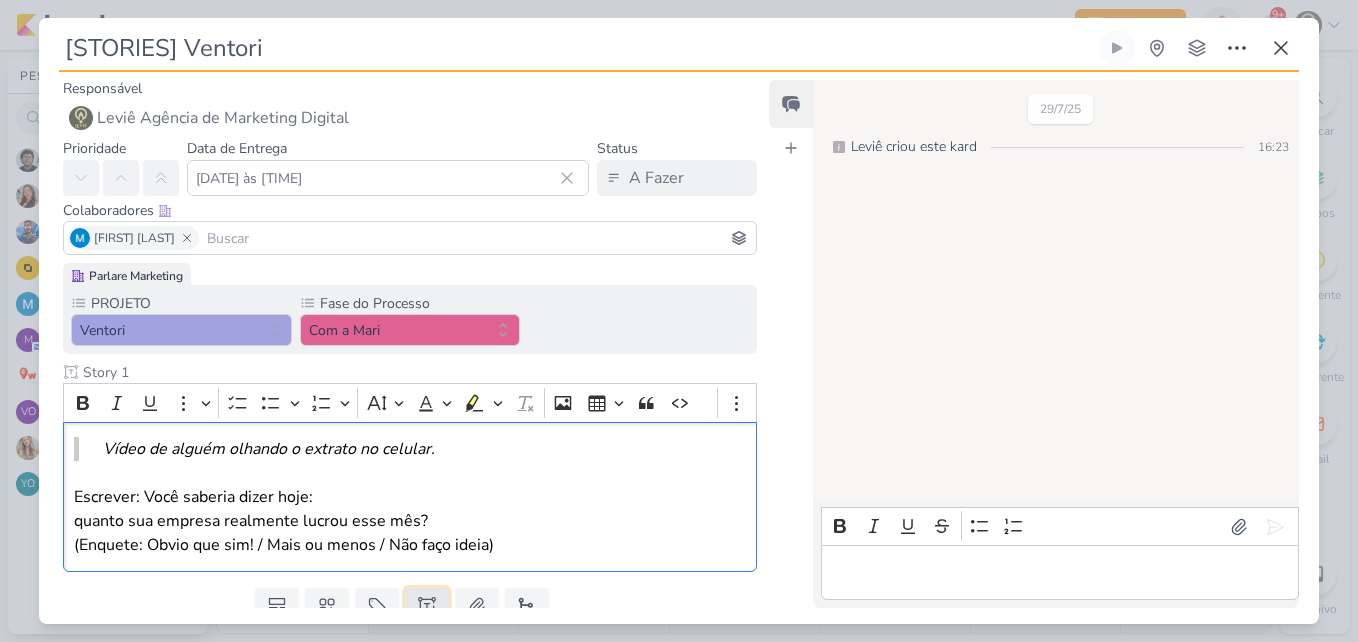 click 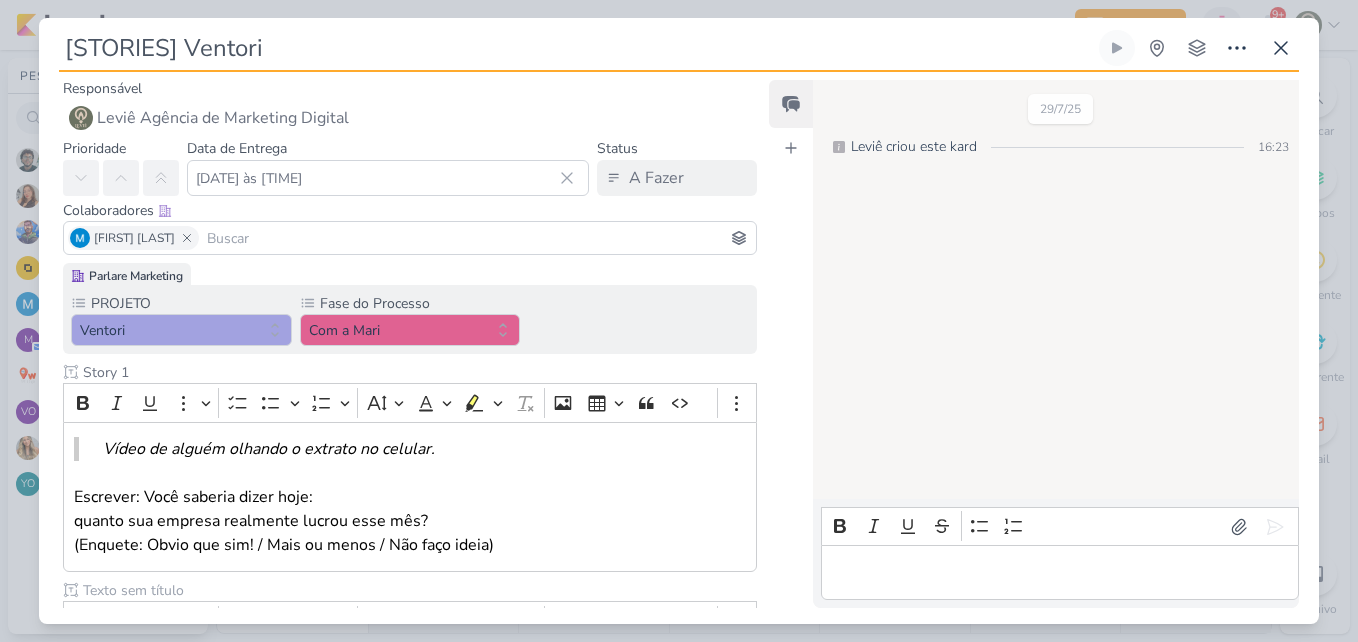 scroll, scrollTop: 0, scrollLeft: 0, axis: both 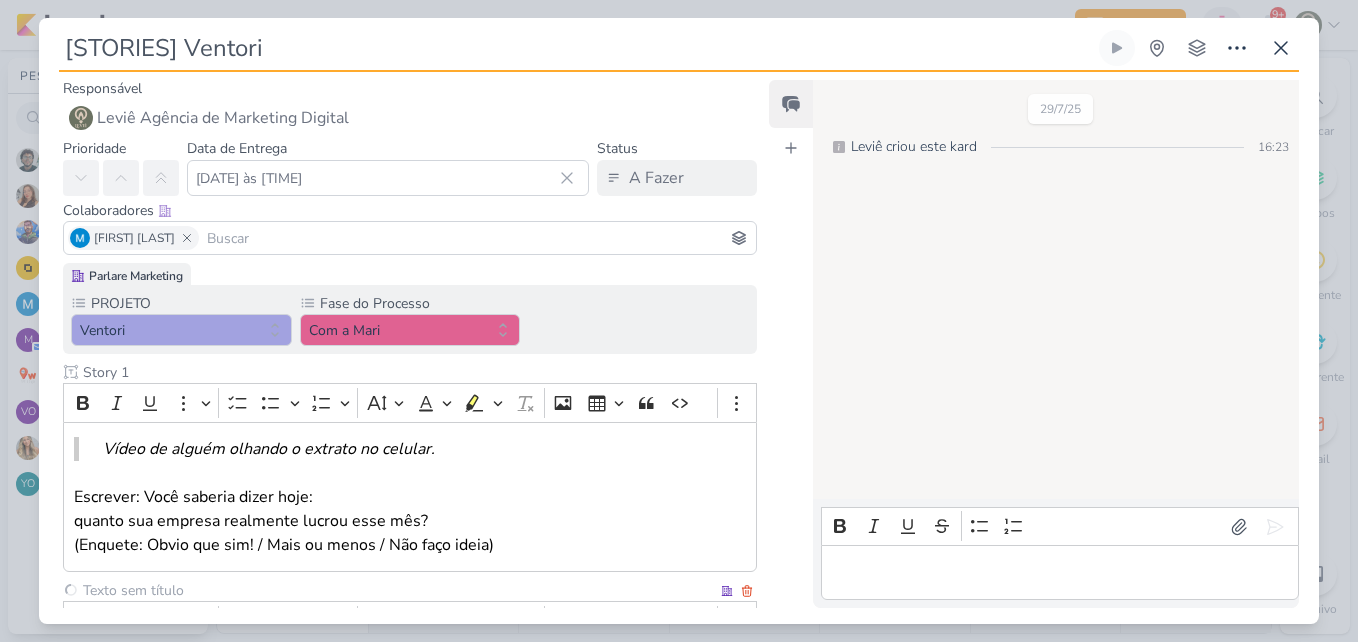 click at bounding box center [398, 590] 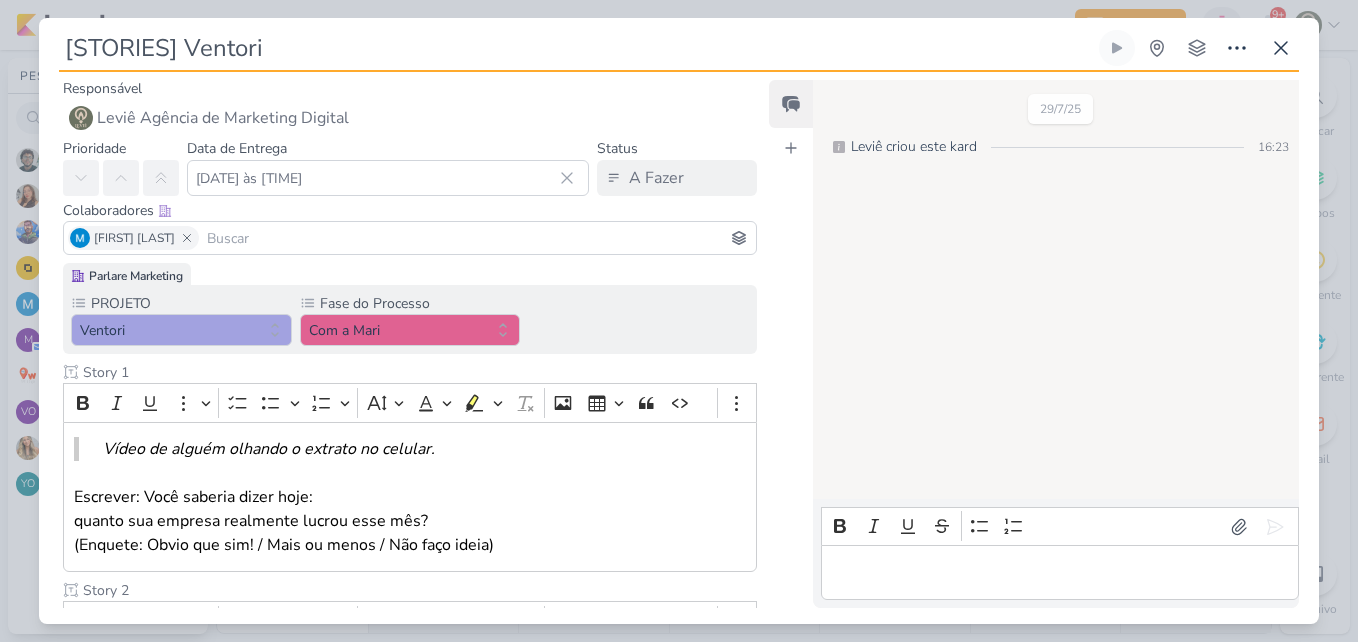 scroll, scrollTop: 198, scrollLeft: 0, axis: vertical 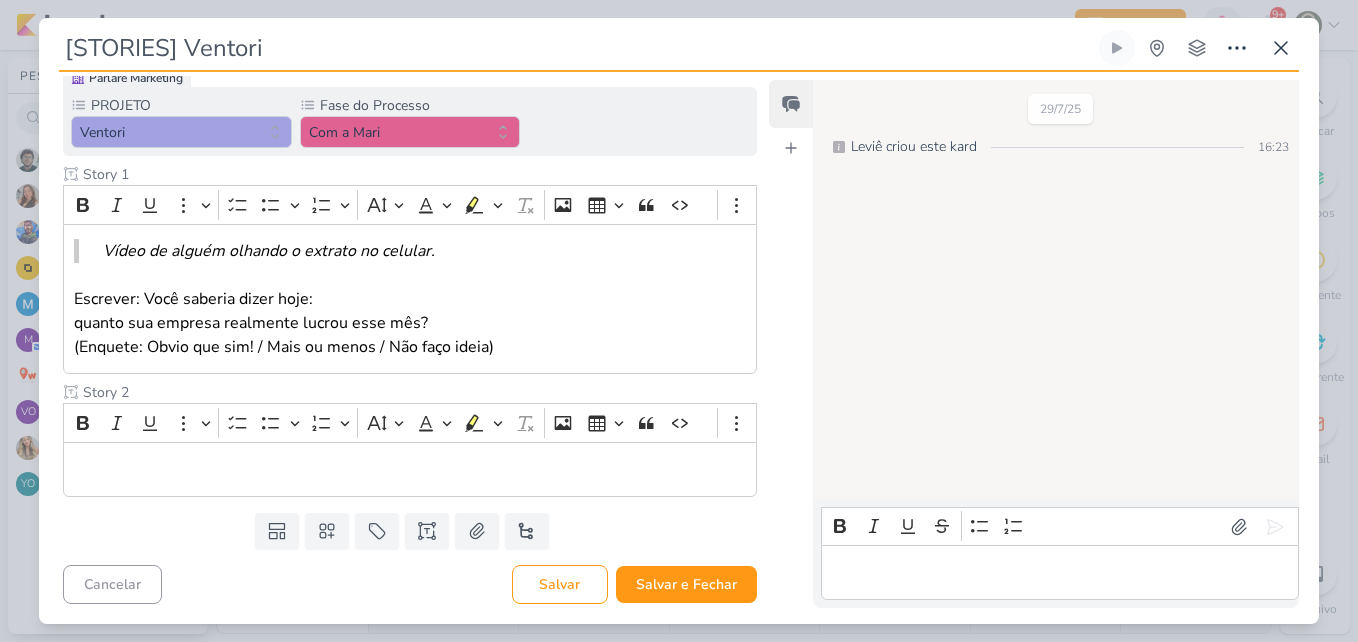 type on "Story 2" 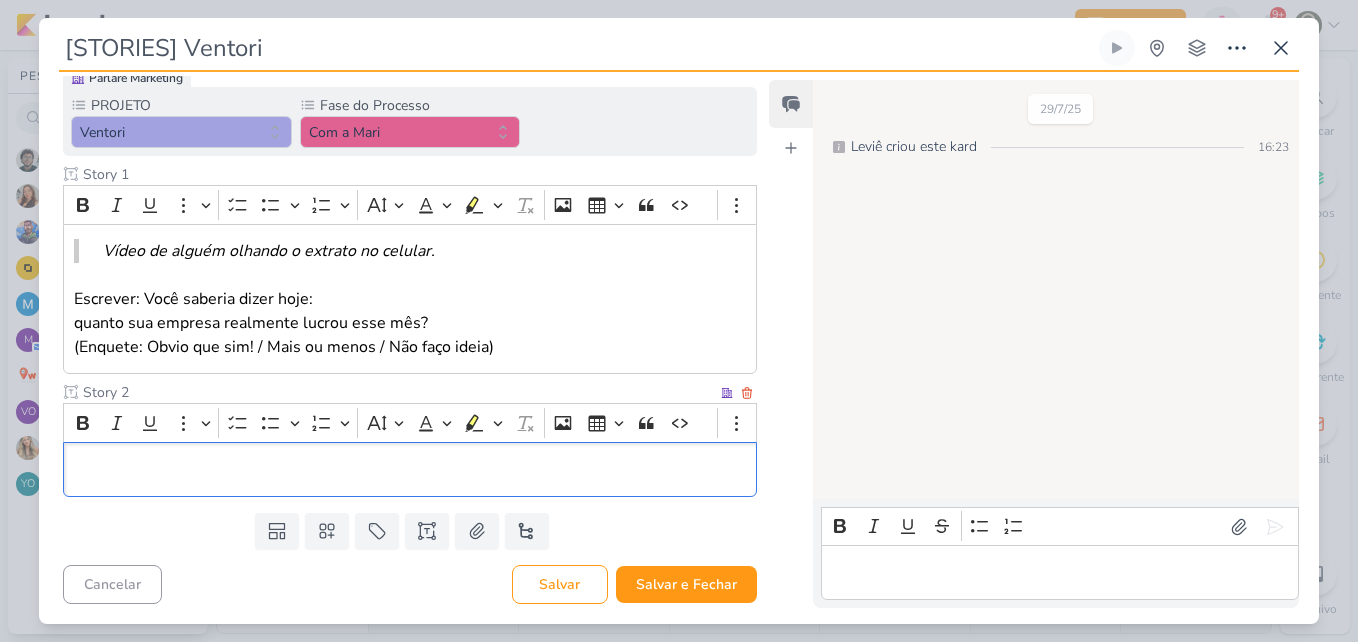 click at bounding box center [410, 469] 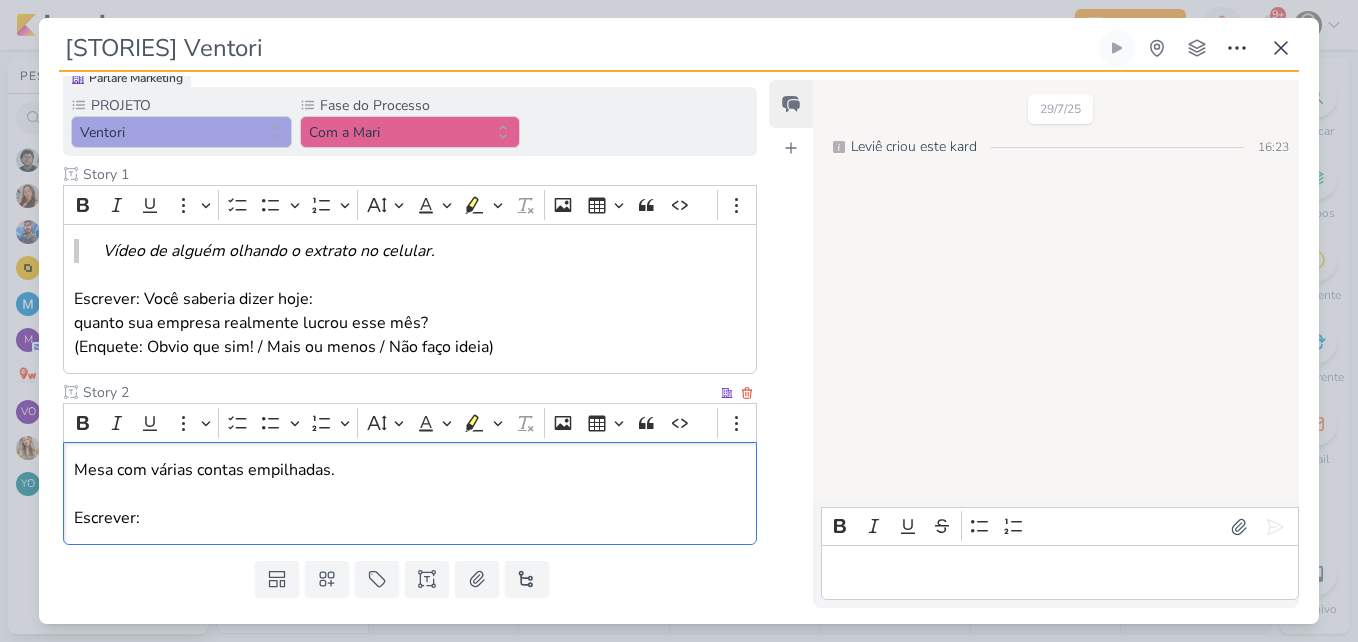 scroll, scrollTop: 215, scrollLeft: 0, axis: vertical 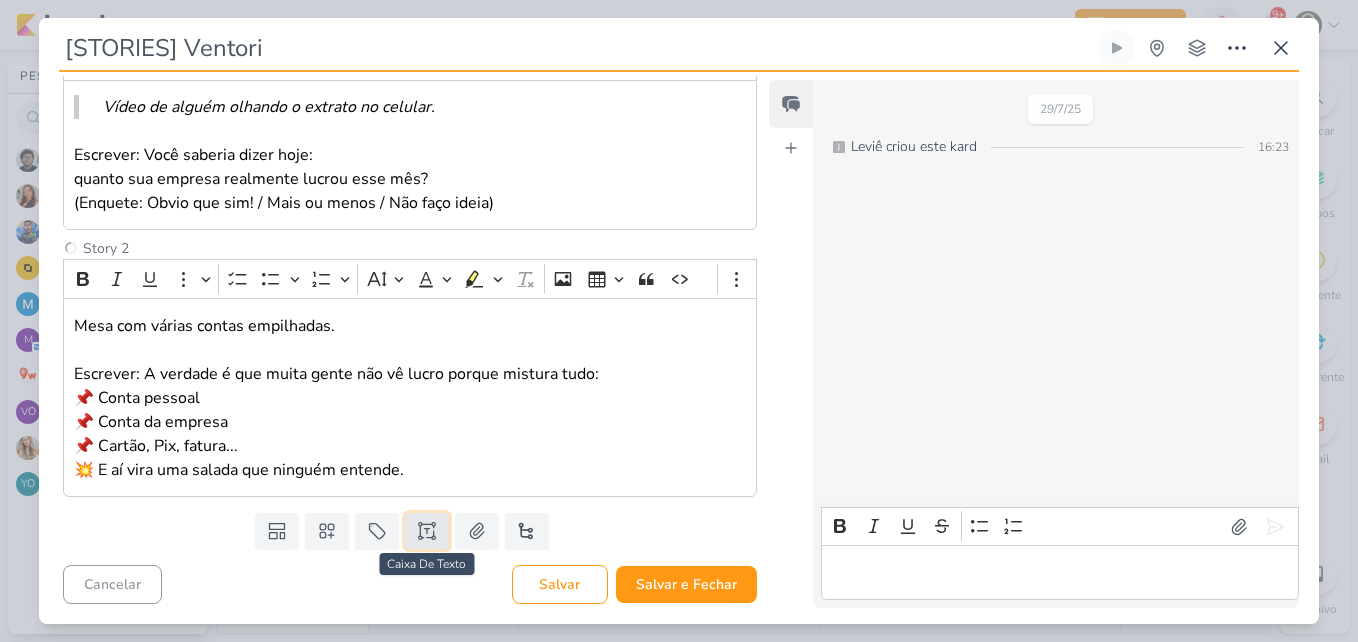 click 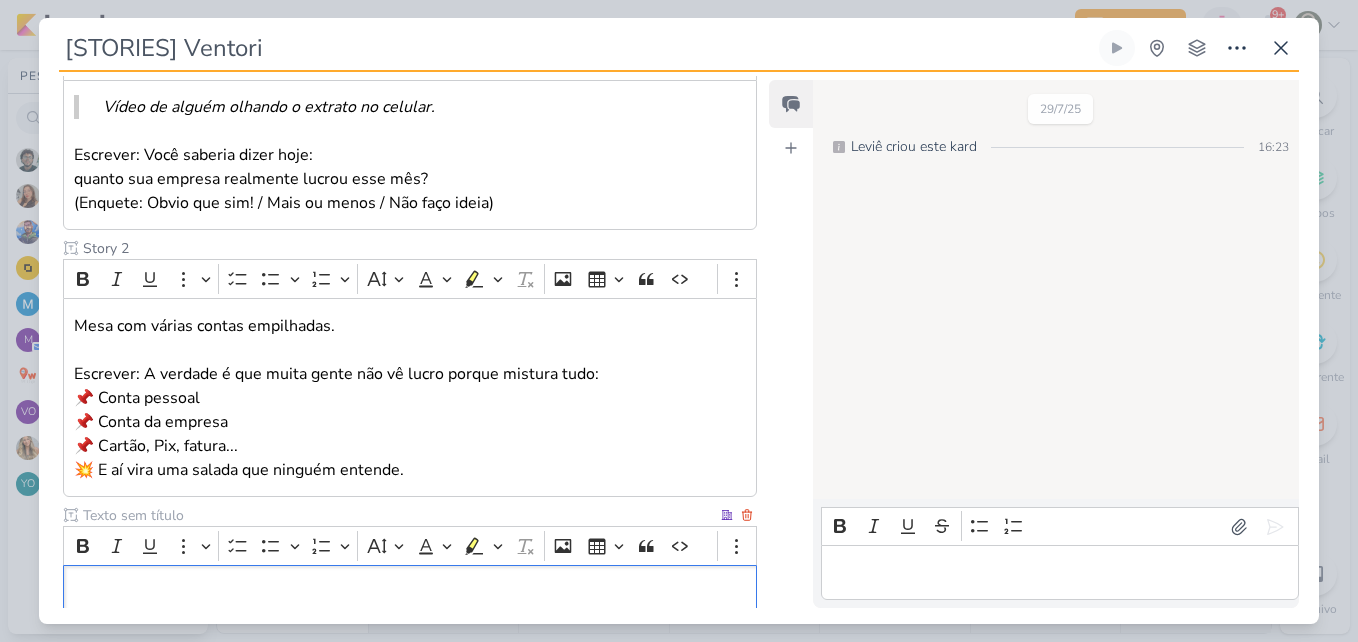 click at bounding box center [398, 515] 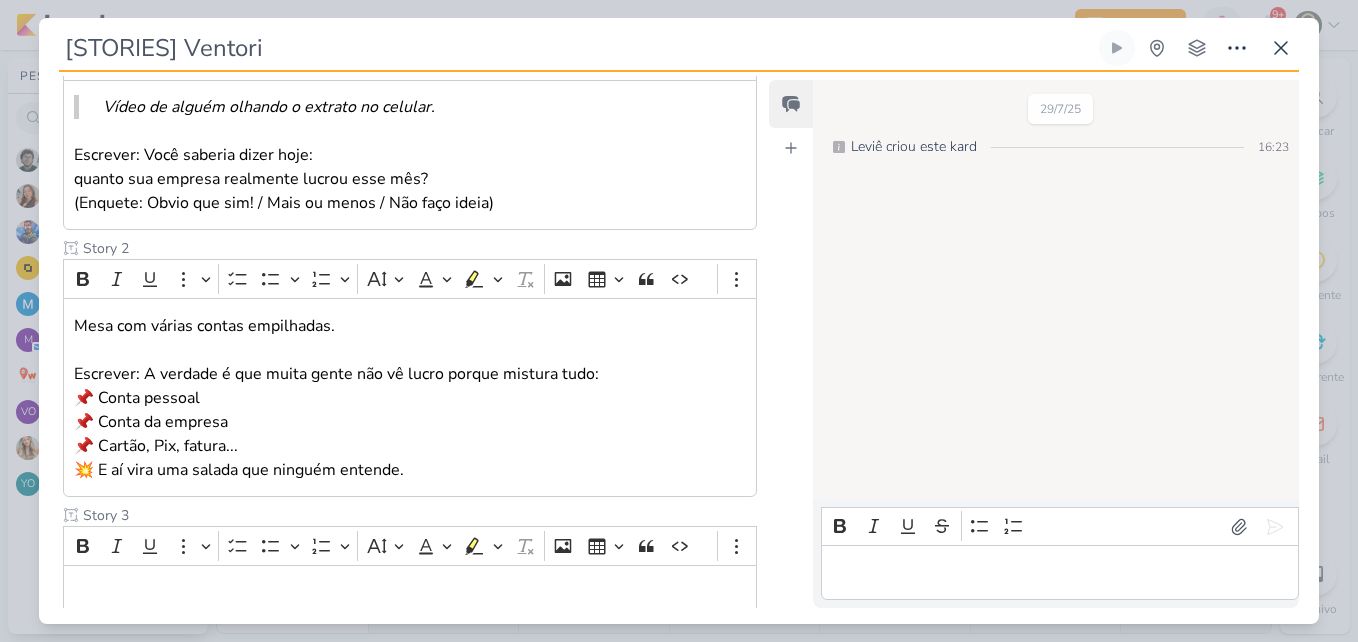 type on "Story 3" 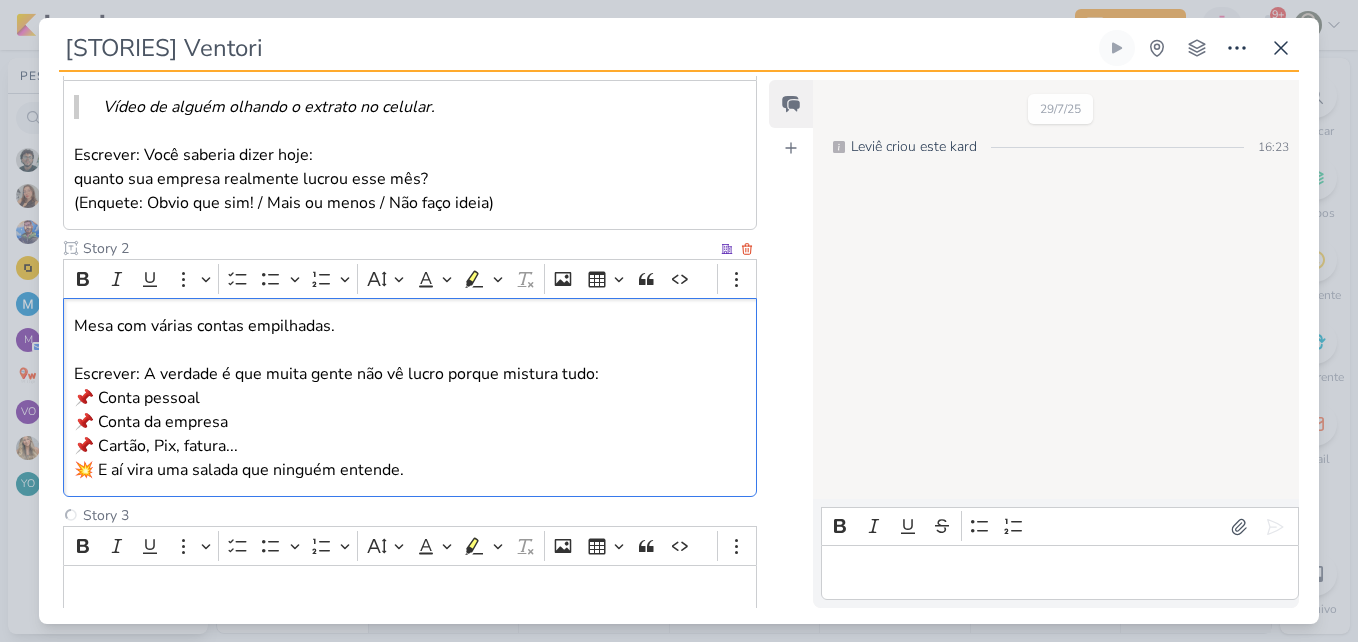 click on "Mesa com várias contas empilhadas." at bounding box center [410, 326] 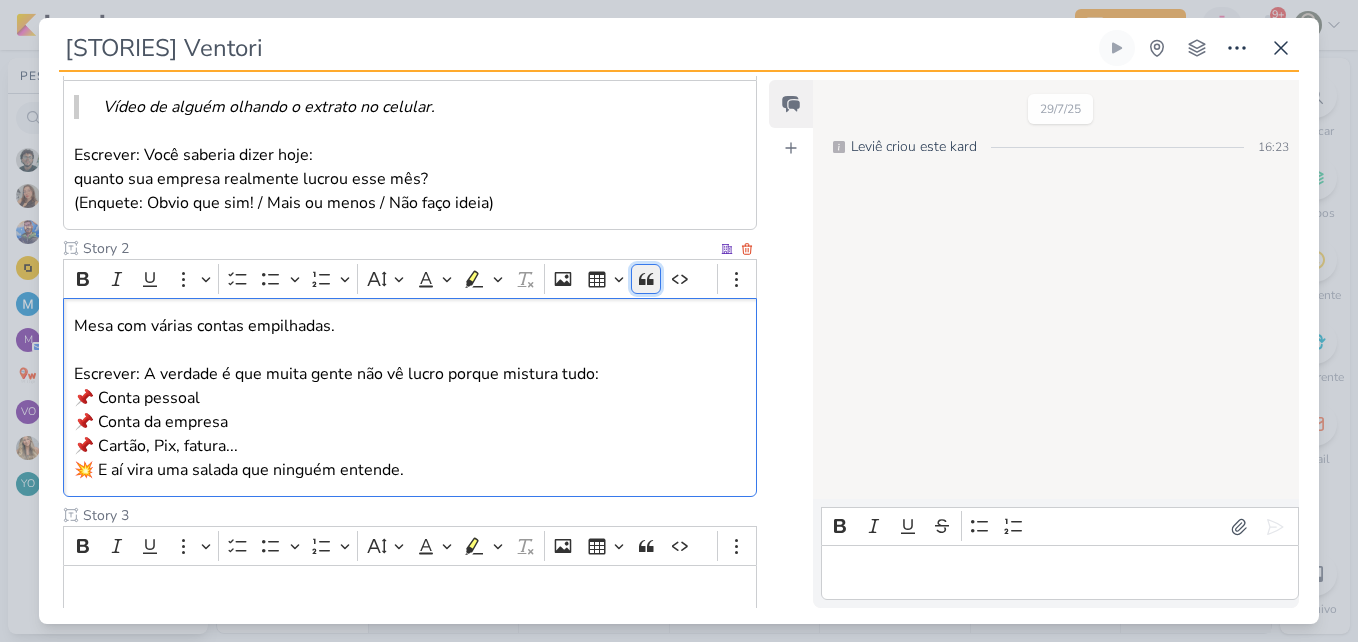 click 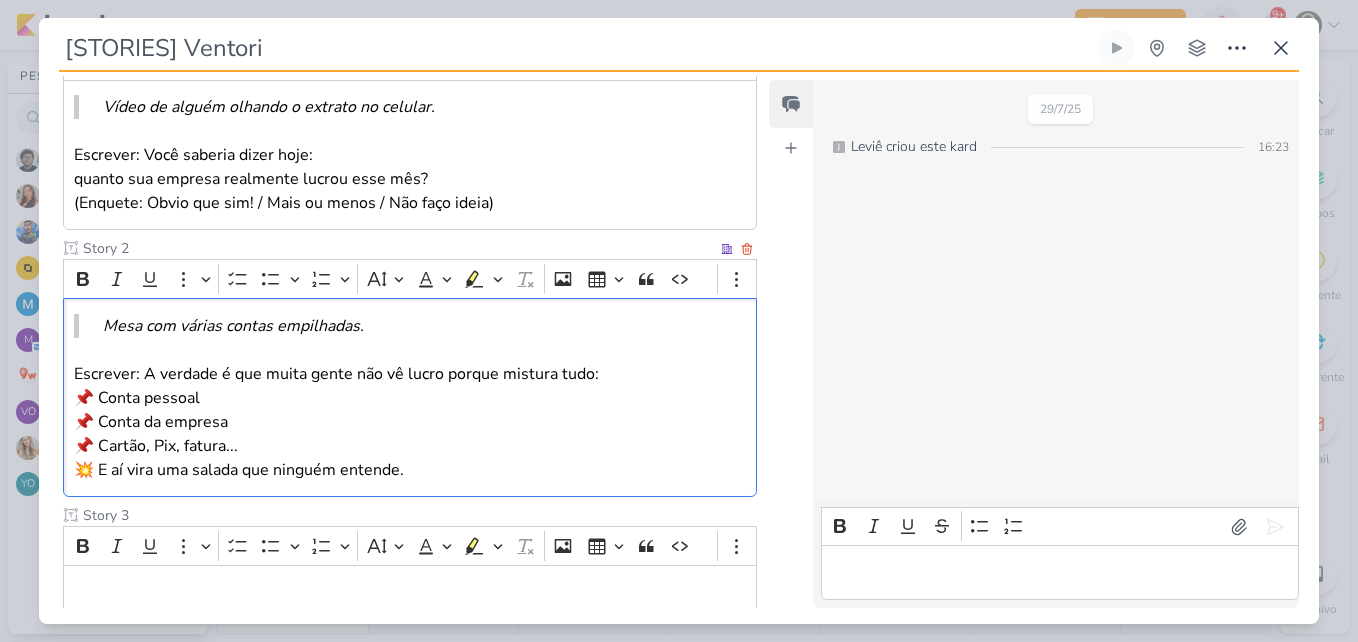 click on "💥 E aí vira uma salada que ninguém entende." at bounding box center [410, 470] 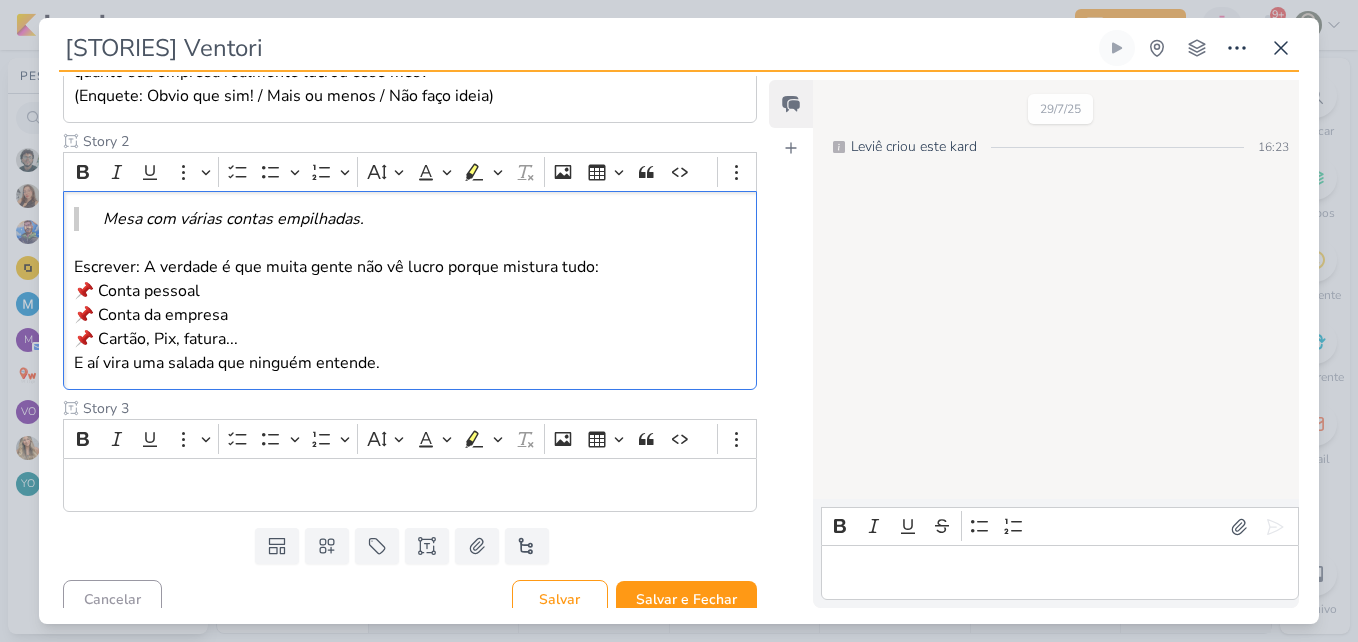 scroll, scrollTop: 464, scrollLeft: 0, axis: vertical 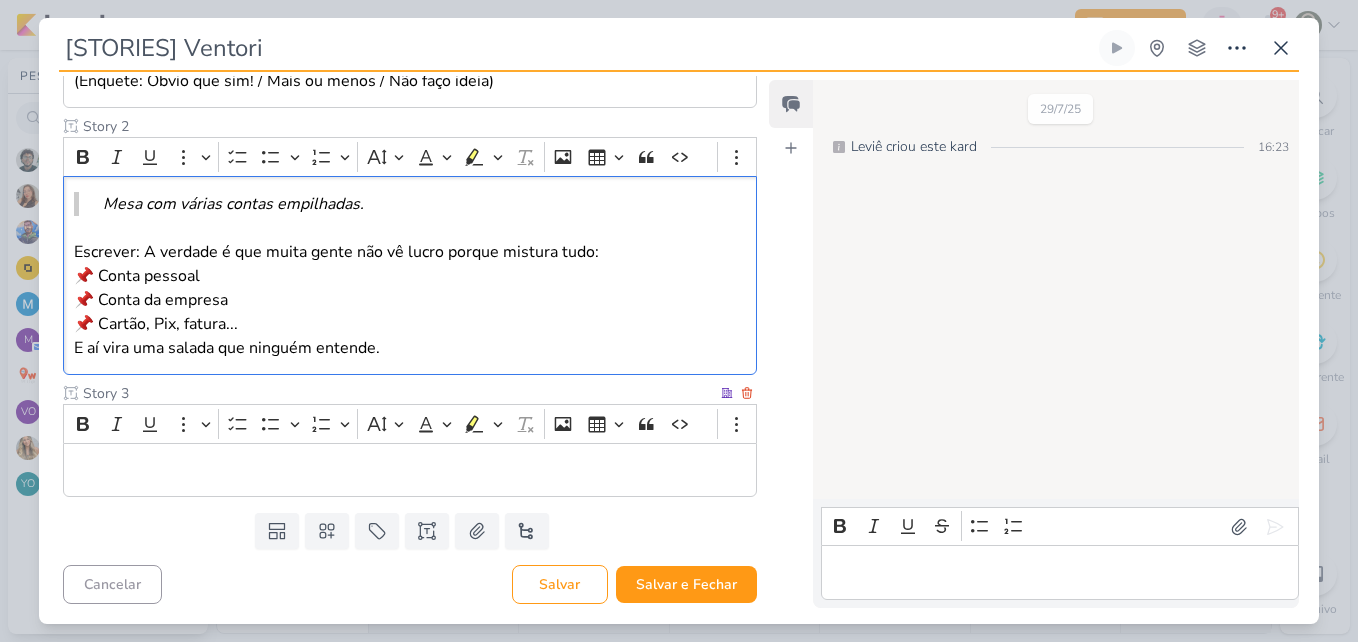 click at bounding box center [410, 470] 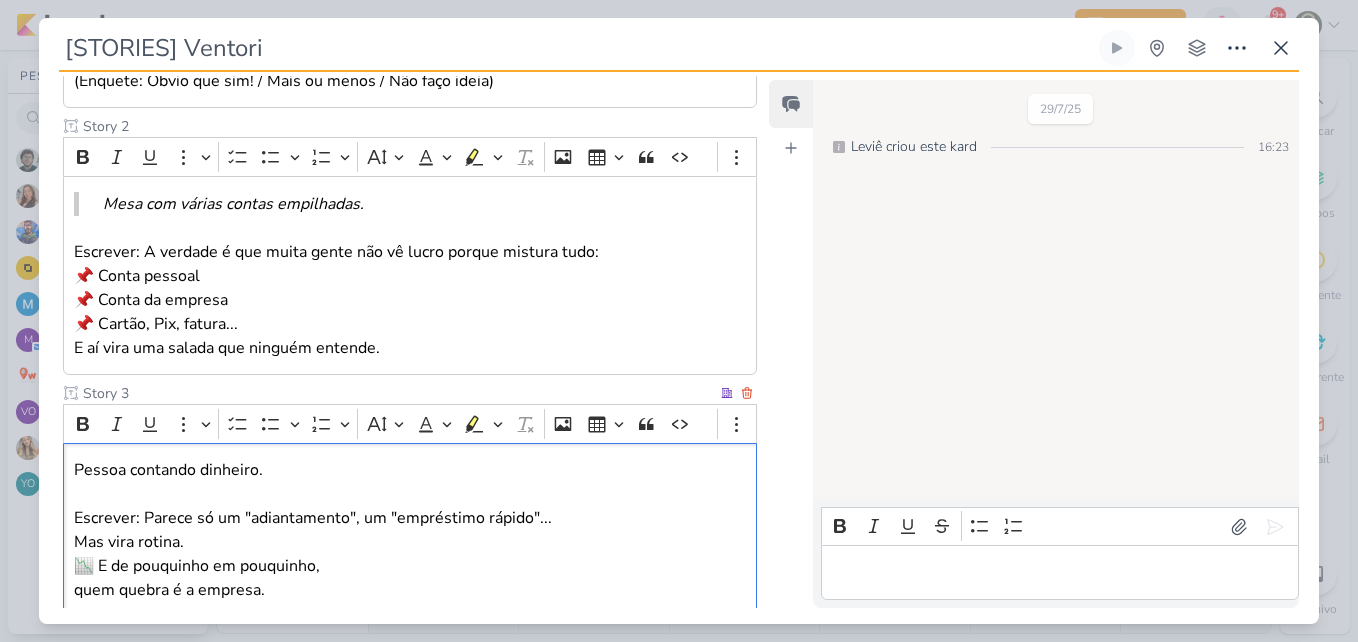 click on "📉 E de pouquinho em pouquinho, quem quebra é a empresa." at bounding box center [410, 578] 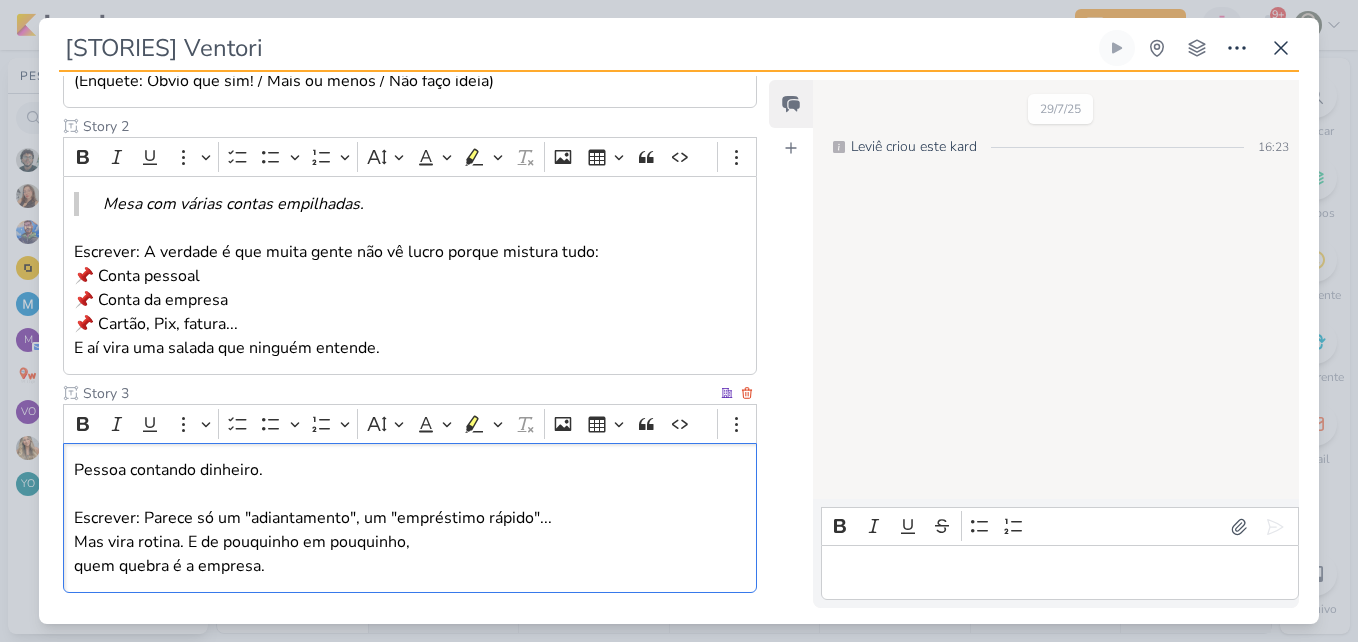 click on "Escrever: Parece só um "adiantamento", um "empréstimo rápido"... Mas vira rotina. E de pouquinho em pouquinho, quem quebra é a empresa." at bounding box center [410, 542] 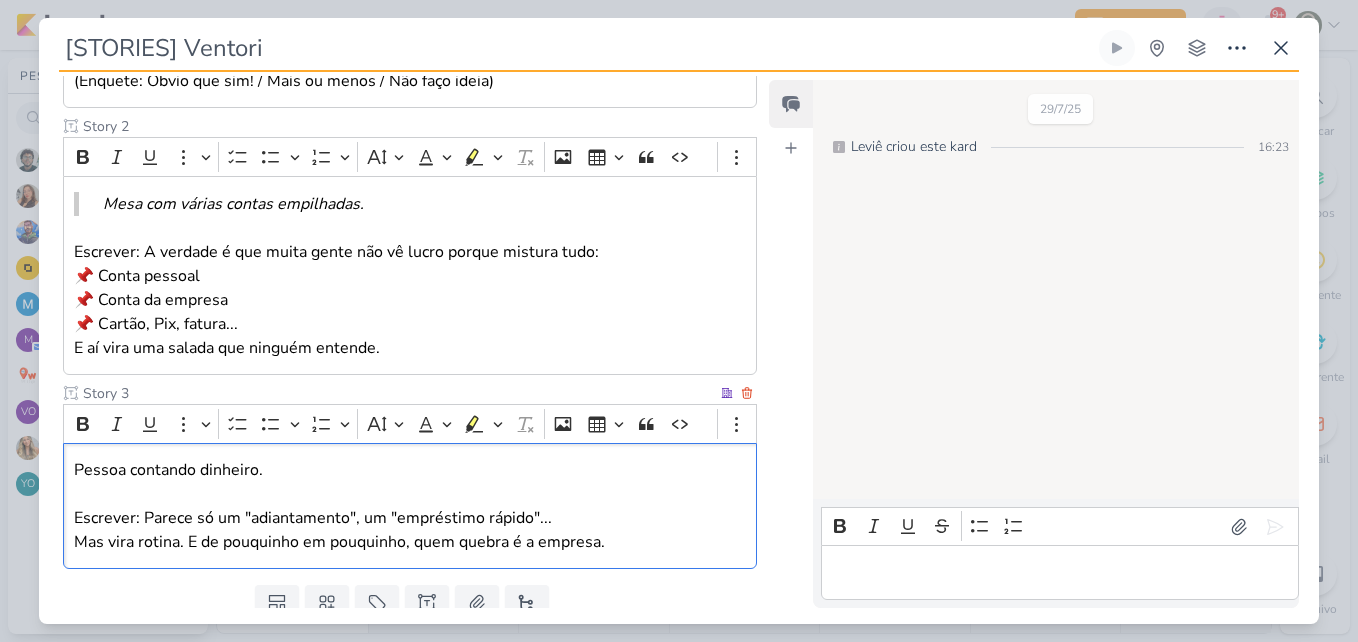 click on "Pessoa contando dinheiro." at bounding box center (410, 470) 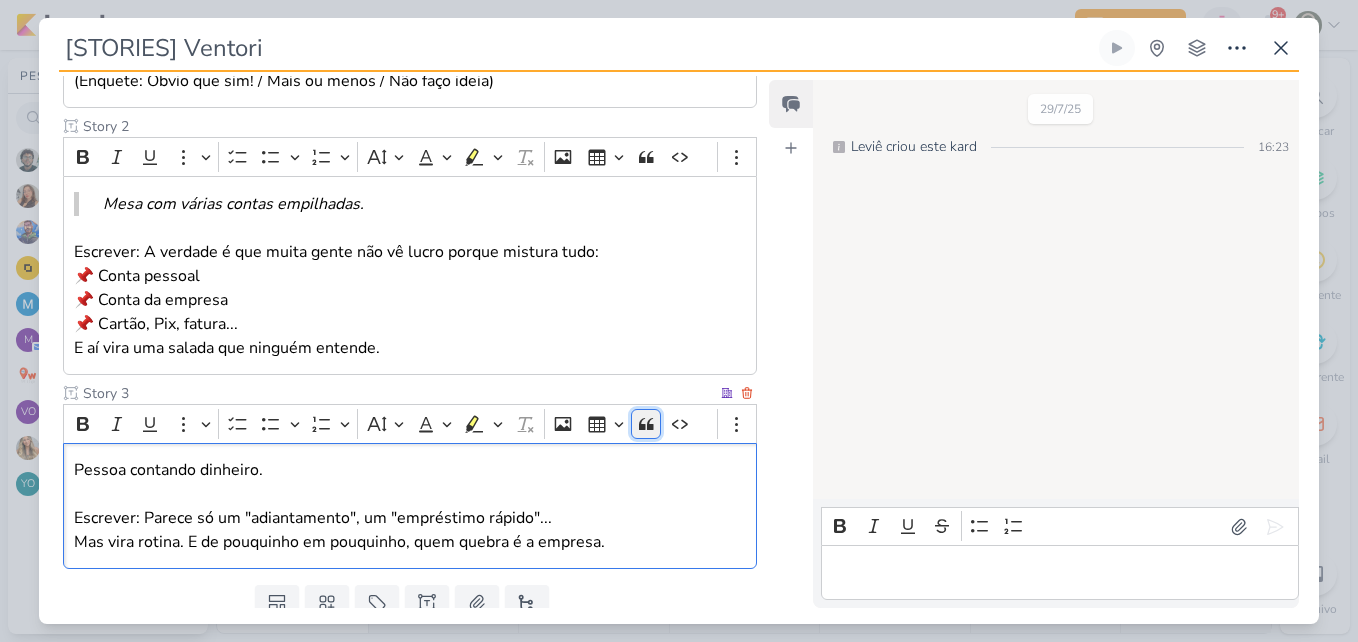 click 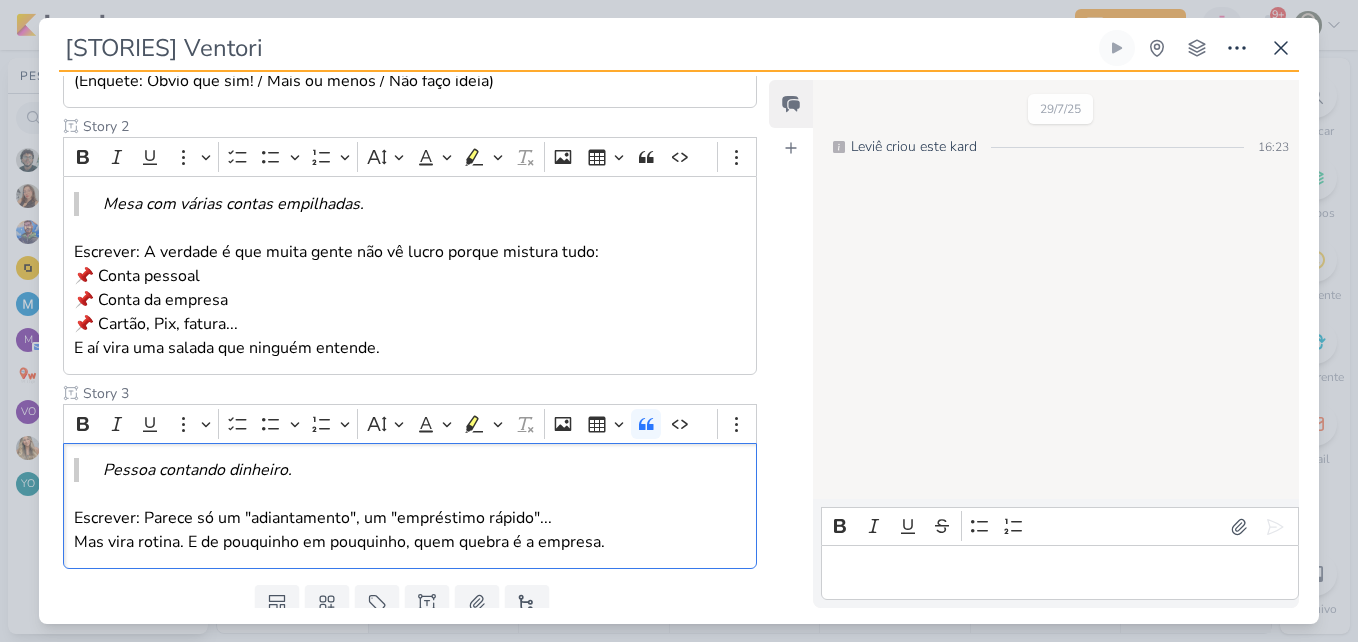 scroll, scrollTop: 536, scrollLeft: 0, axis: vertical 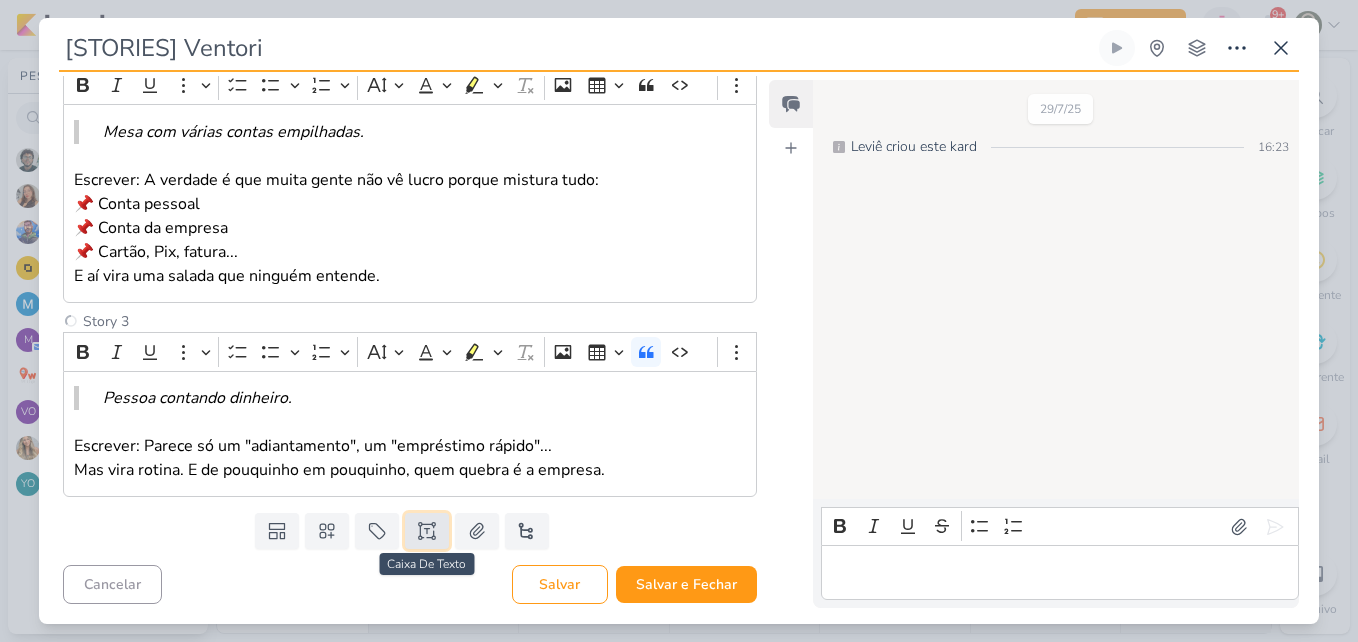 click 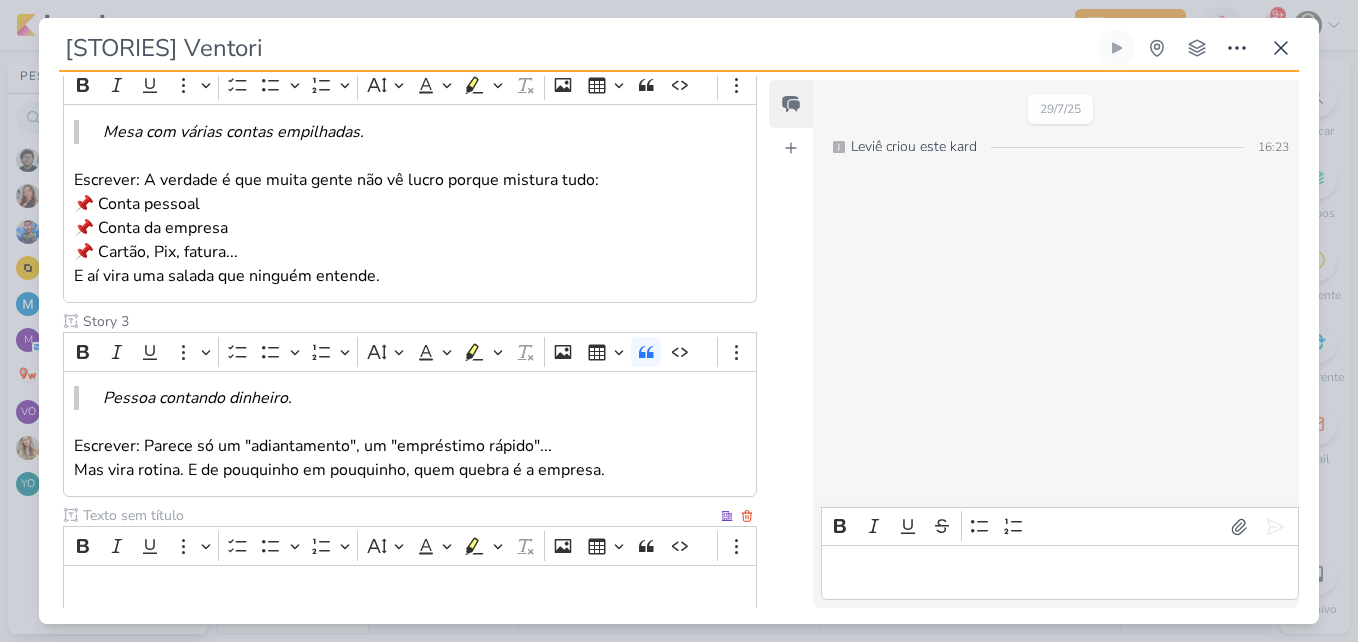 click at bounding box center [398, 515] 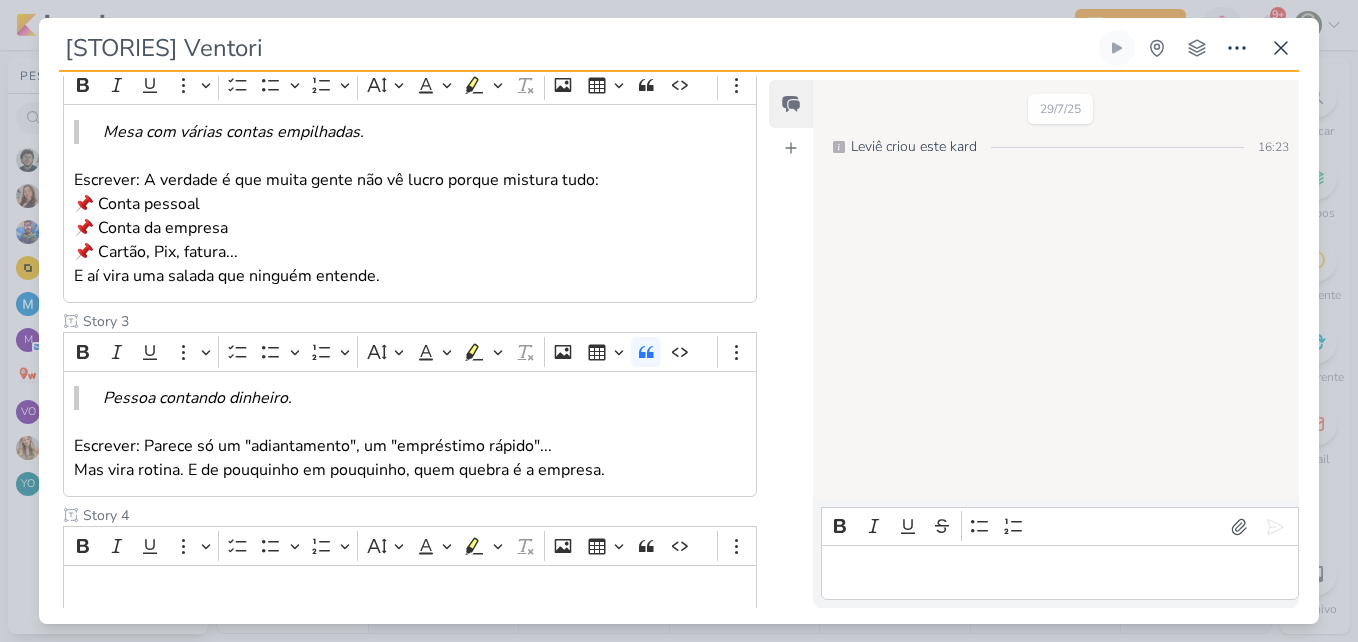 type on "Story 4" 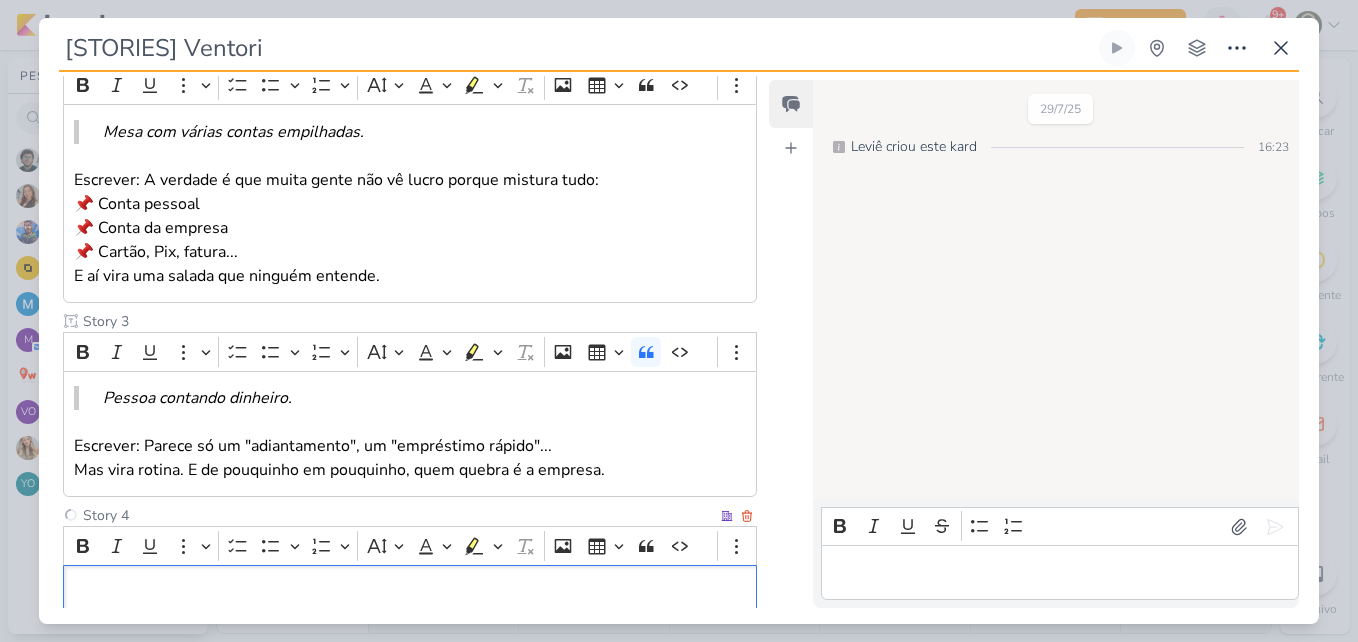 click at bounding box center (410, 592) 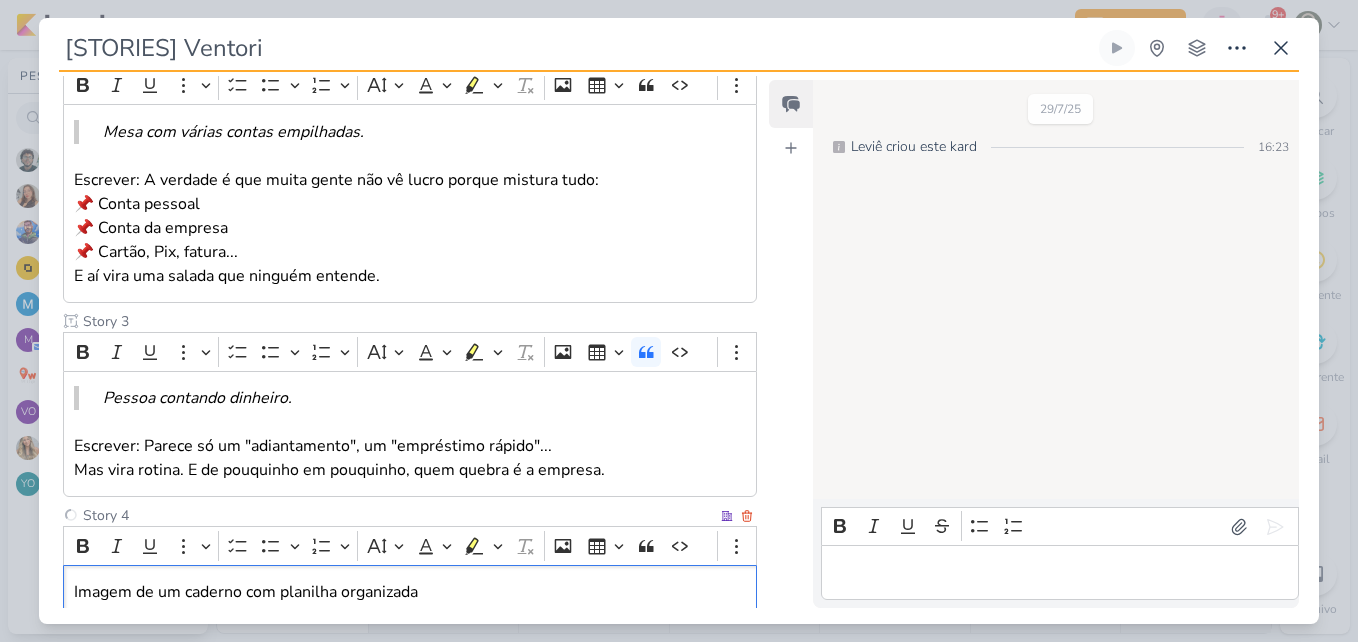 scroll, scrollTop: 580, scrollLeft: 0, axis: vertical 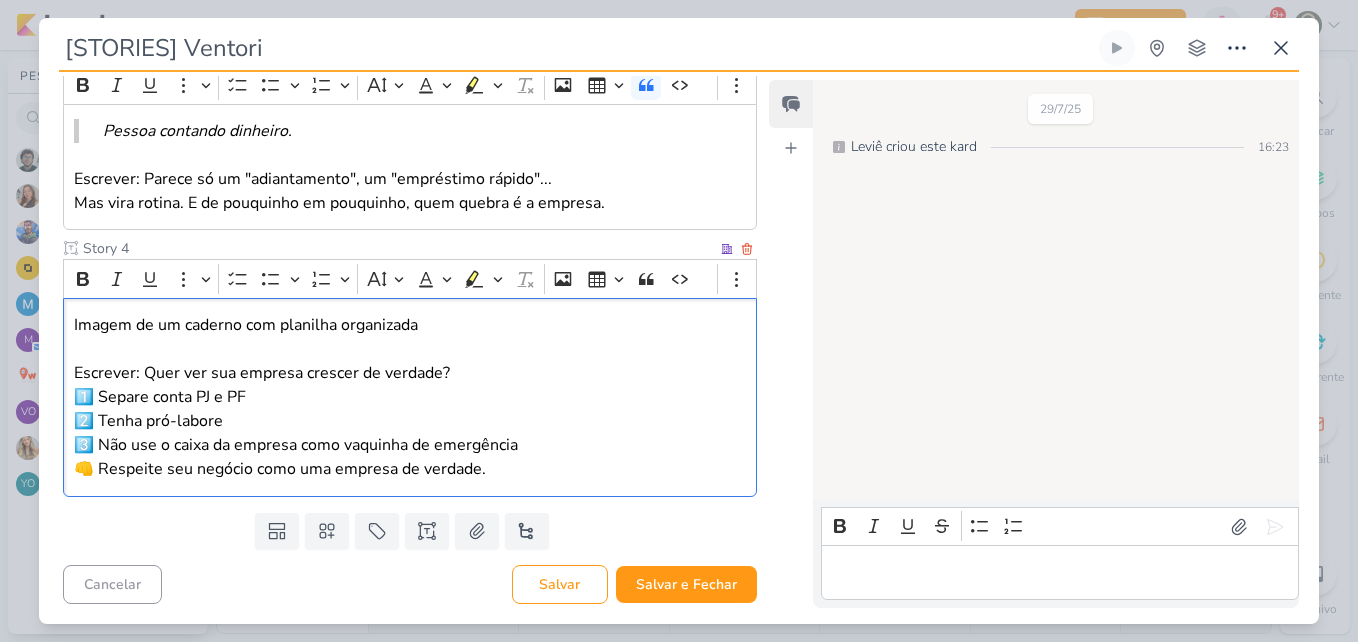 click on "👊 Respeite seu negócio como uma empresa de verdade." at bounding box center [410, 469] 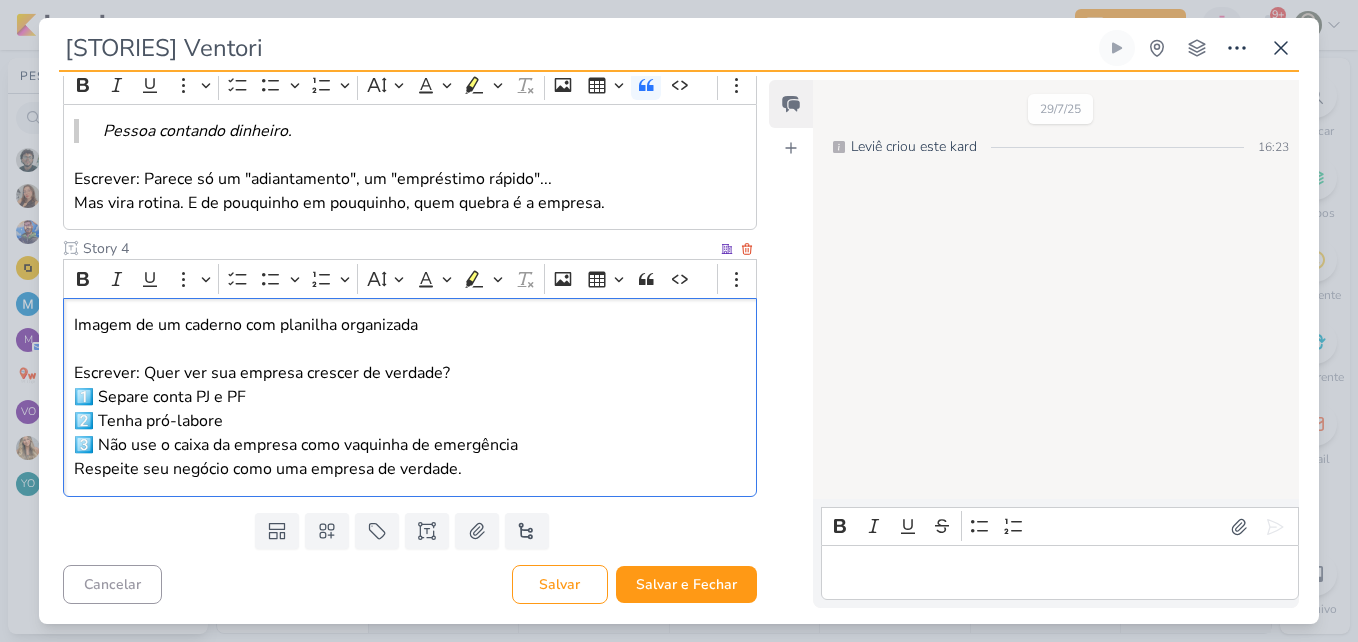 click on "Imagem de um caderno com planilha organizada Escrever: Quer ver sua empresa crescer de verdade? 1️⃣ Separe conta PJ e PF 2️⃣ Tenha pró-labore 3️⃣ Não use o caixa da empresa como vaquinha de emergência Respeite seu negócio como uma empresa de verdade." at bounding box center [410, 397] 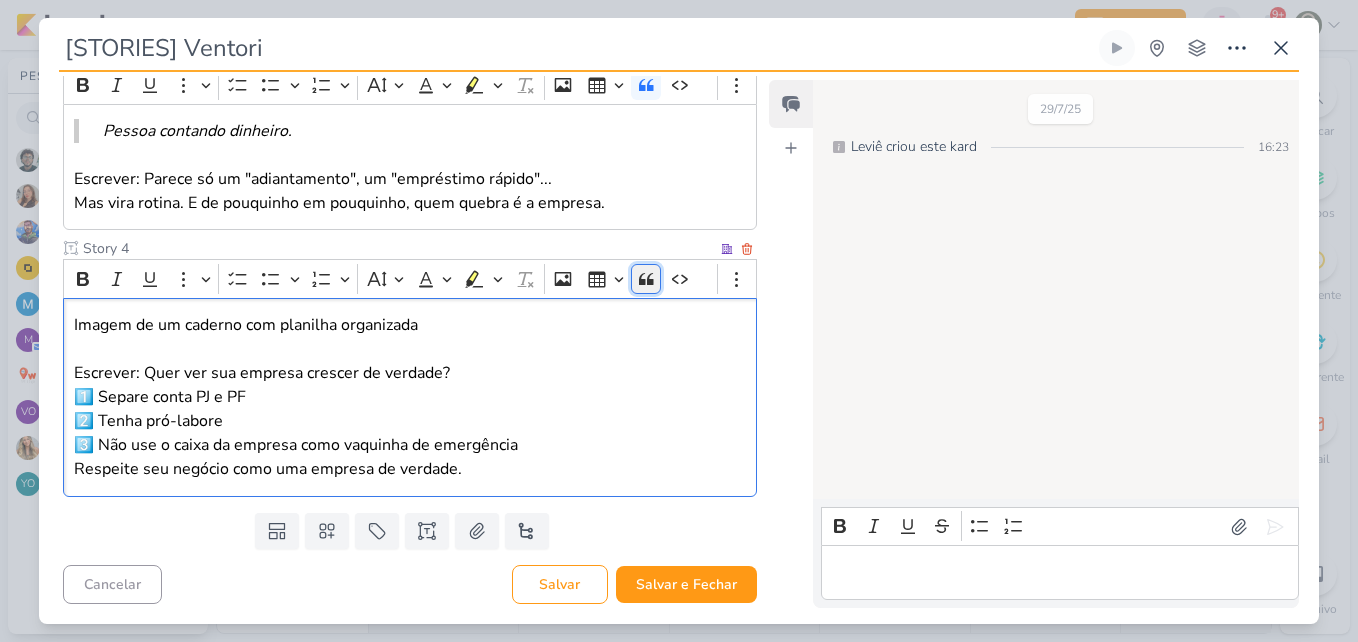click 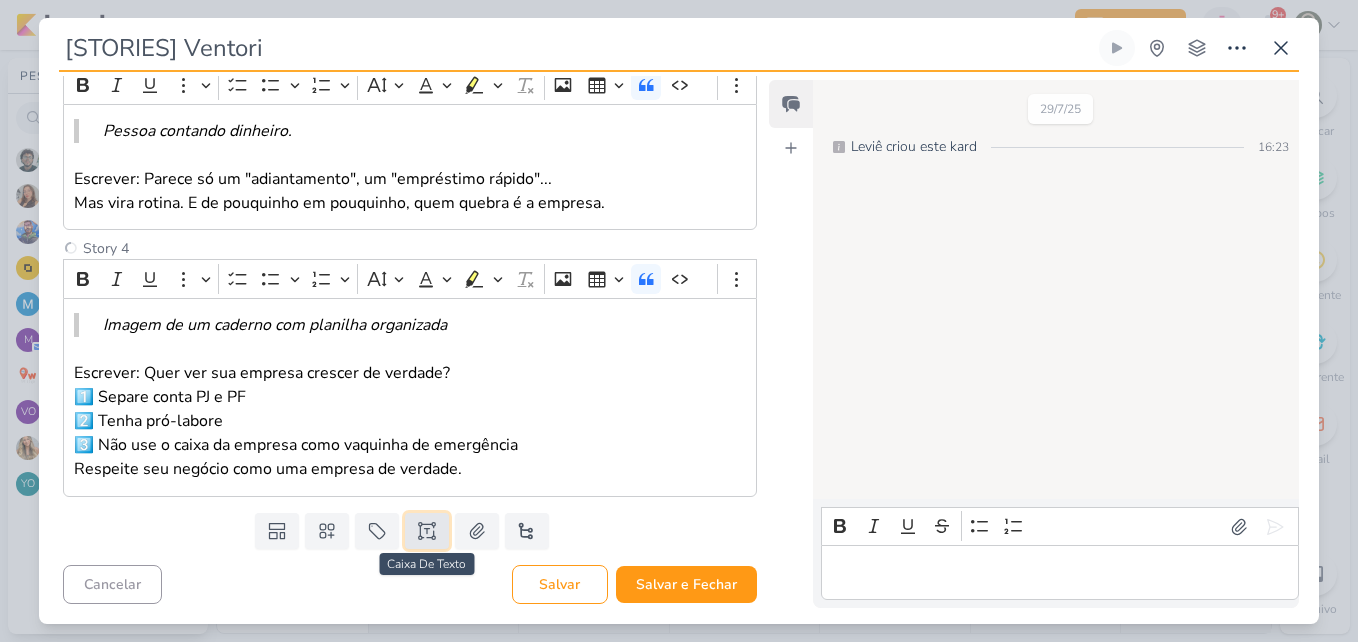click 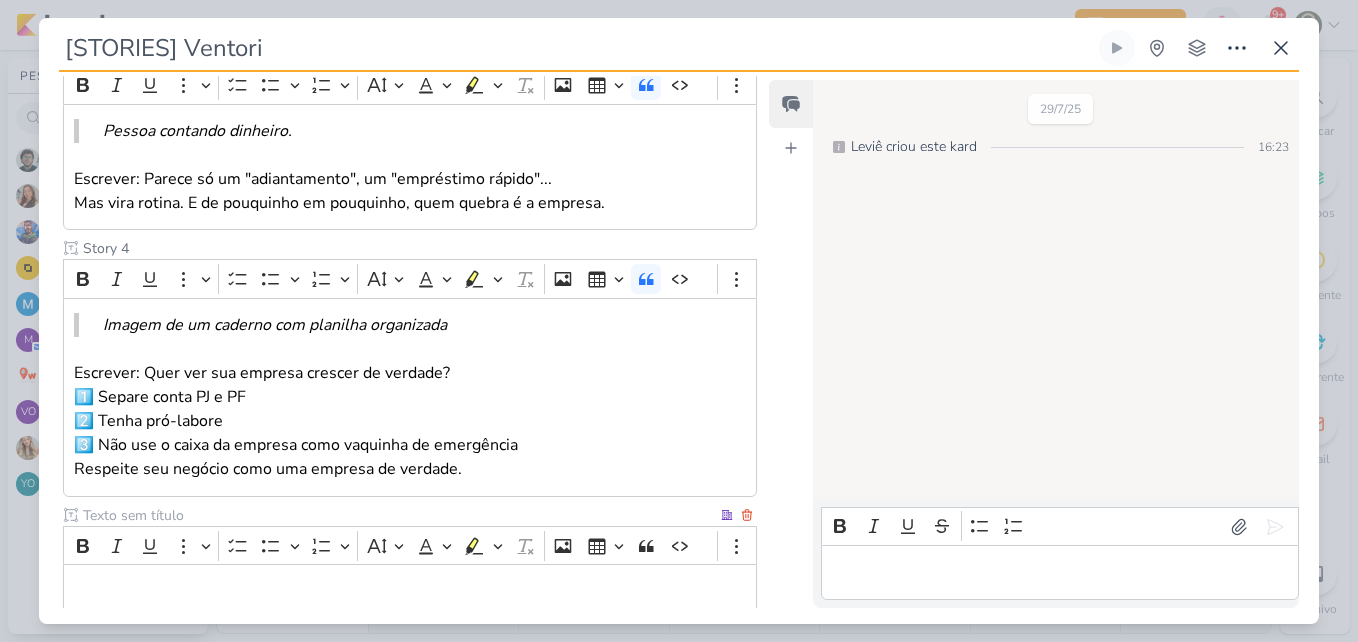 click at bounding box center [398, 515] 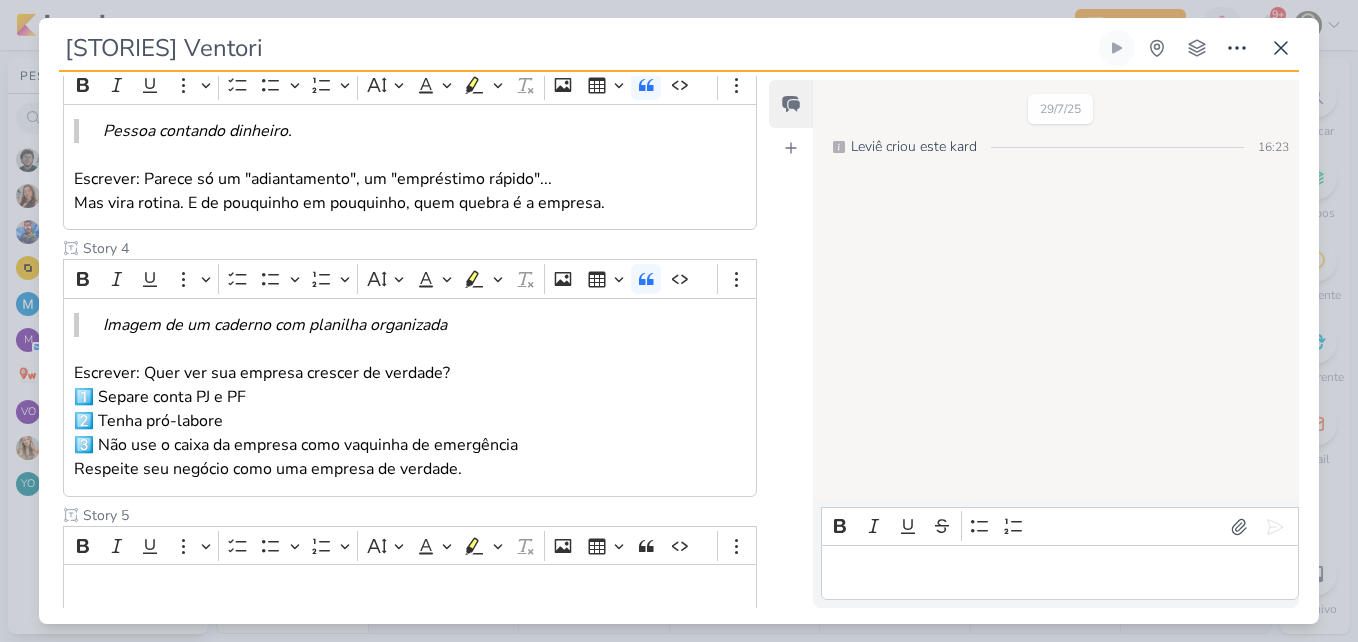 type on "Story 5" 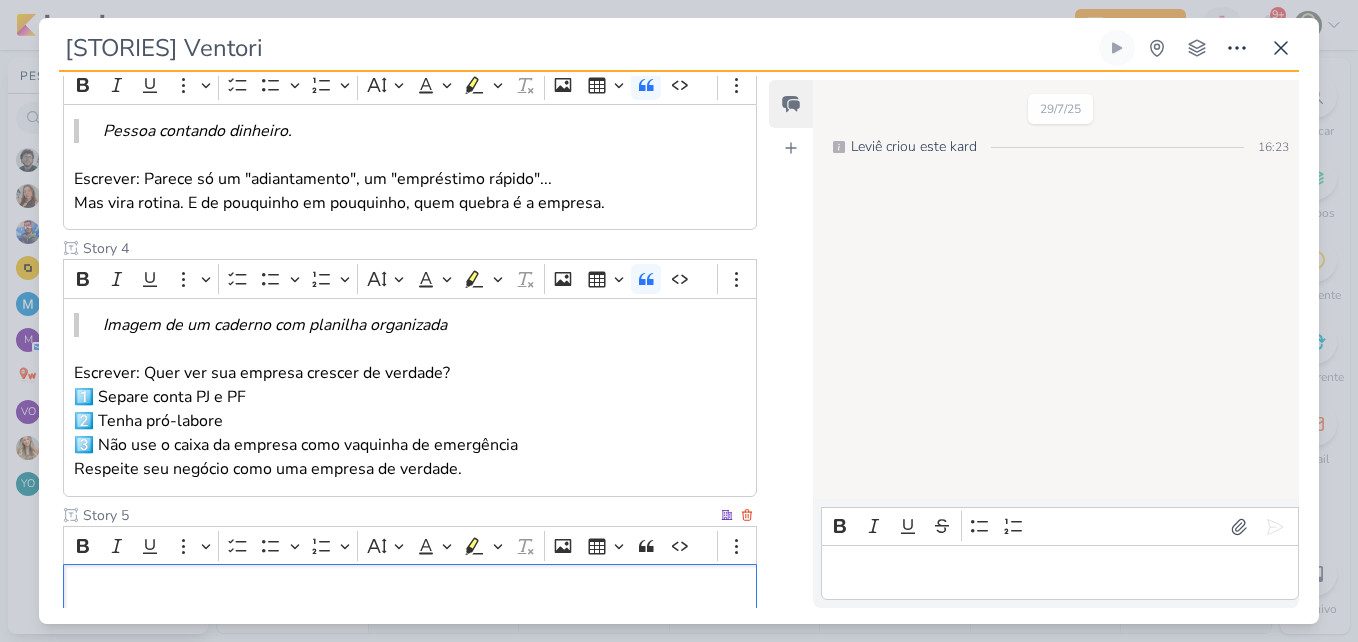 click at bounding box center [410, 591] 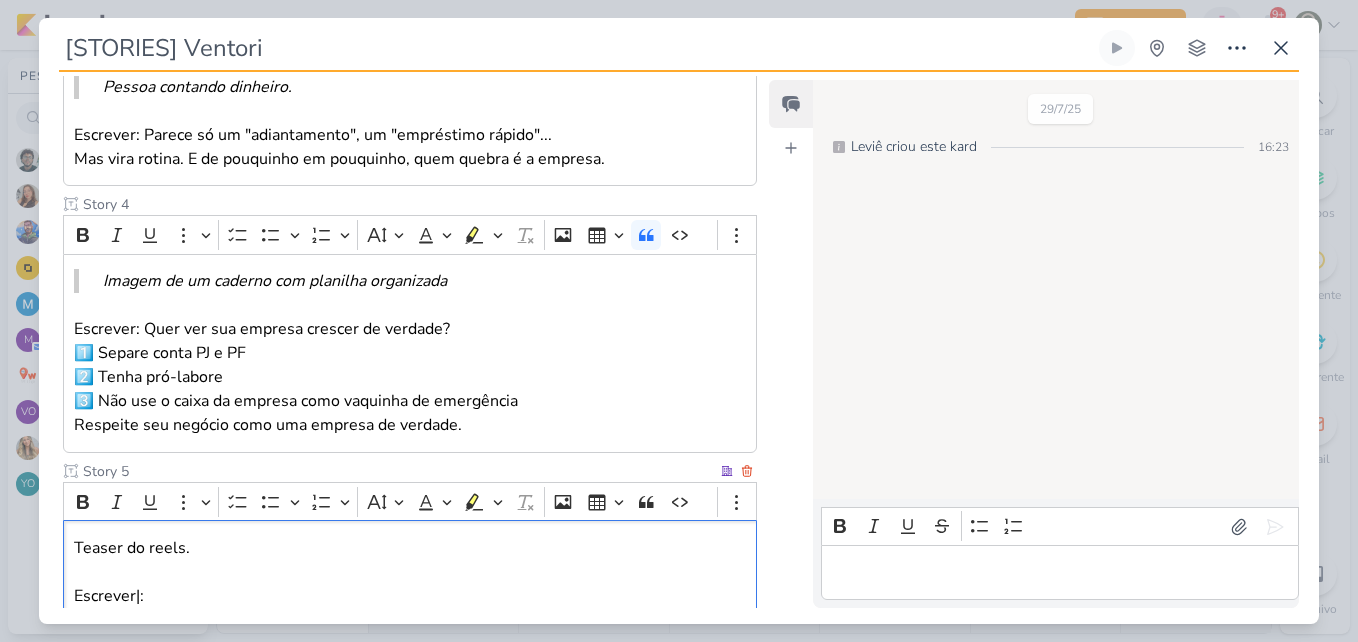 scroll, scrollTop: 942, scrollLeft: 0, axis: vertical 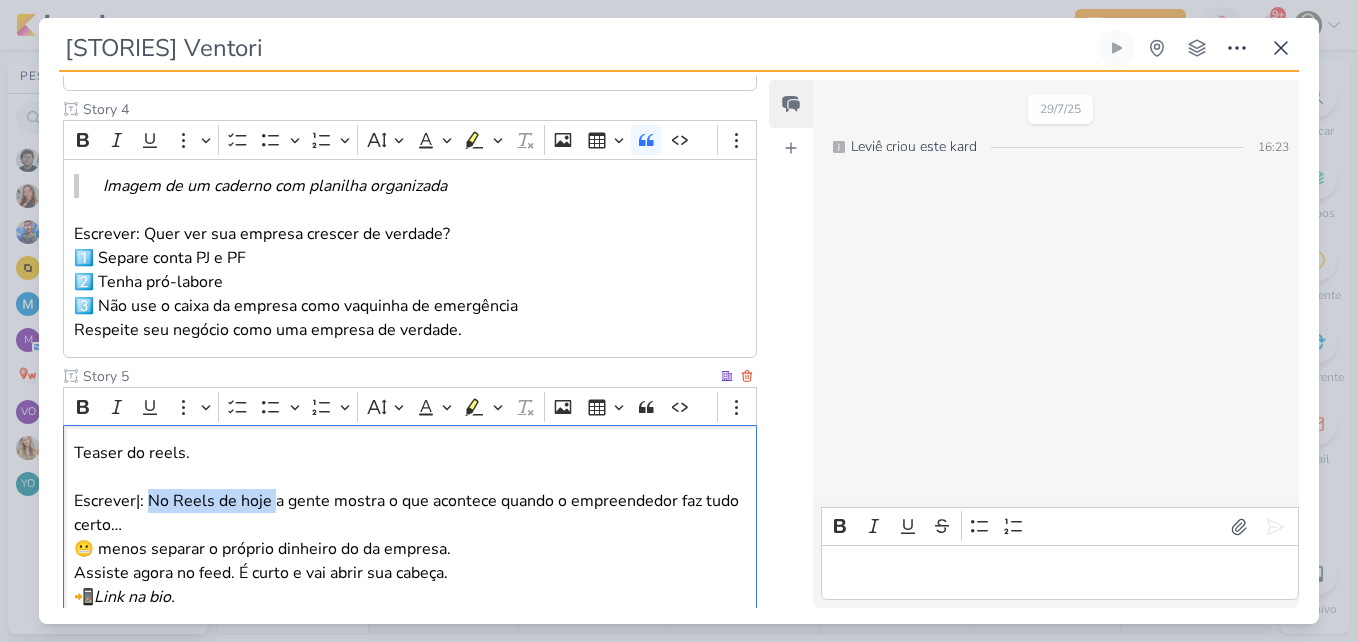 drag, startPoint x: 272, startPoint y: 501, endPoint x: 150, endPoint y: 497, distance: 122.06556 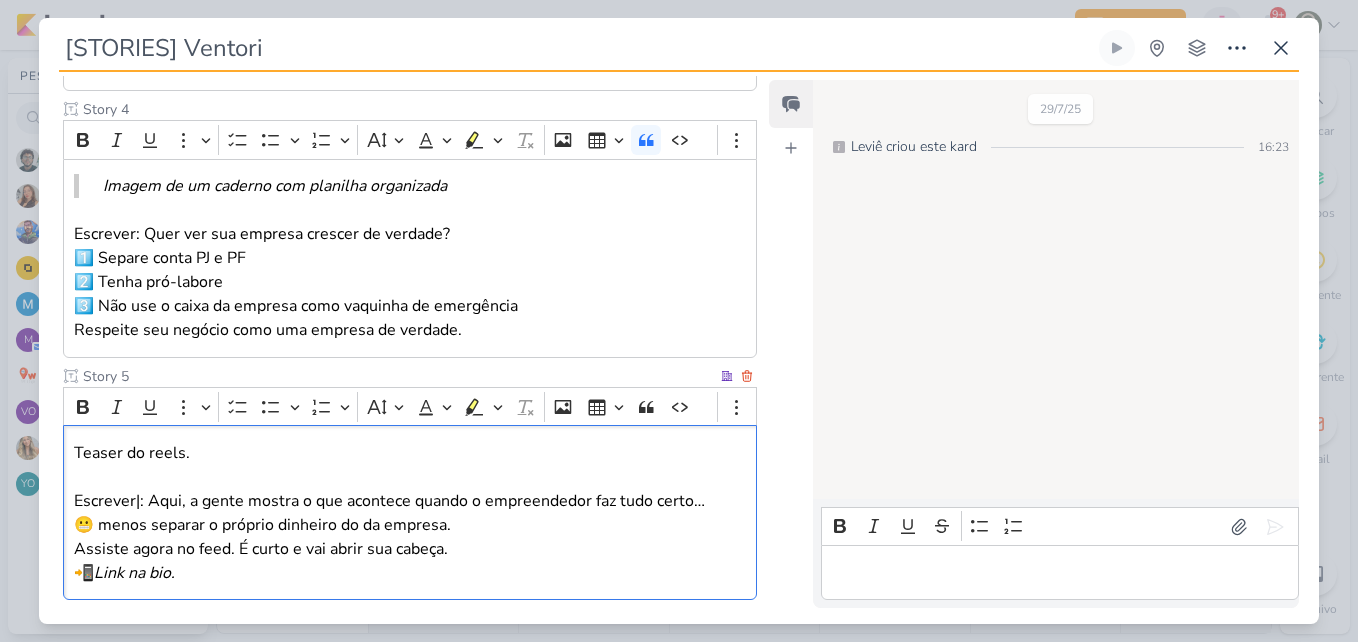 click on "Escrever|: Aqui, a gente mostra o que acontece quando o empreendedor faz tudo certo… 😬 menos separar o próprio dinheiro do da empresa." at bounding box center (410, 513) 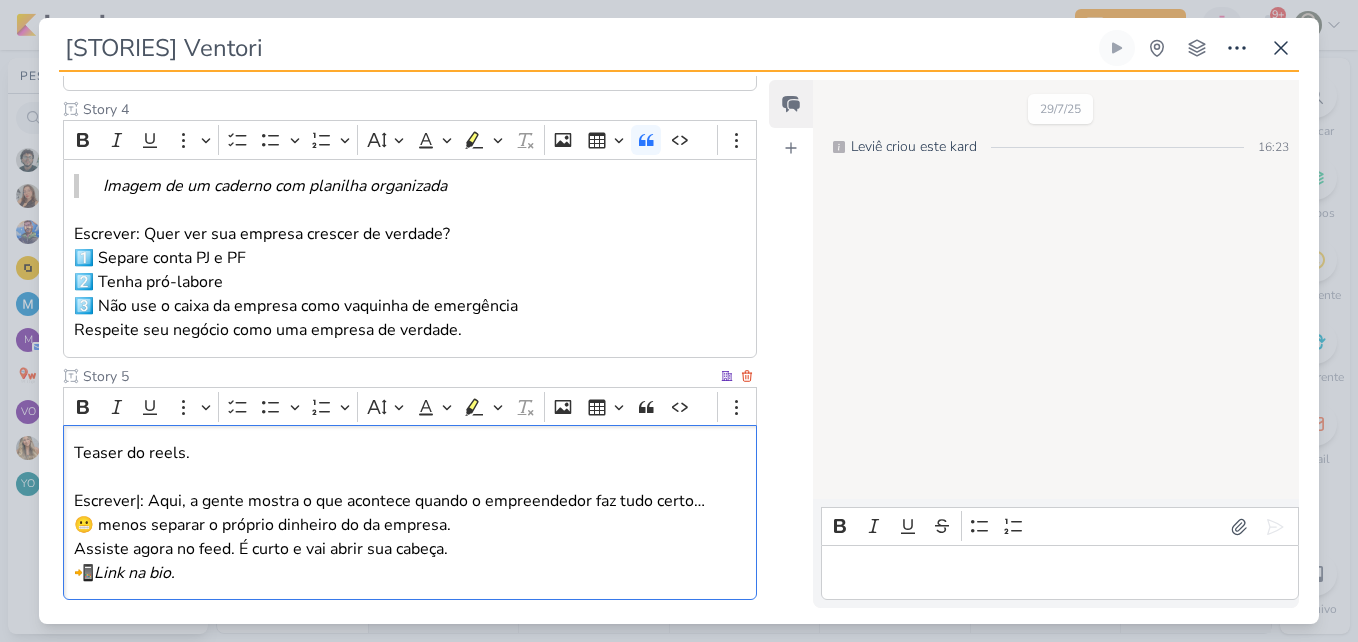 click on "Escrever|: Aqui, a gente mostra o que acontece quando o empreendedor faz tudo certo… 😬 menos separar o próprio dinheiro do da empresa." at bounding box center [410, 513] 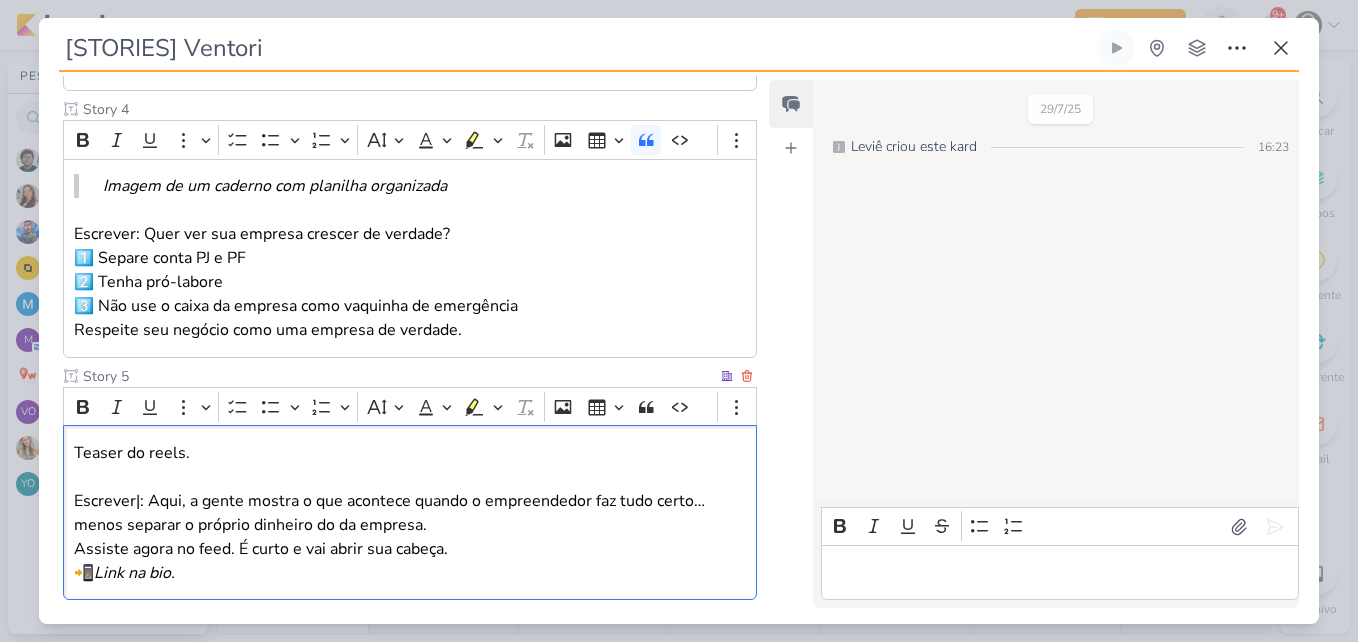 click on "Teaser do reels. Escrever|: Aqui, a gente mostra o que acontece quando o empreendedor faz tudo certo… menos separar o próprio dinheiro do da empresa. Assiste agora no feed. É curto e vai abrir sua cabeça. 📲  Link na bio." at bounding box center [410, 512] 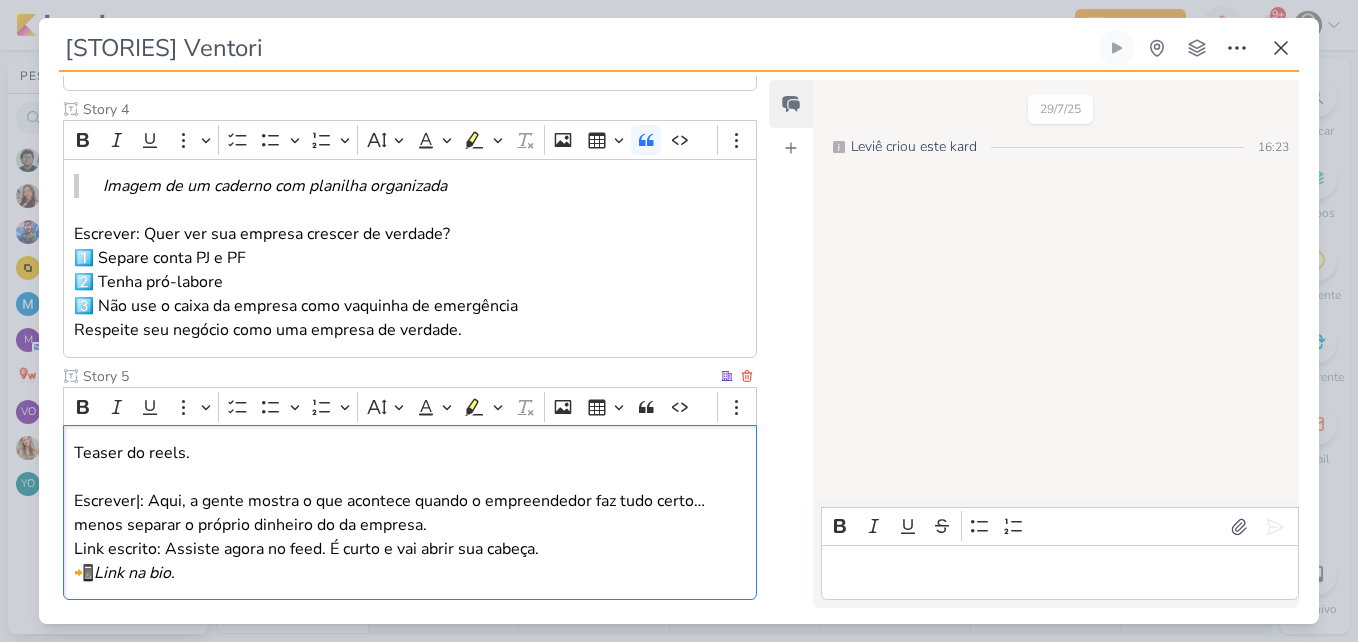click on "Teaser do reels. Escrever|: Aqui, a gente mostra o que acontece quando o empreendedor faz tudo certo… menos separar o próprio dinheiro do da empresa. Link escrito: Assiste agora no feed. É curto e vai abrir sua cabeça. 📲 Link na bio." at bounding box center (410, 512) 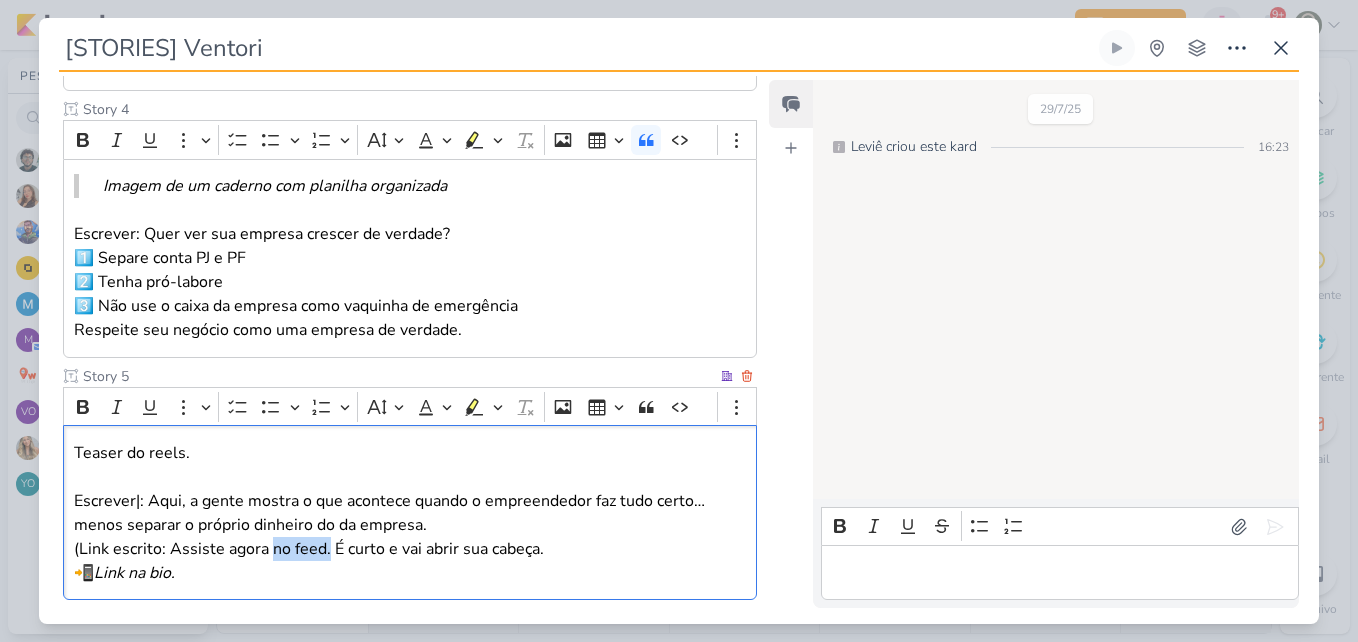 drag, startPoint x: 269, startPoint y: 546, endPoint x: 328, endPoint y: 549, distance: 59.07622 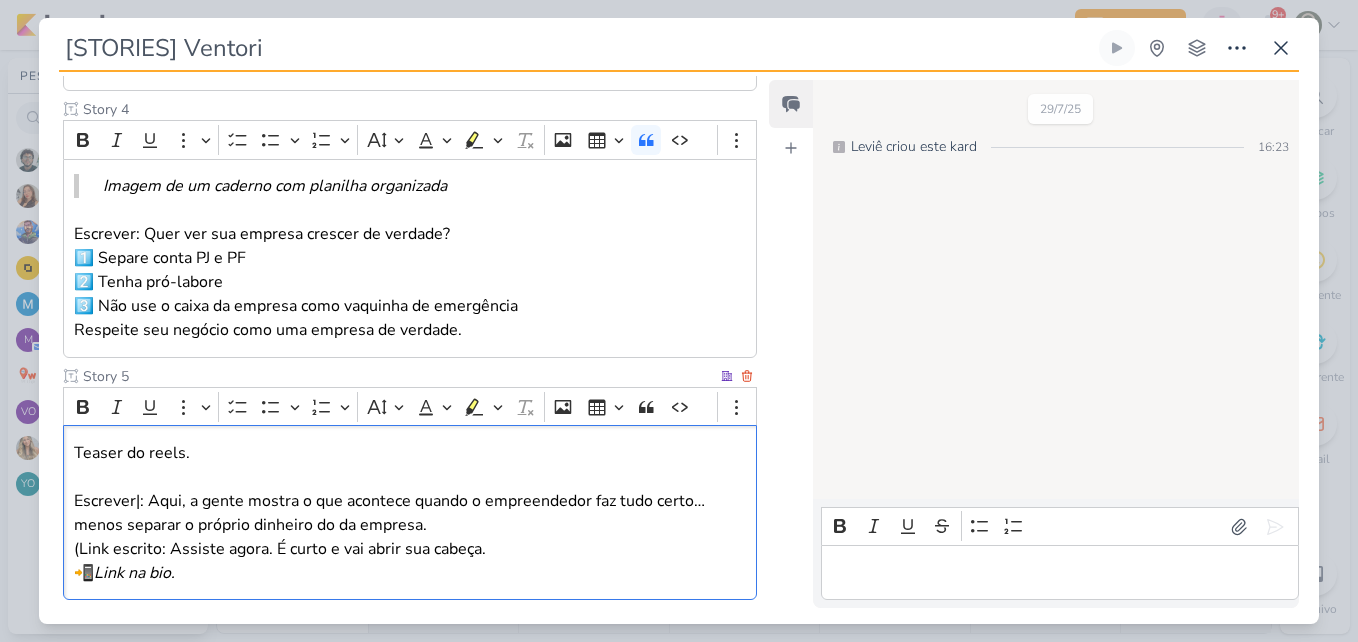 click on "(Link escrito: Assiste agora. É curto e vai abrir sua cabeça. 📲  Link na bio." at bounding box center [410, 561] 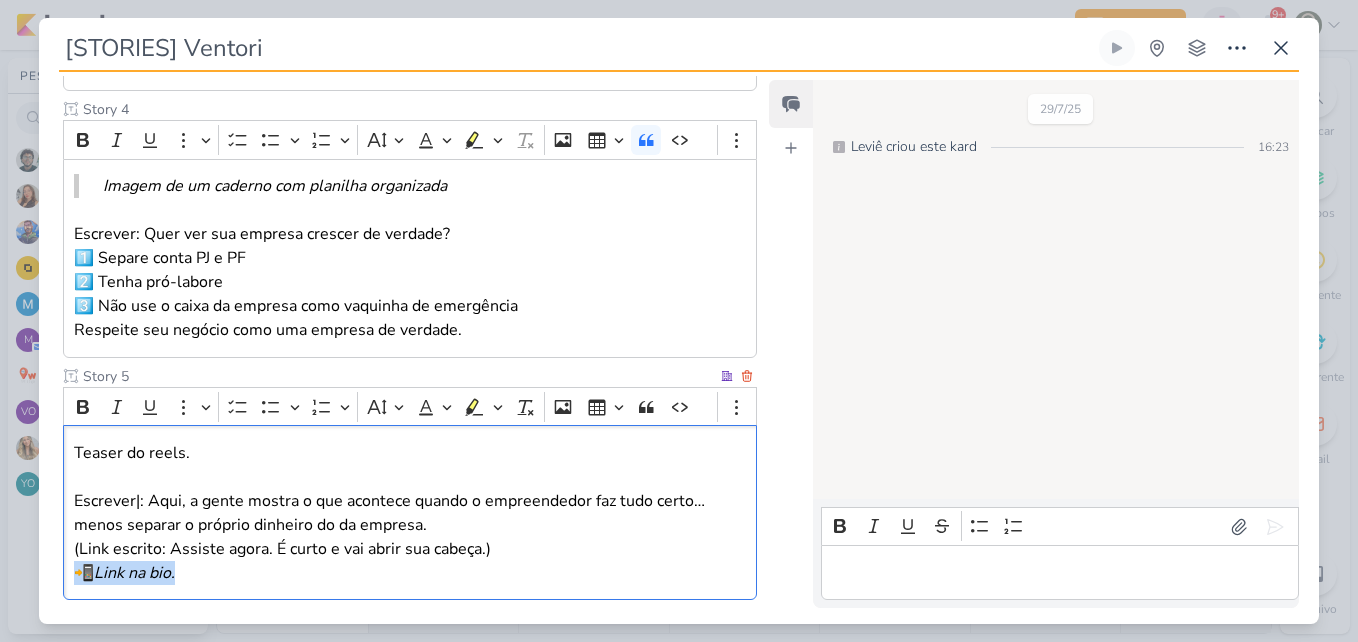 drag, startPoint x: 202, startPoint y: 576, endPoint x: 79, endPoint y: 565, distance: 123.49089 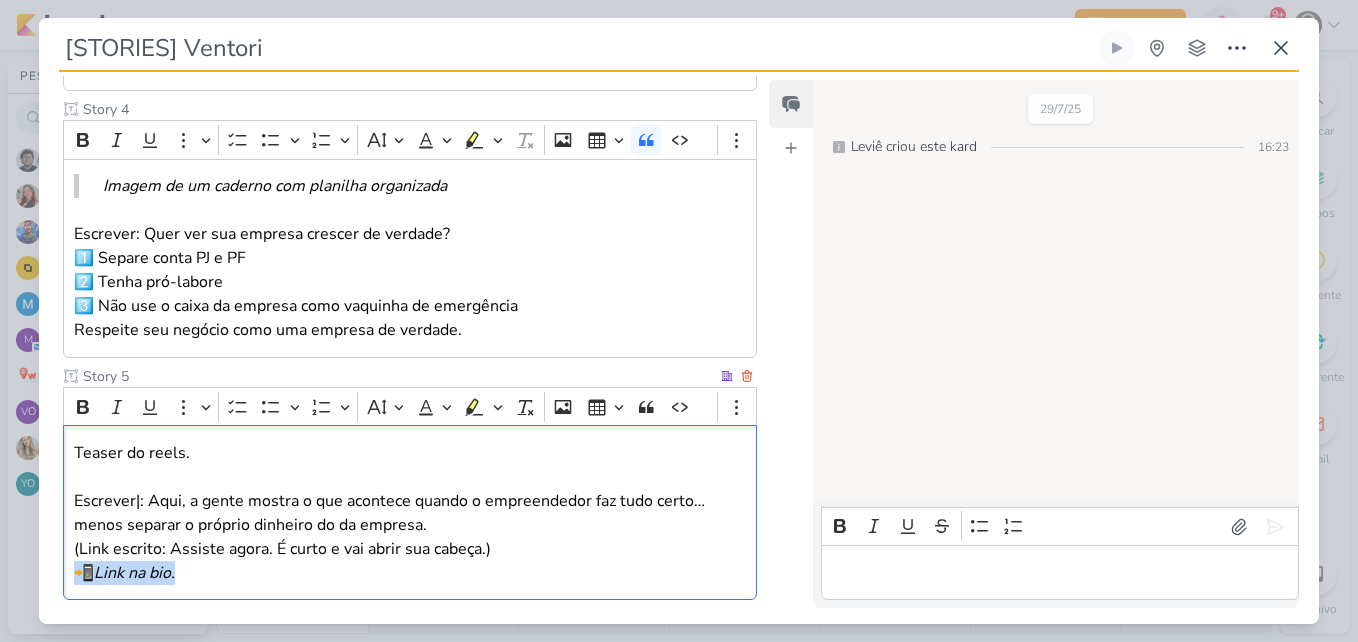 click on "(Link escrito: Assiste agora. É curto e vai abrir sua cabeça.) 📲 Link na bio." at bounding box center [410, 561] 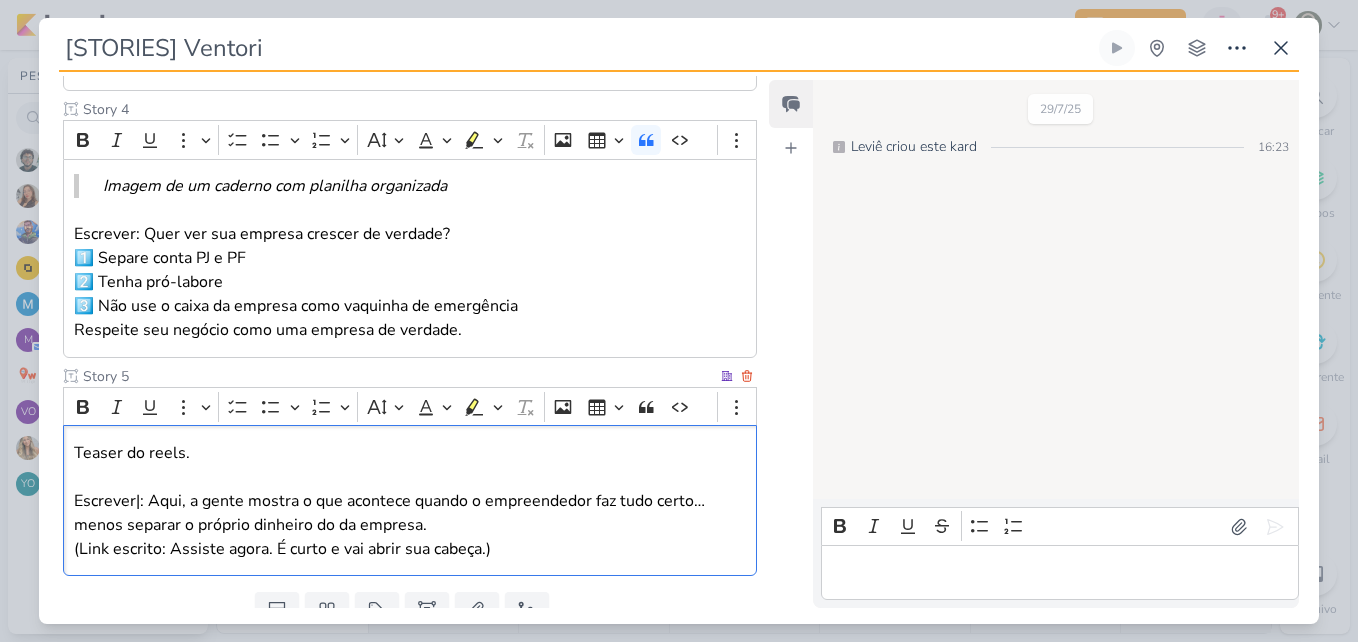 click on "Teaser do reels." at bounding box center [410, 453] 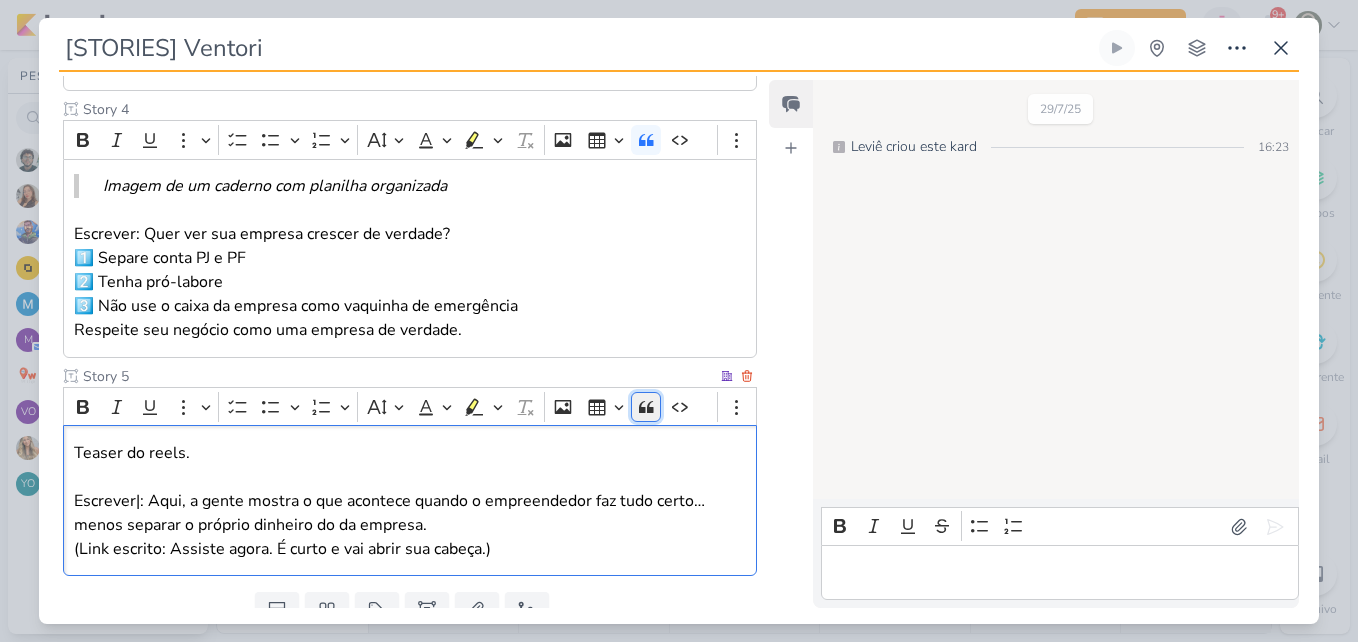 click 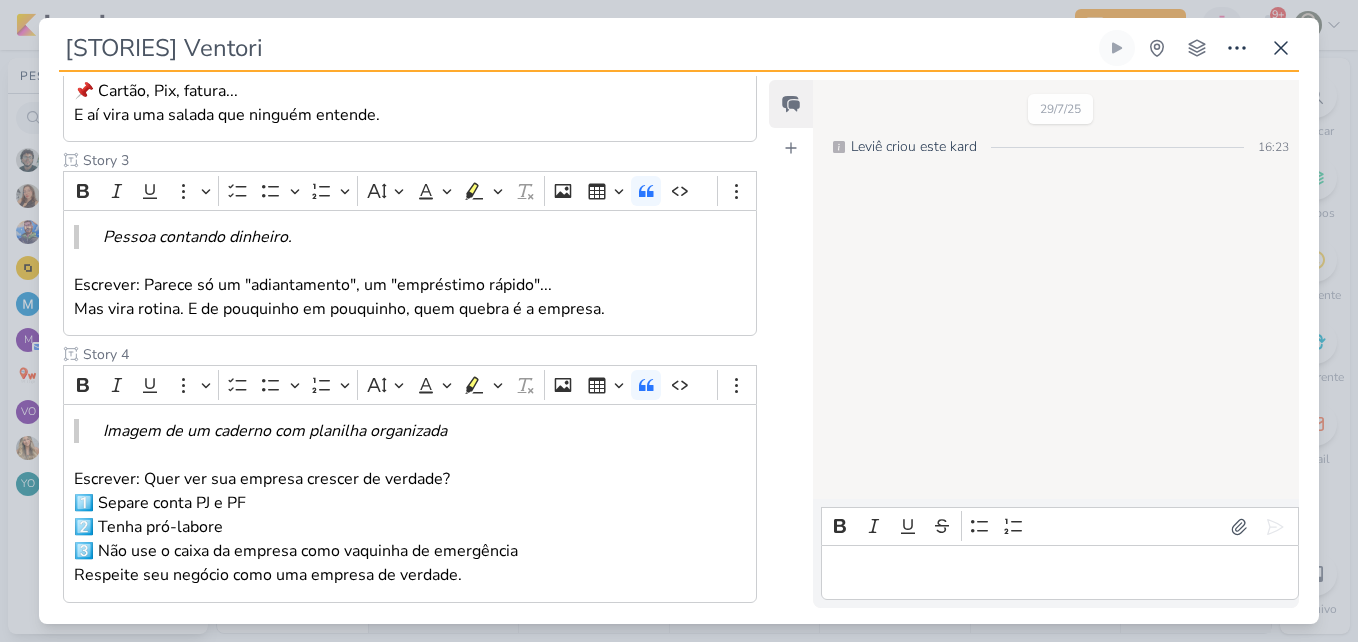 scroll, scrollTop: 1021, scrollLeft: 0, axis: vertical 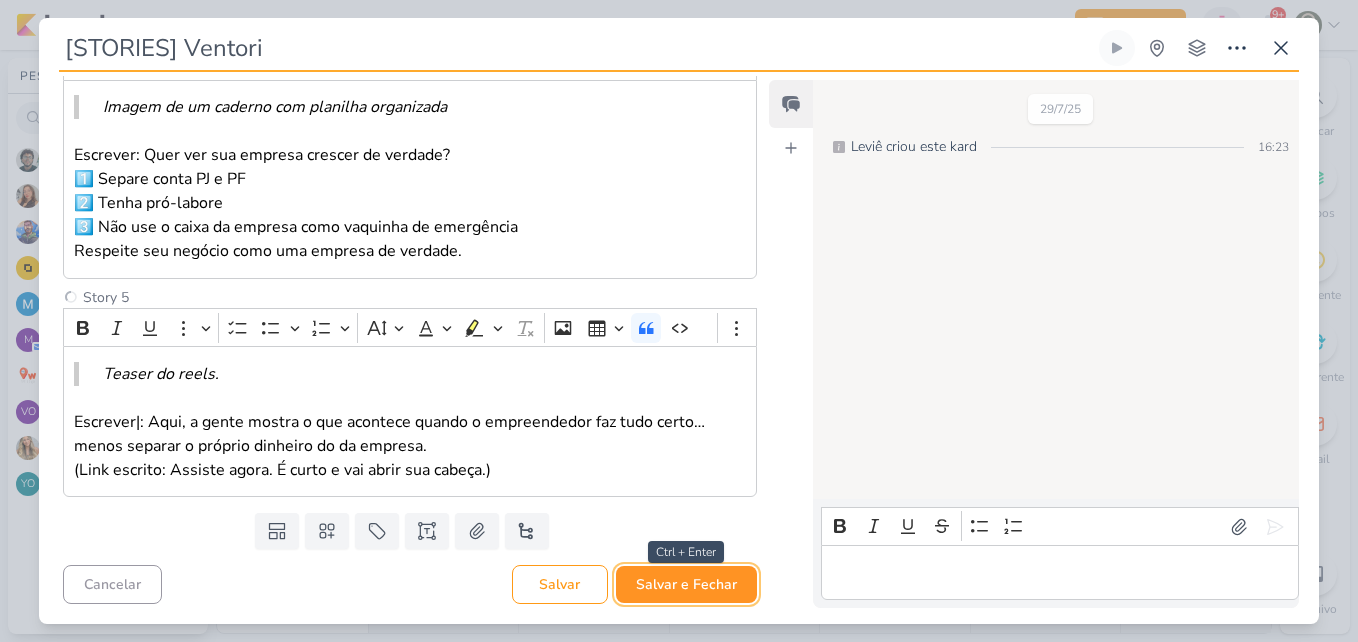 click on "Salvar e Fechar" at bounding box center [686, 584] 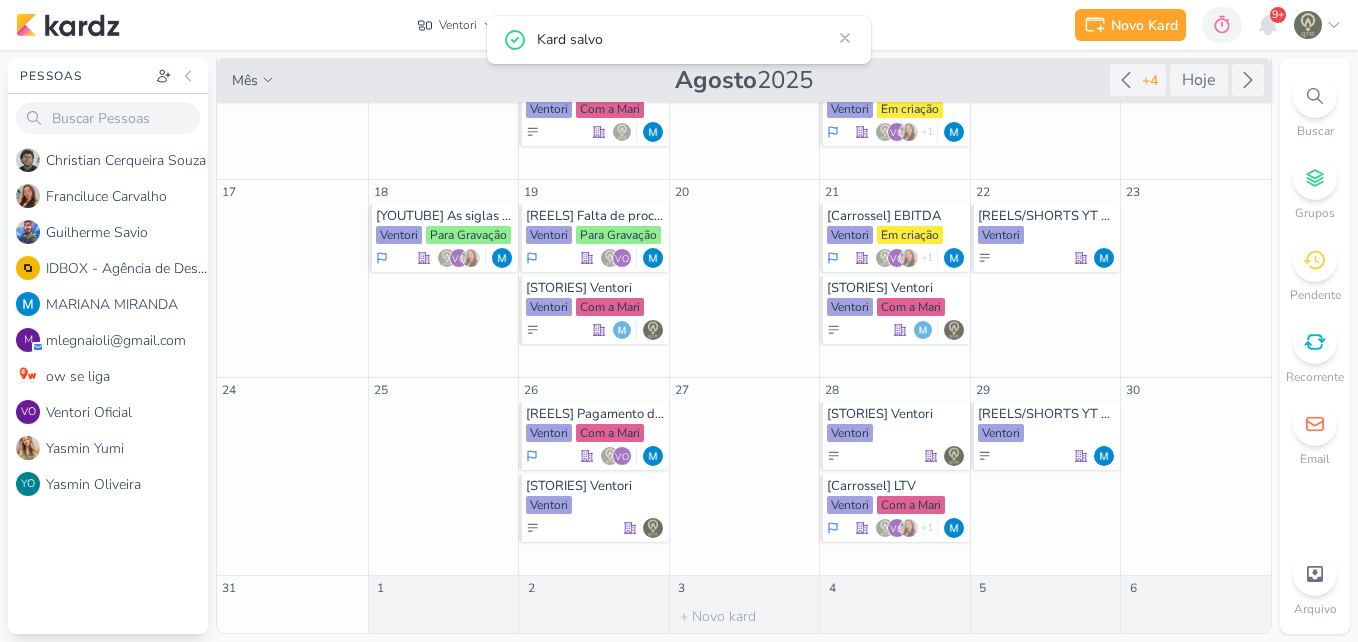 scroll, scrollTop: 0, scrollLeft: 0, axis: both 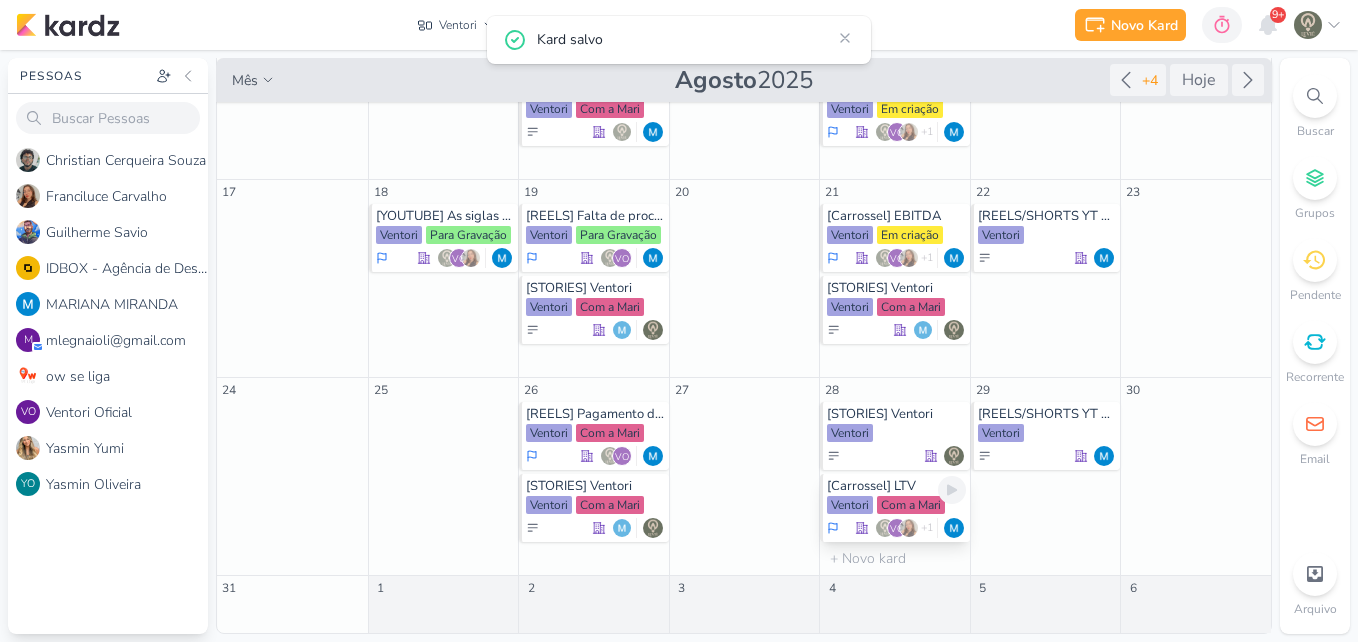 click on "Com a Mari" at bounding box center (911, 505) 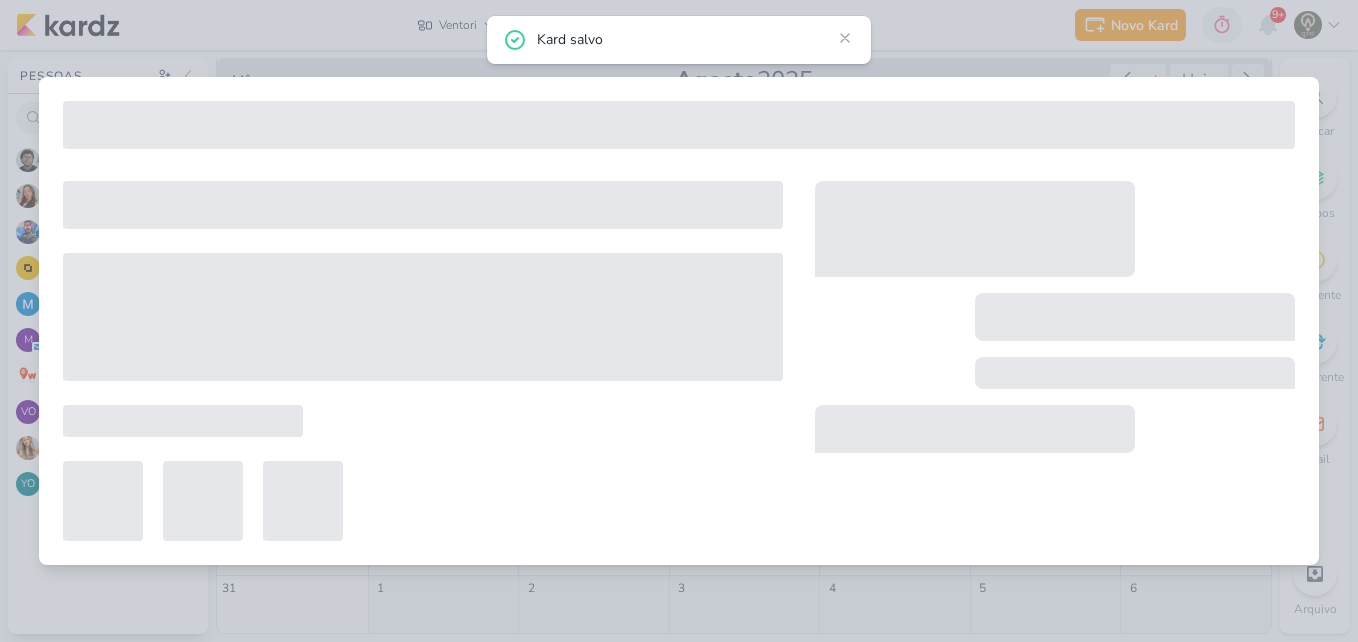 type on "[Carrossel] LTV" 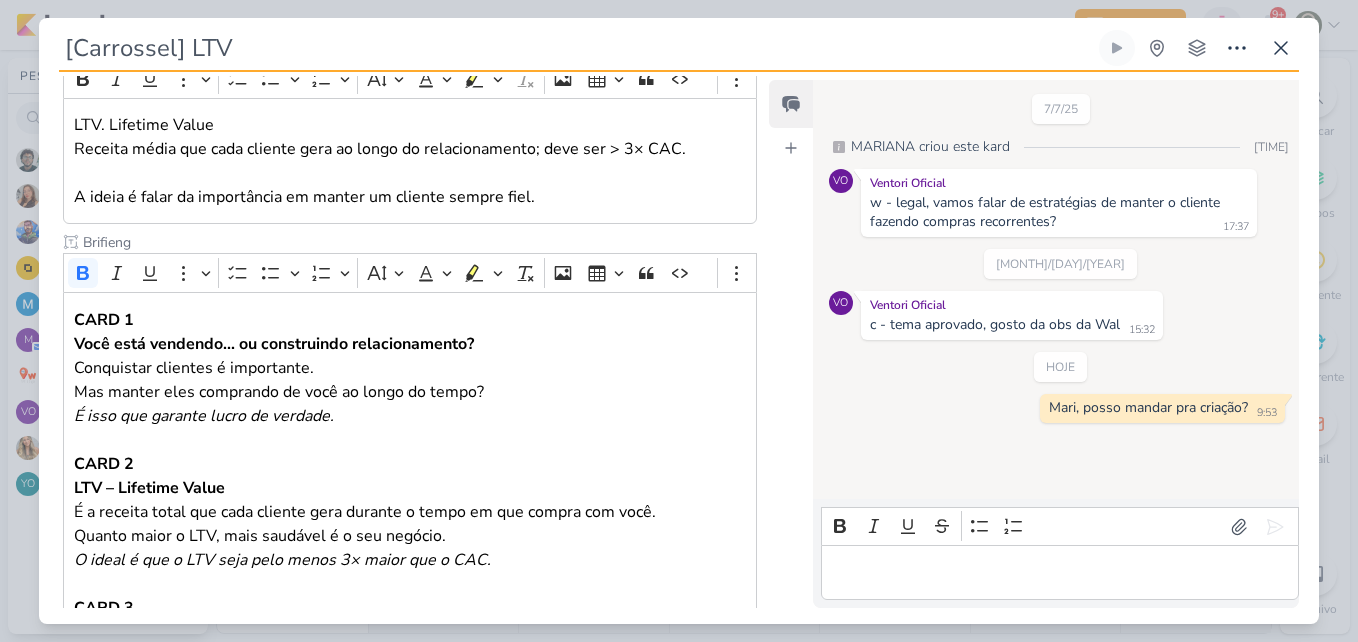 scroll, scrollTop: 317, scrollLeft: 0, axis: vertical 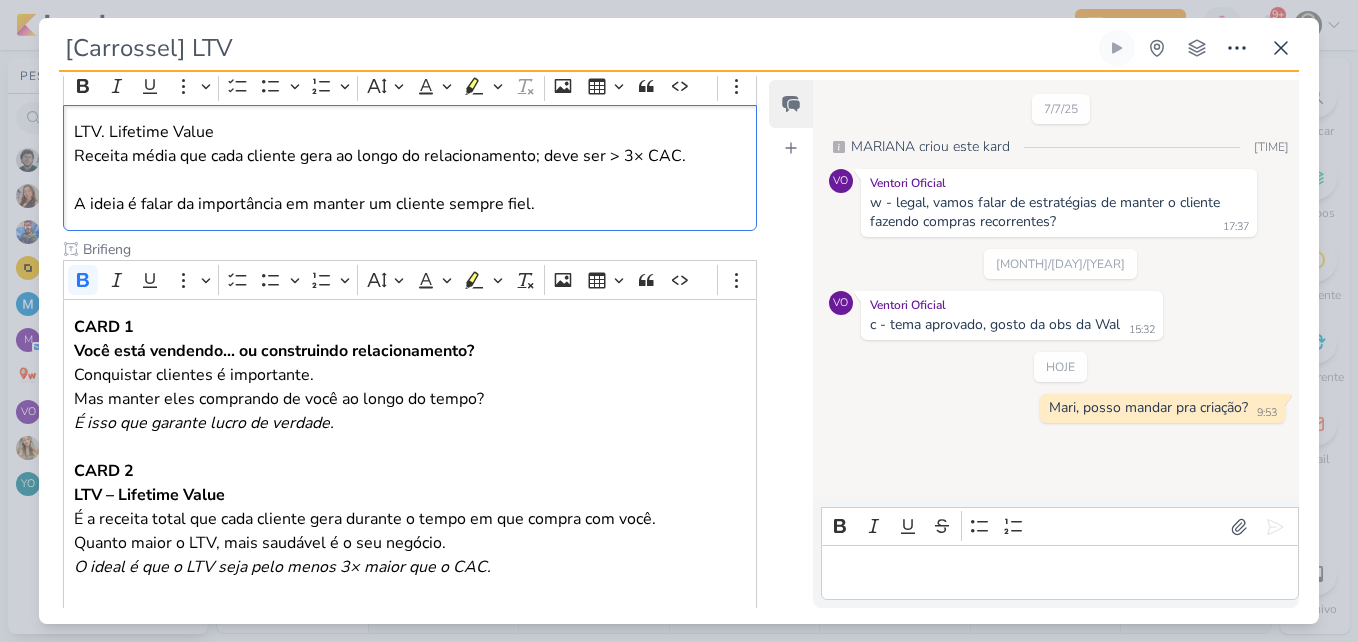 click on "A ideia é falar da importância em manter um cliente sempre fiel." at bounding box center [410, 204] 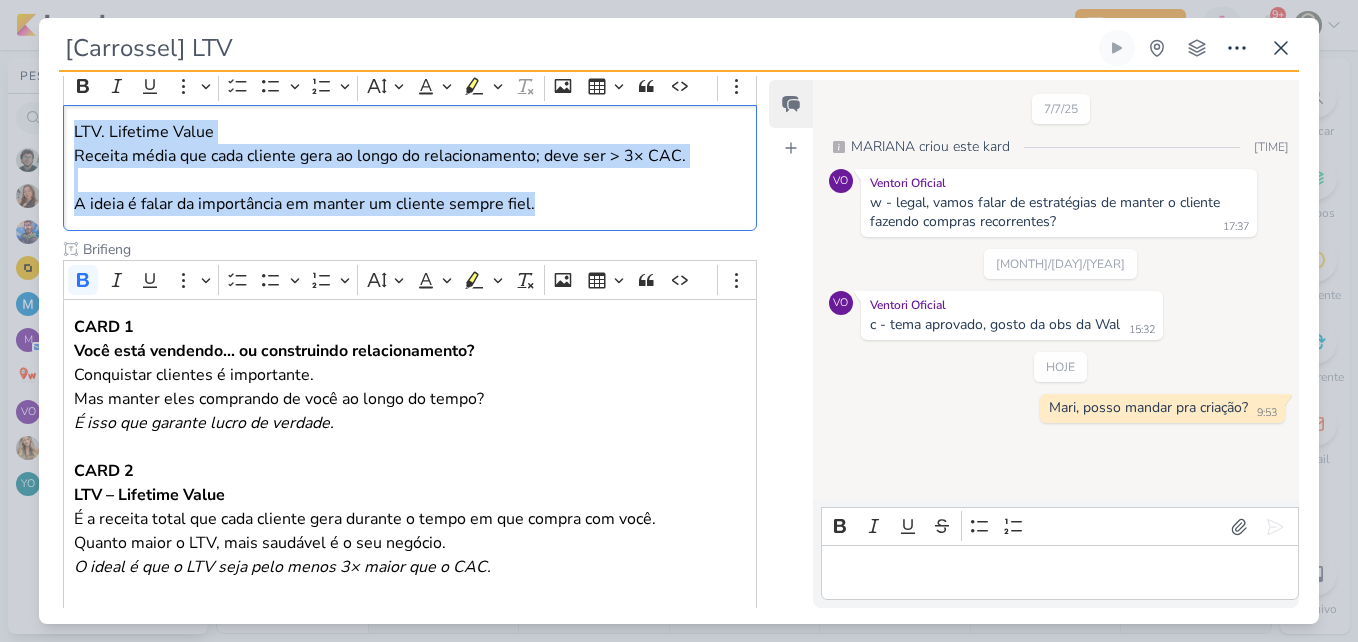 drag, startPoint x: 581, startPoint y: 237, endPoint x: 72, endPoint y: 157, distance: 515.2485 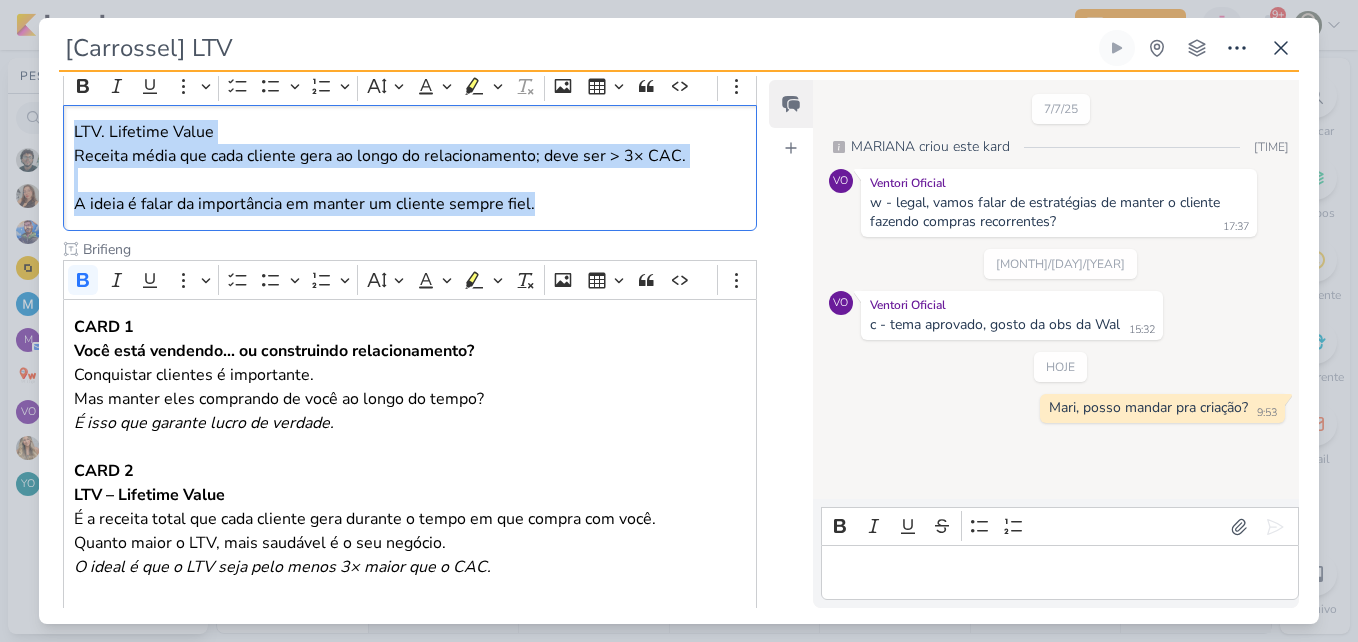 click on "LTV. Lifetime Value Receita média que cada cliente gera ao longo do relacionamento; deve ser > 3× CAC. A ideia é falar da importância em manter um cliente sempre fiel." at bounding box center (410, 168) 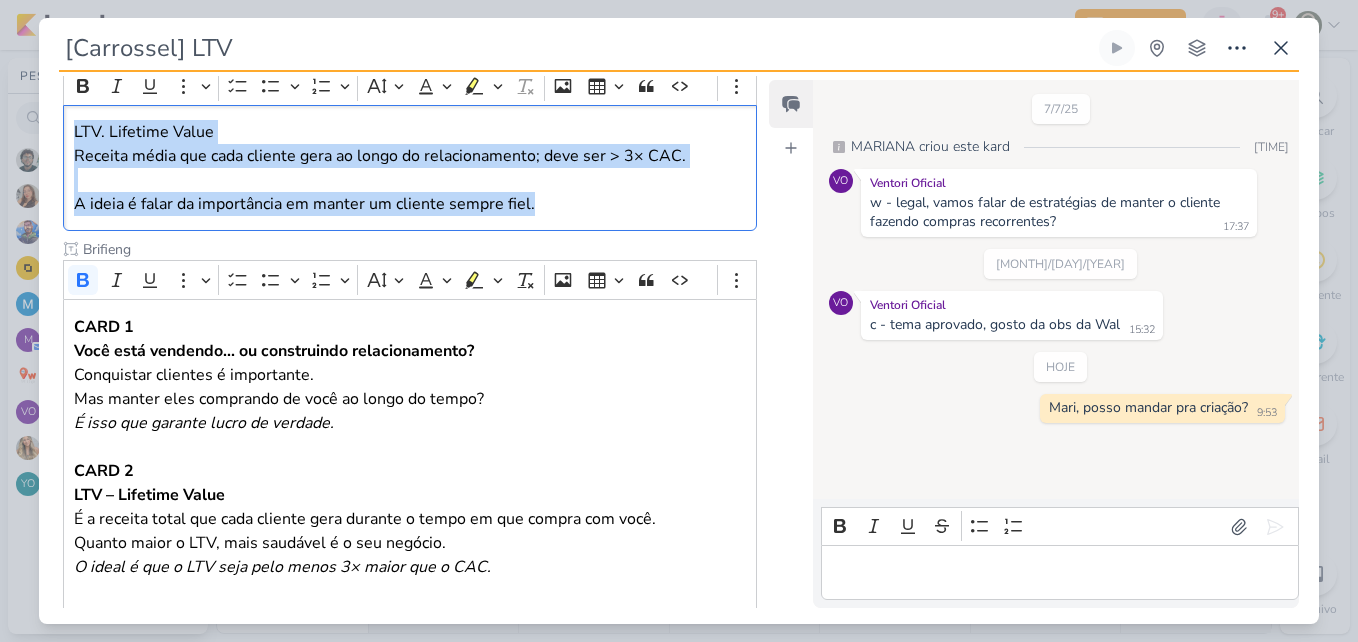 copy on "LTV. Lifetime Value Receita média que cada cliente gera ao longo do relacionamento; deve ser > 3× CAC. A ideia é falar da importância em manter um cliente sempre fiel." 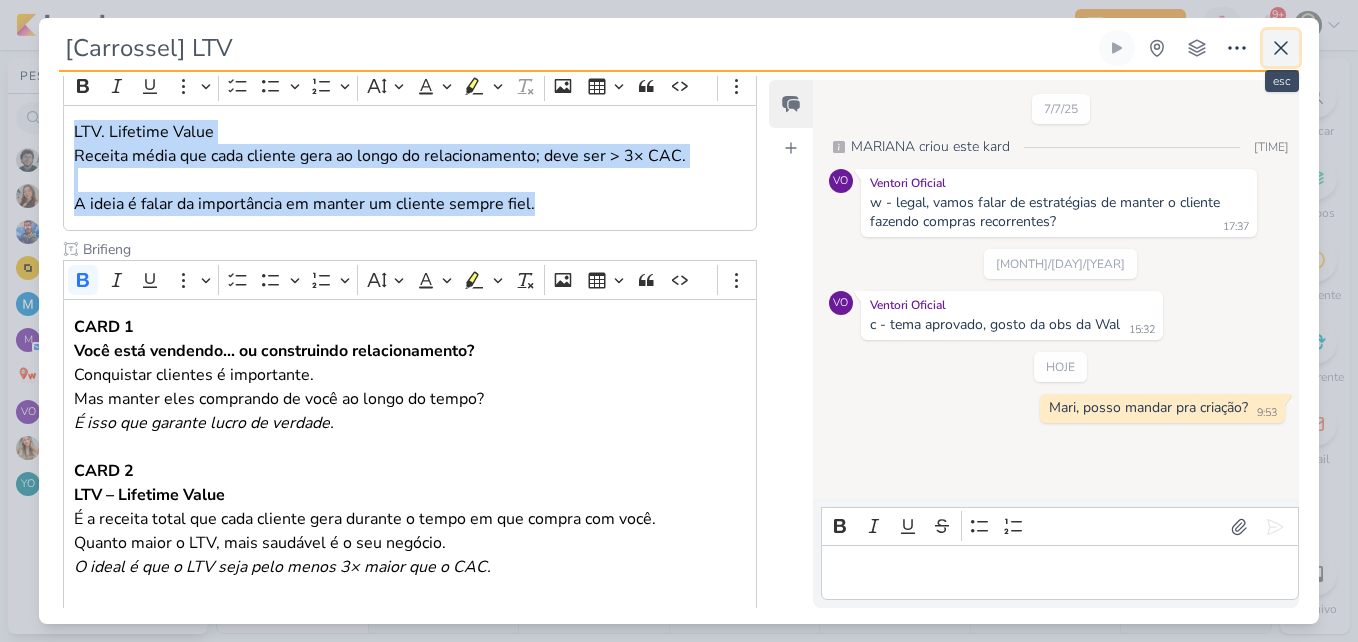 click 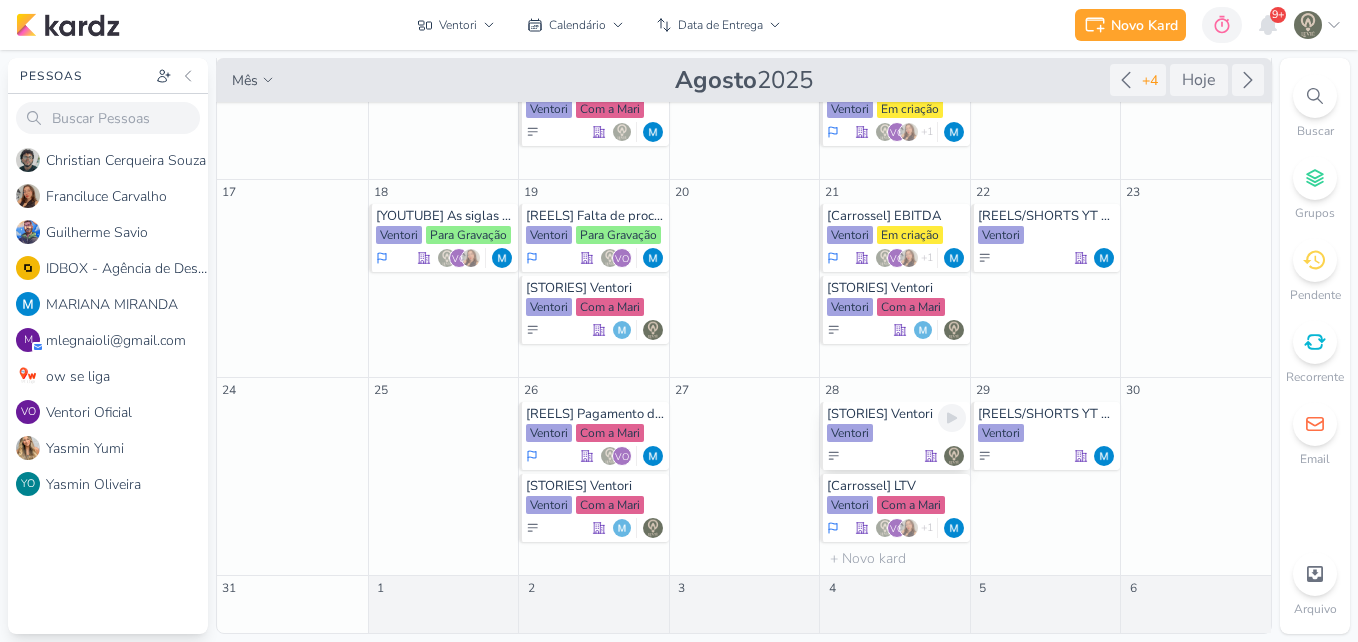 click on "Ventori" at bounding box center (896, 434) 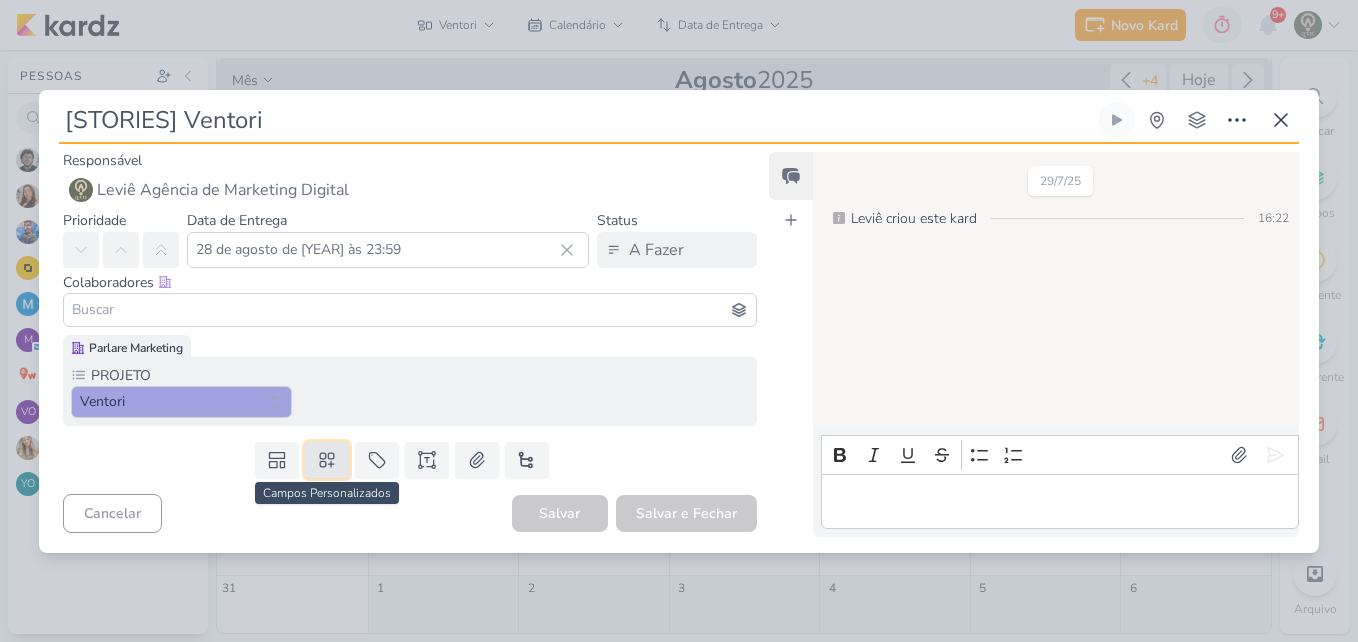 click at bounding box center [327, 460] 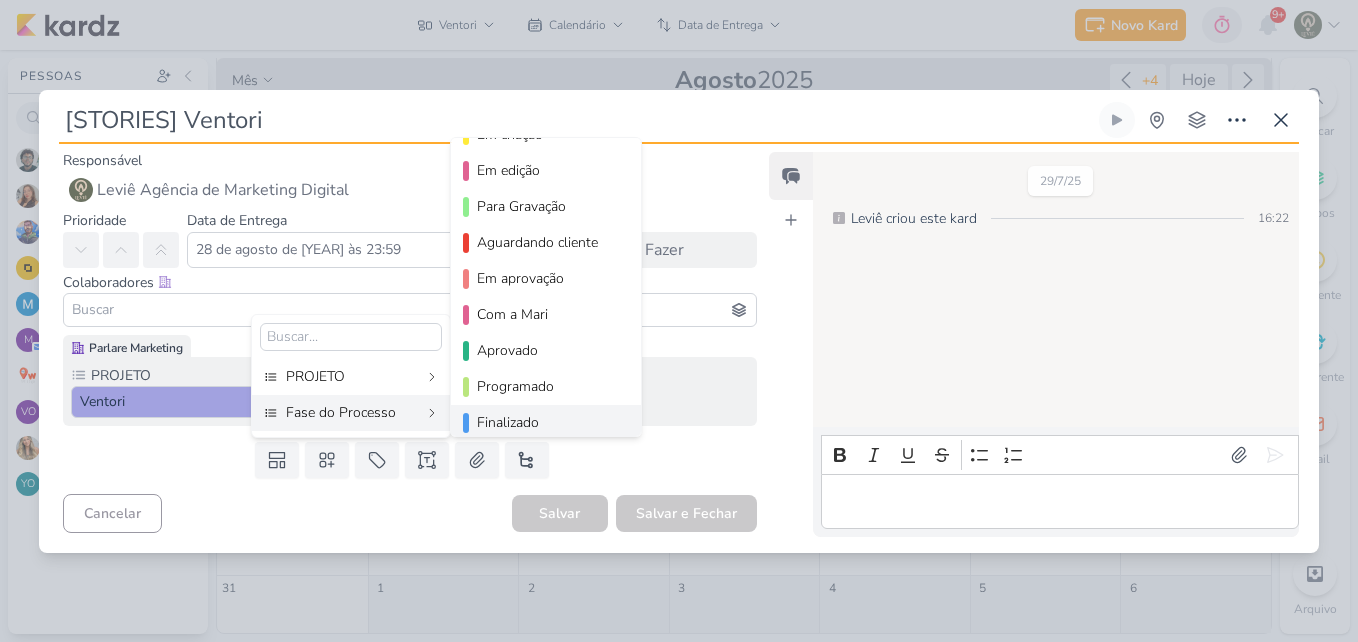 scroll, scrollTop: 146, scrollLeft: 0, axis: vertical 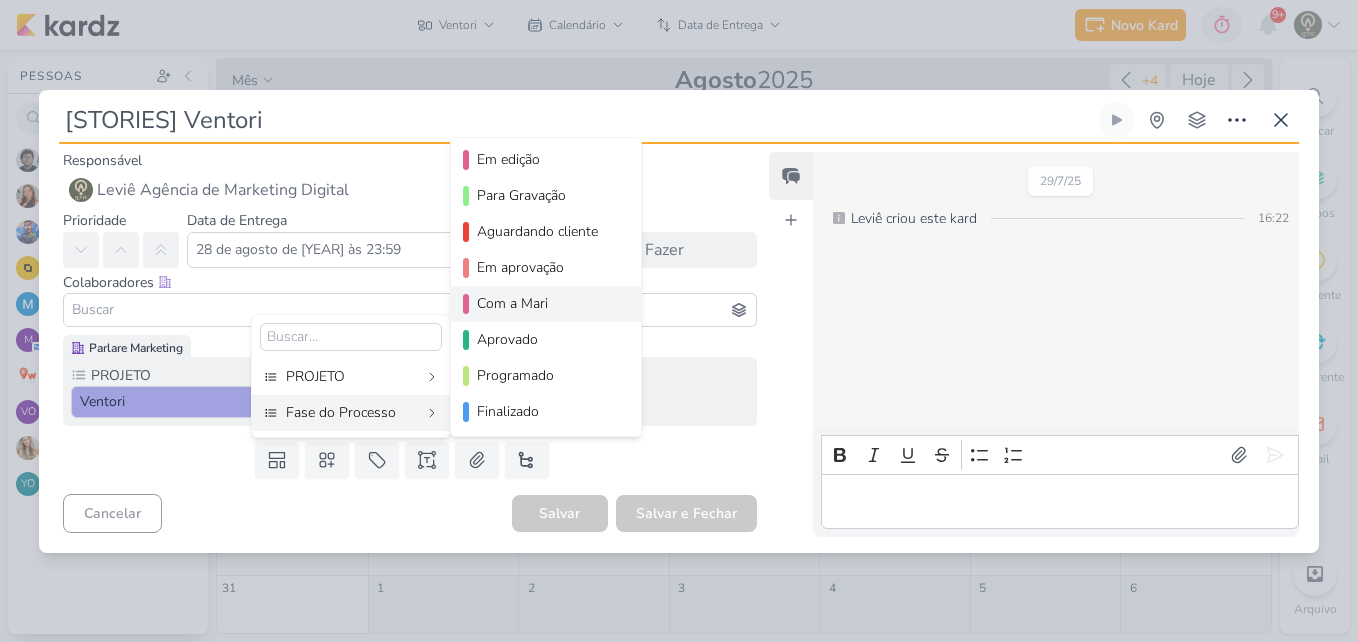 click on "Com a Mari" at bounding box center (547, 303) 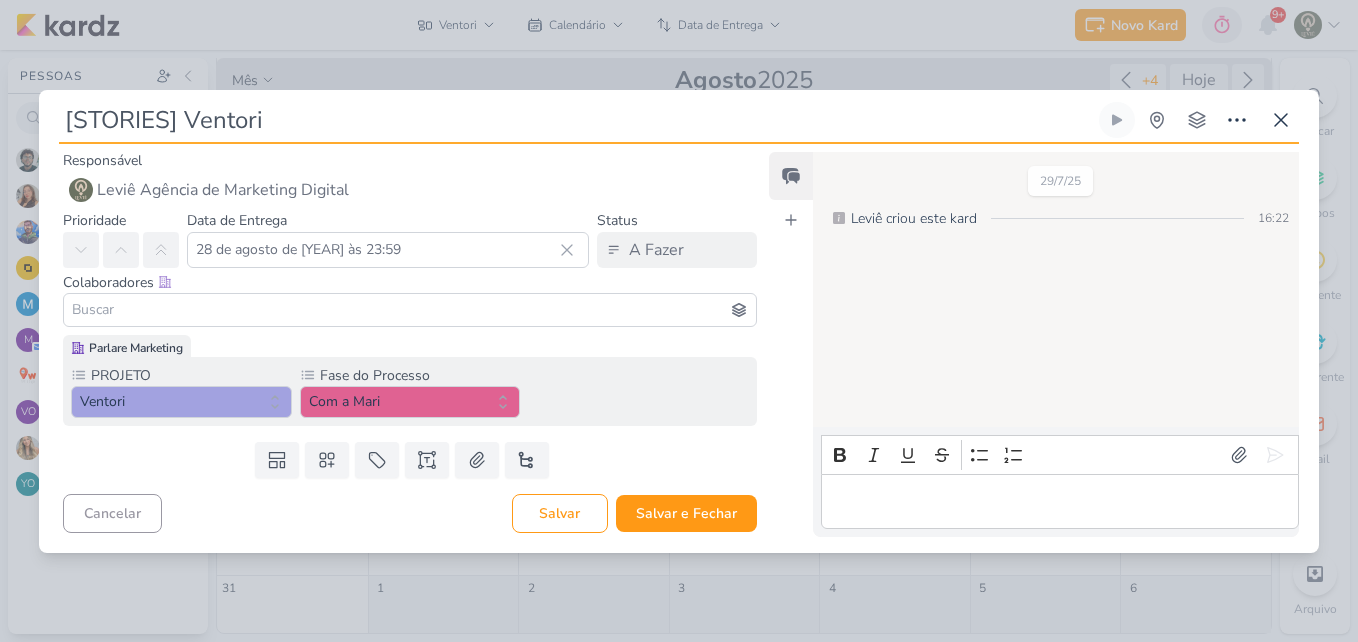 click at bounding box center (410, 310) 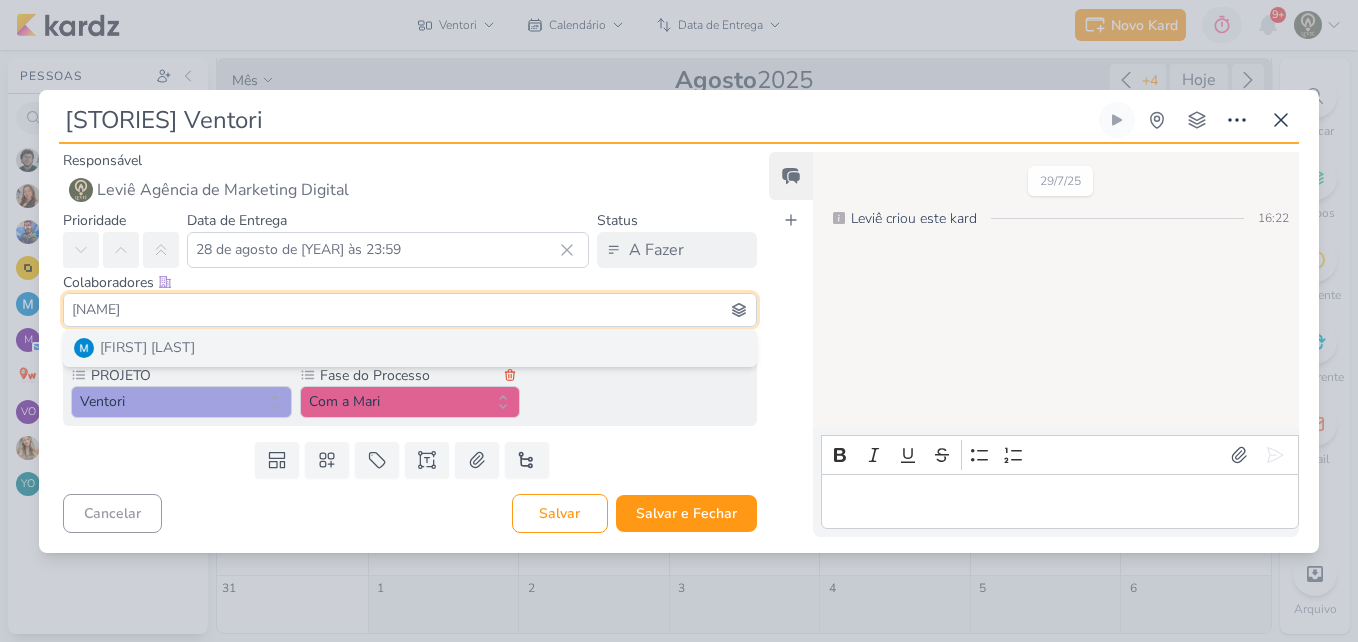 click on "Fase do Processo" at bounding box center (408, 375) 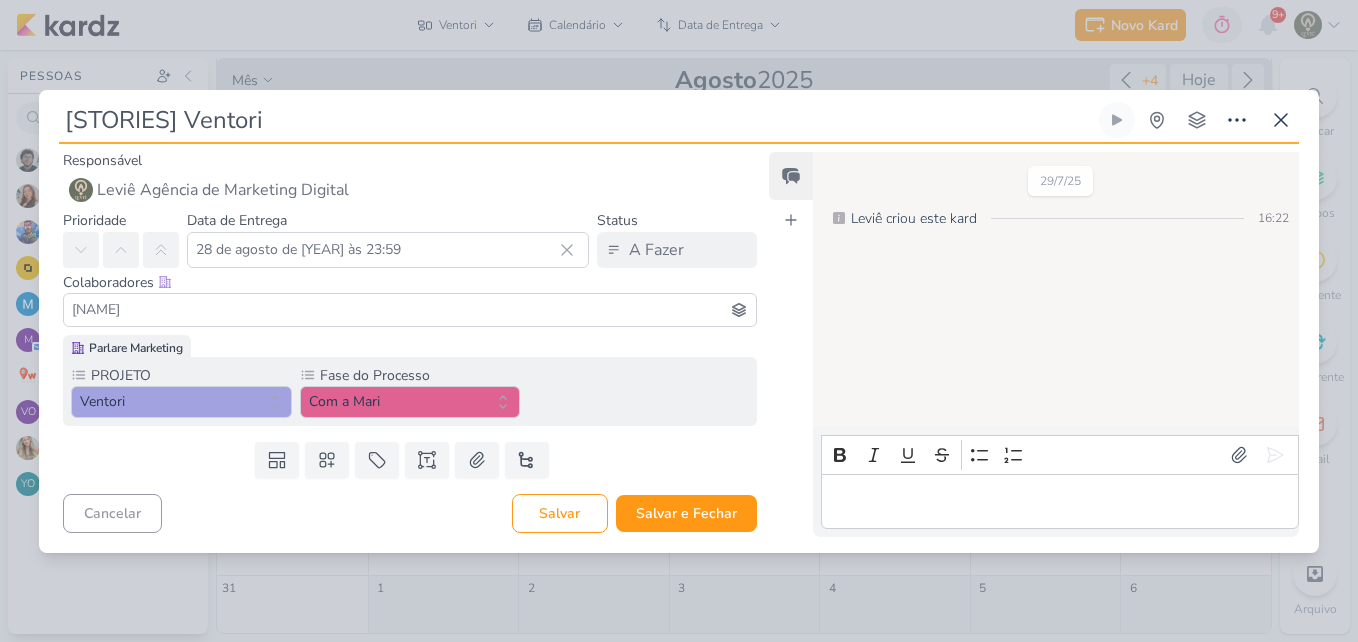 click on "[NAME]" at bounding box center [410, 310] 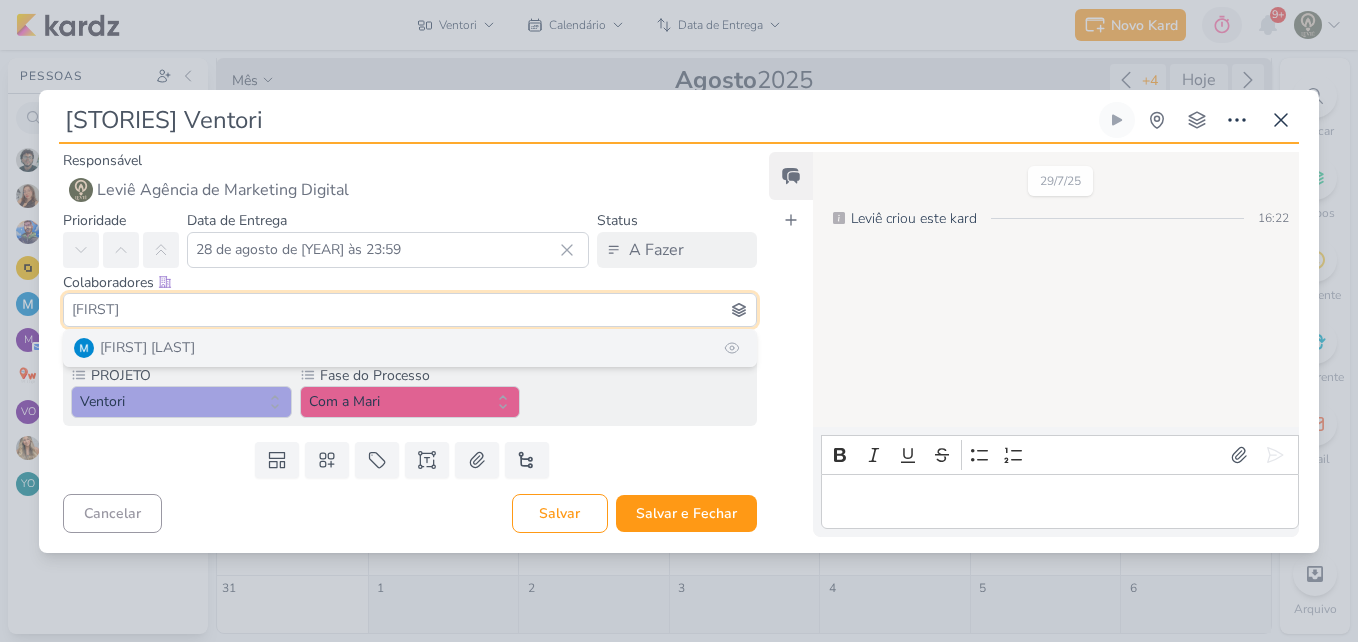 type on "[FIRST]" 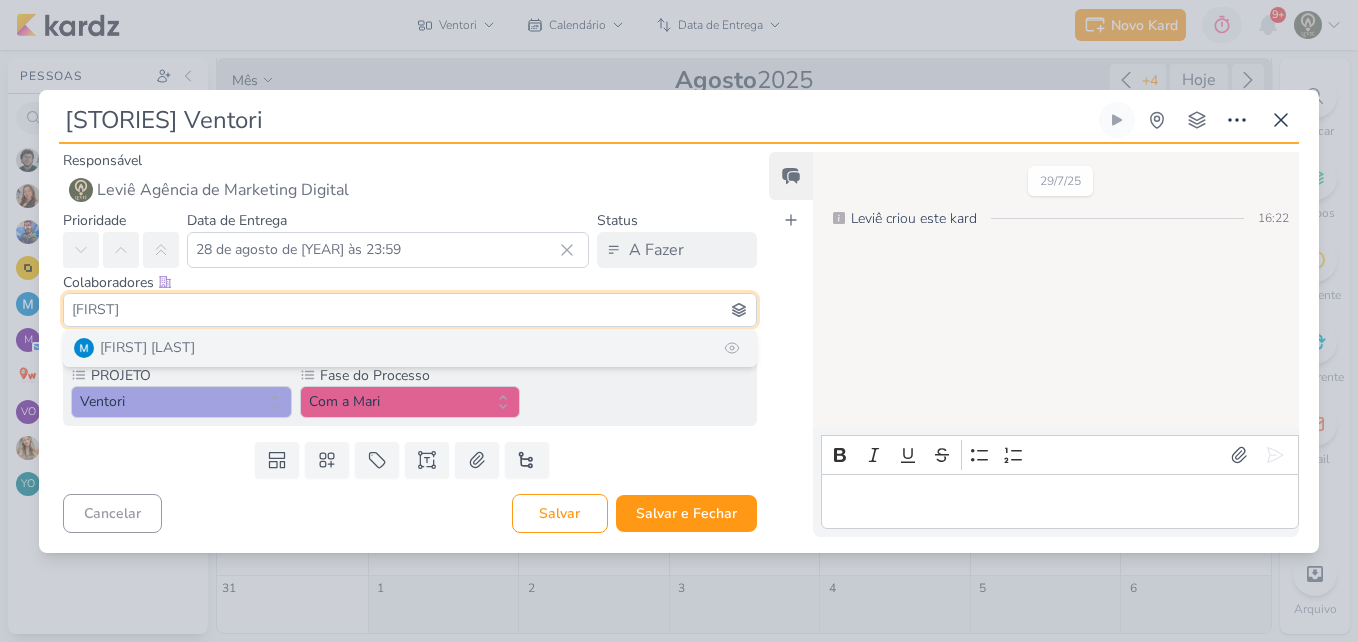 click on "[FIRST] [LAST]" at bounding box center (410, 348) 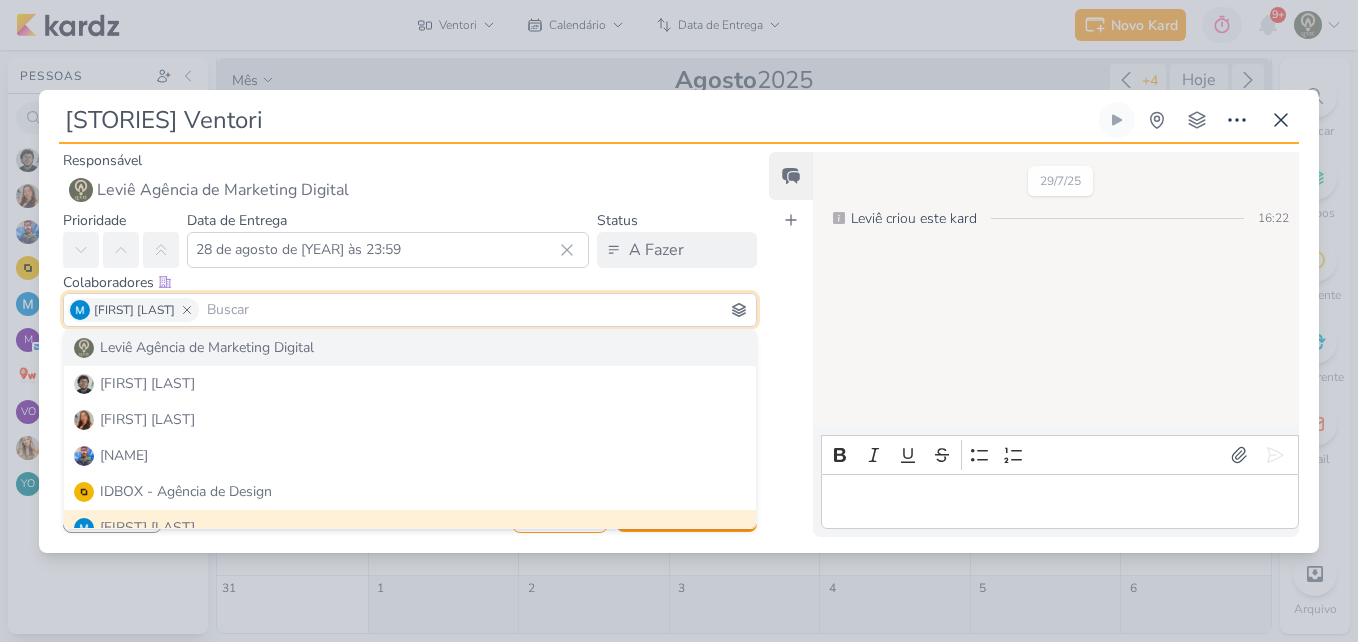 click on "Feed
Atrelar email
Solte o email para atrelar ao kard" at bounding box center [791, 344] 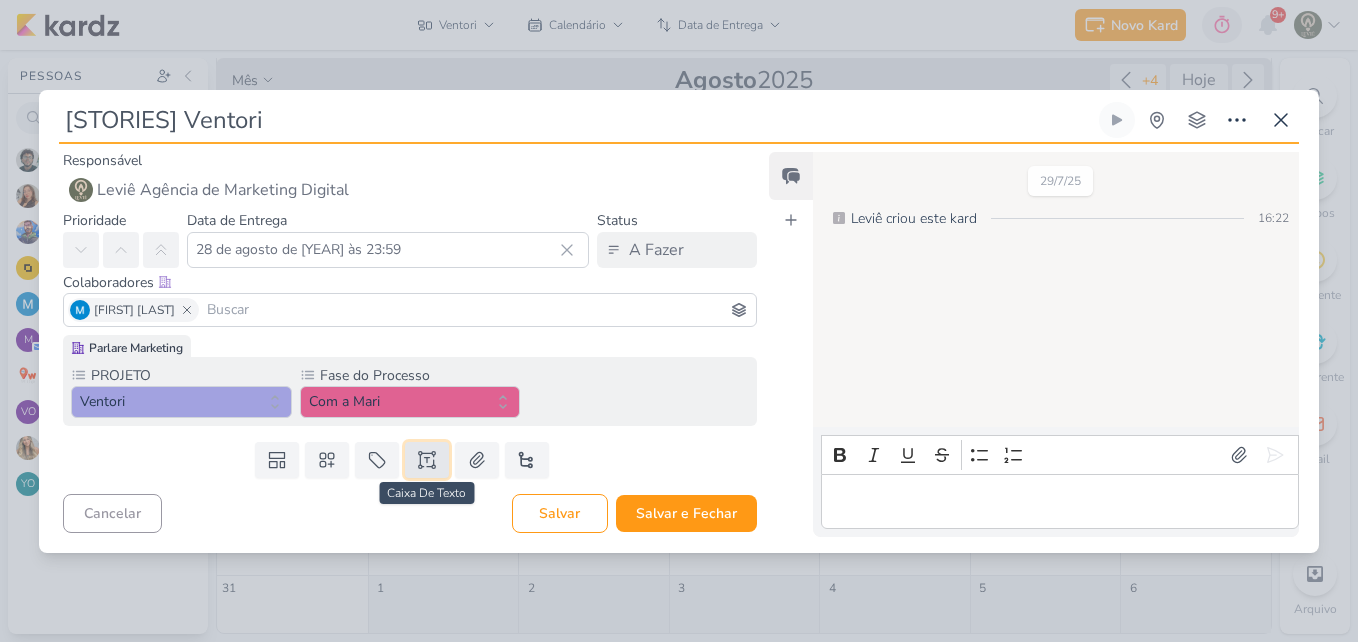 click at bounding box center [427, 460] 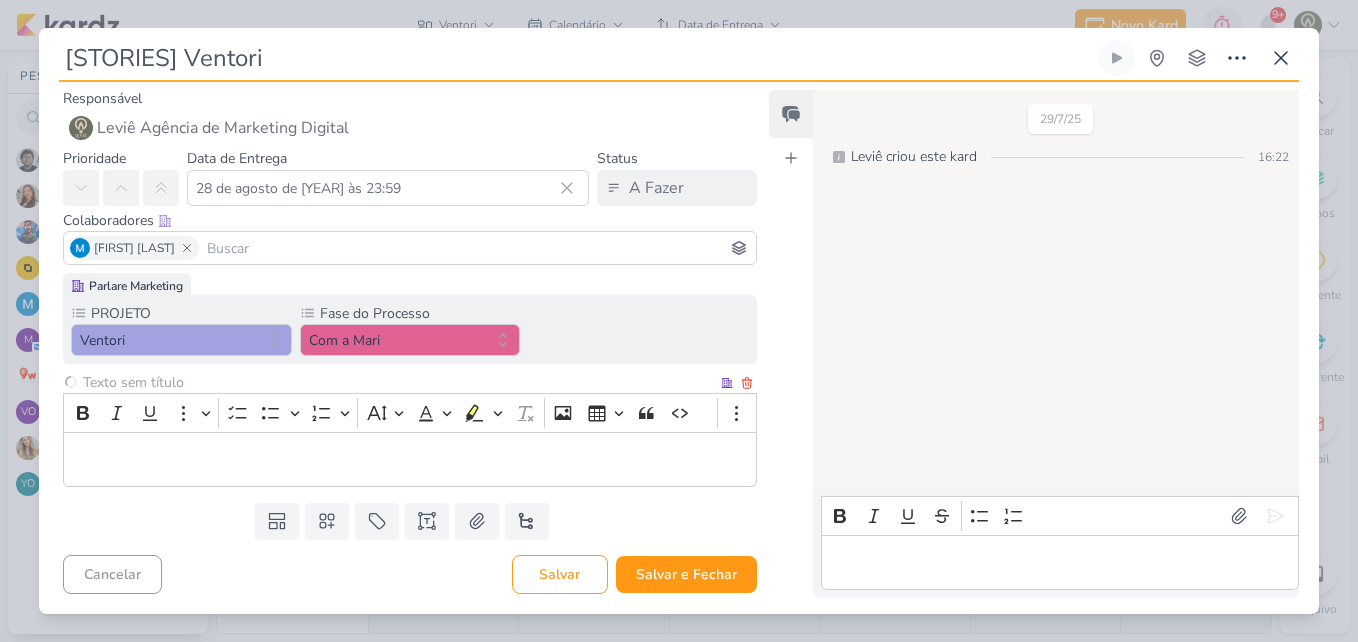 click at bounding box center [398, 382] 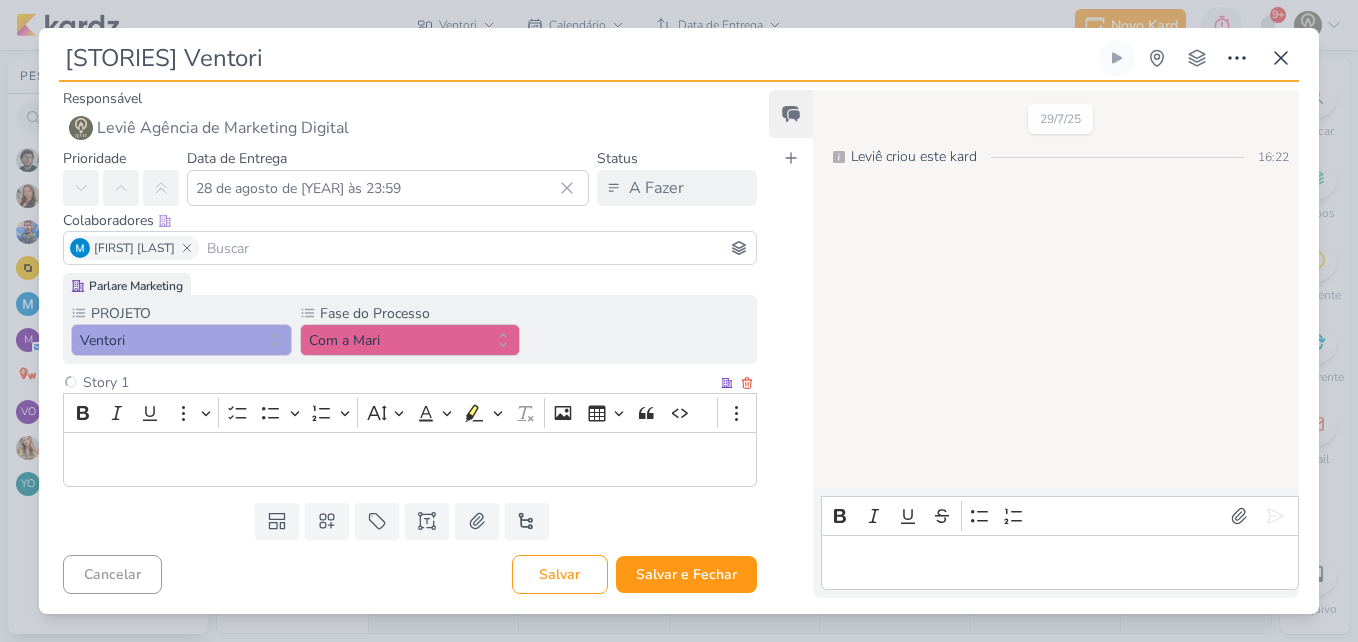 type on "Story 1" 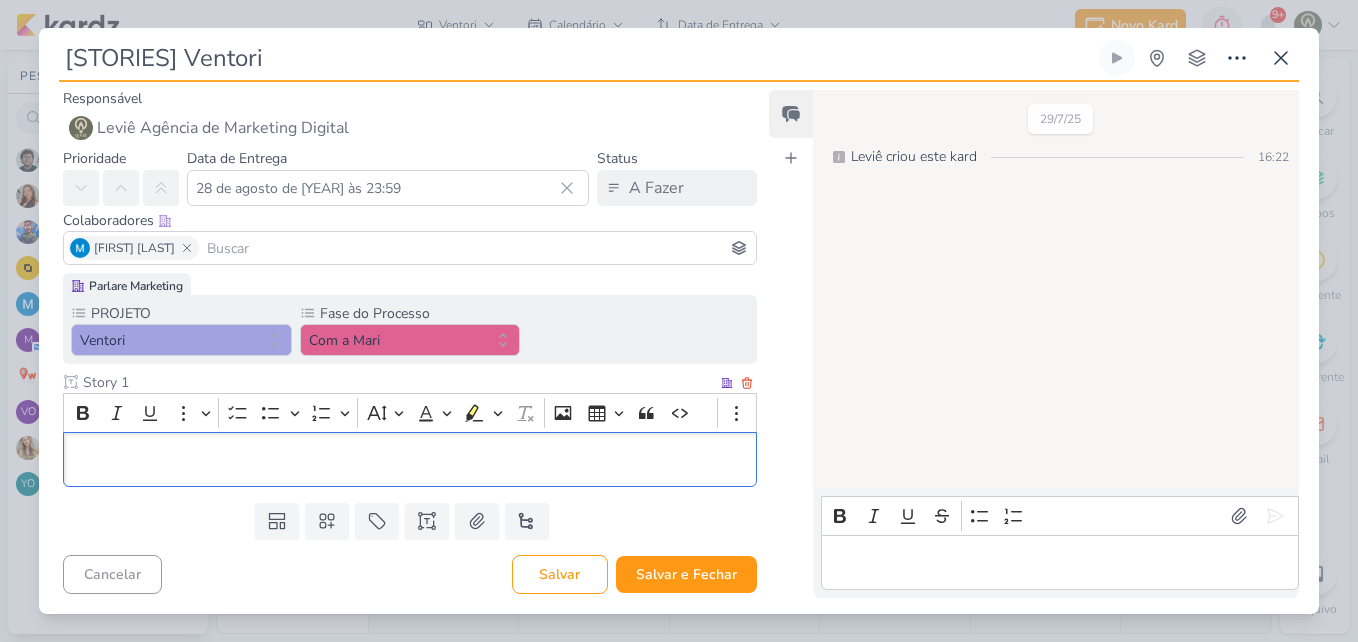 click at bounding box center (410, 459) 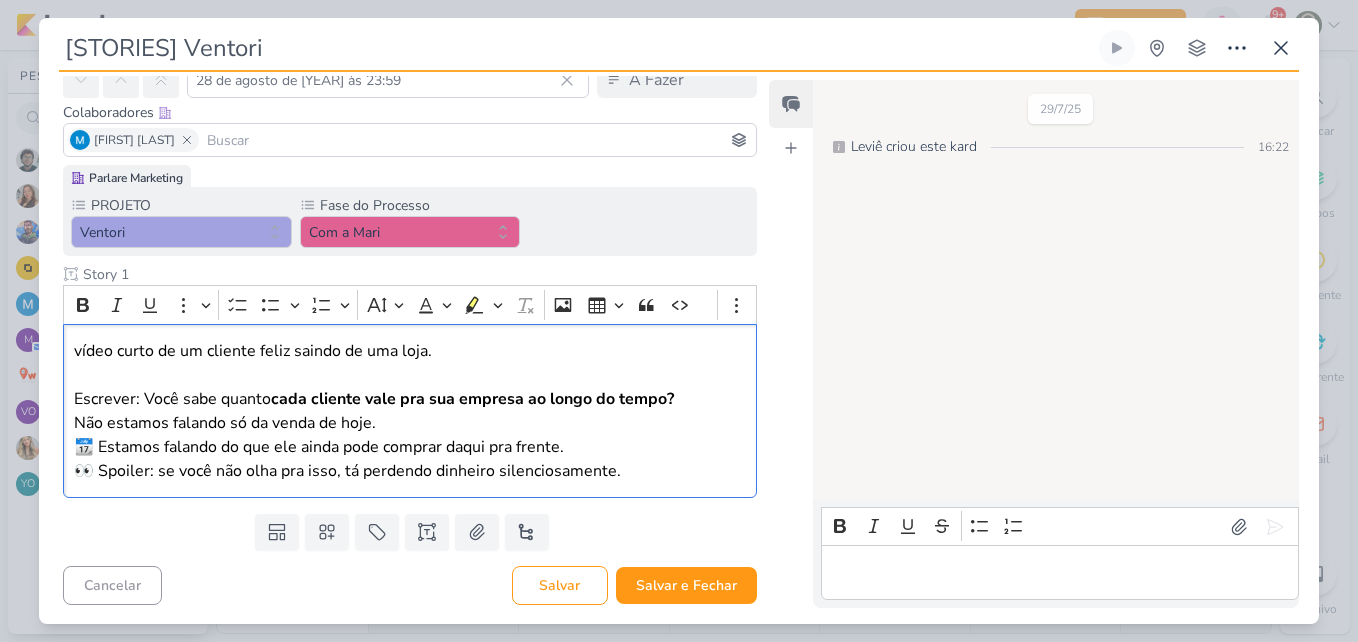 scroll, scrollTop: 99, scrollLeft: 0, axis: vertical 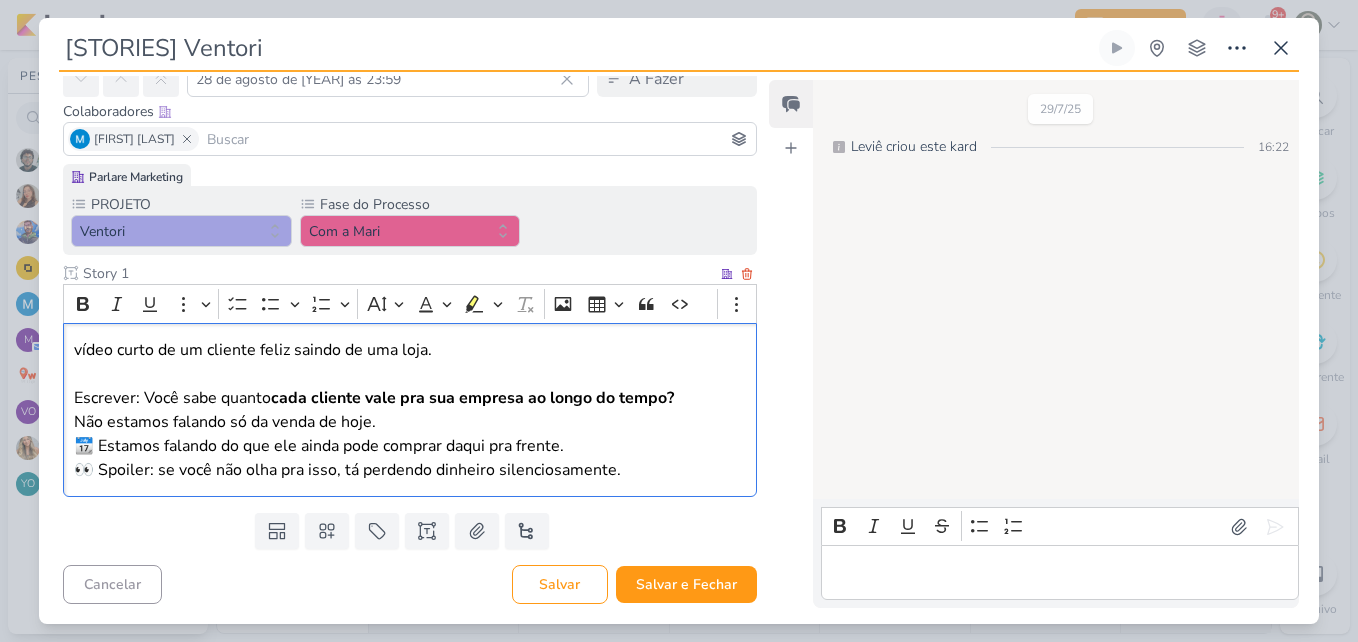 click on "Não estamos falando só da venda de hoje. 📆 Estamos falando do que ele ainda pode comprar daqui pra frente." at bounding box center (410, 434) 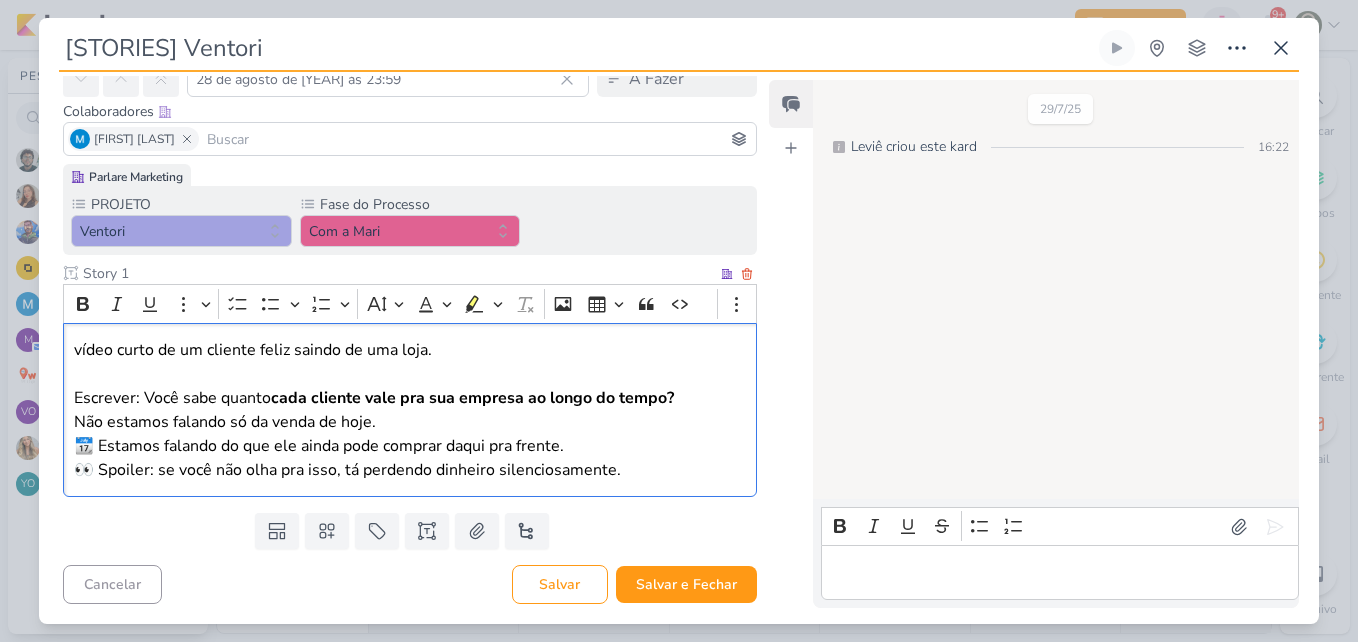 click on "Não estamos falando só da venda de hoje. 📆 Estamos falando do que ele ainda pode comprar daqui pra frente." at bounding box center [410, 434] 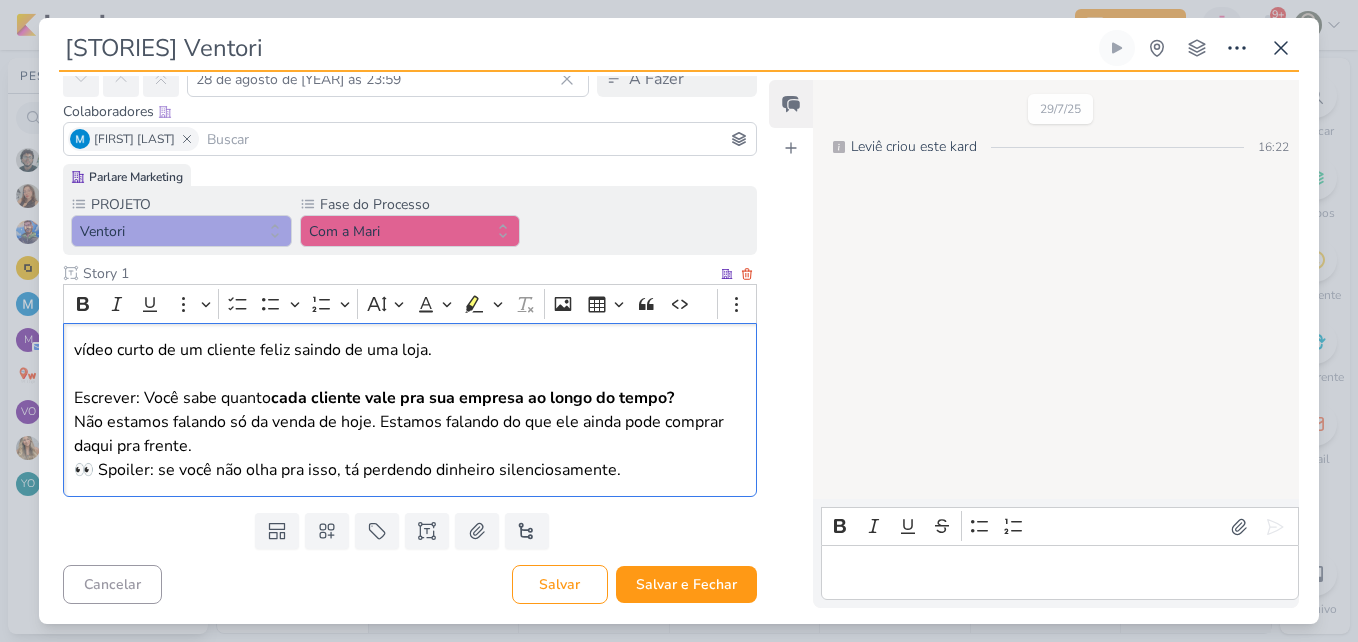 click on "Não estamos falando só da venda de hoje. Estamos falando do que ele ainda pode comprar daqui pra frente." at bounding box center [410, 434] 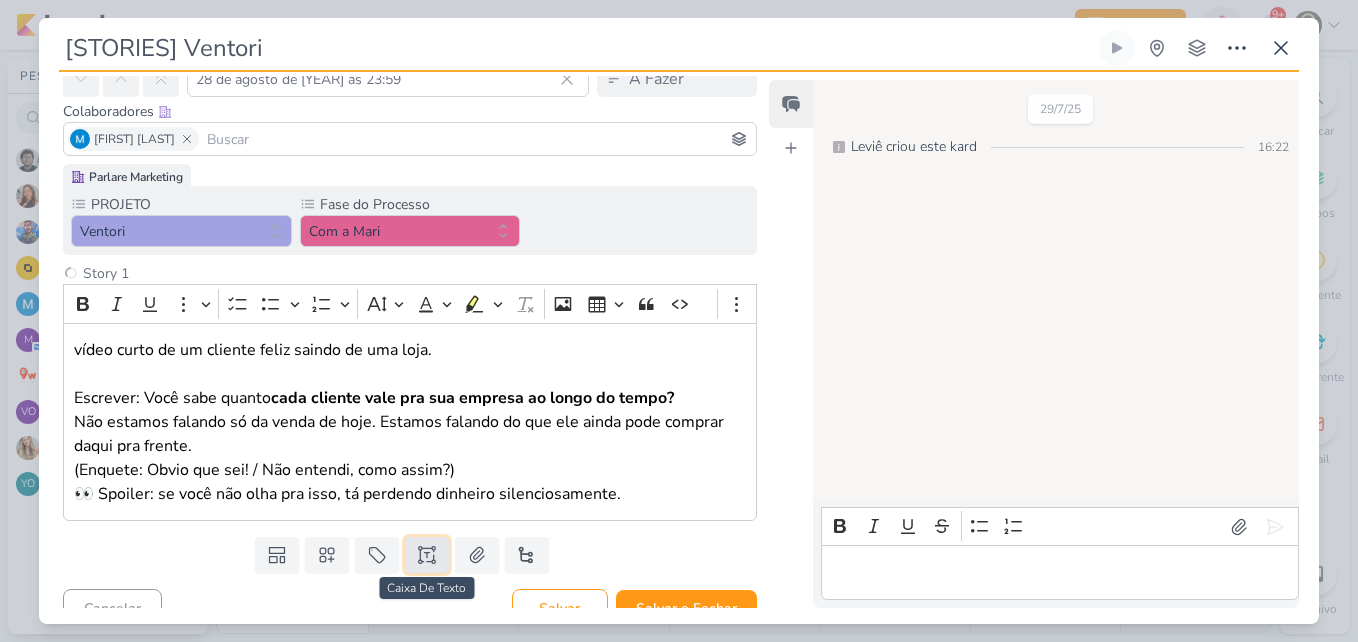 click at bounding box center [427, 555] 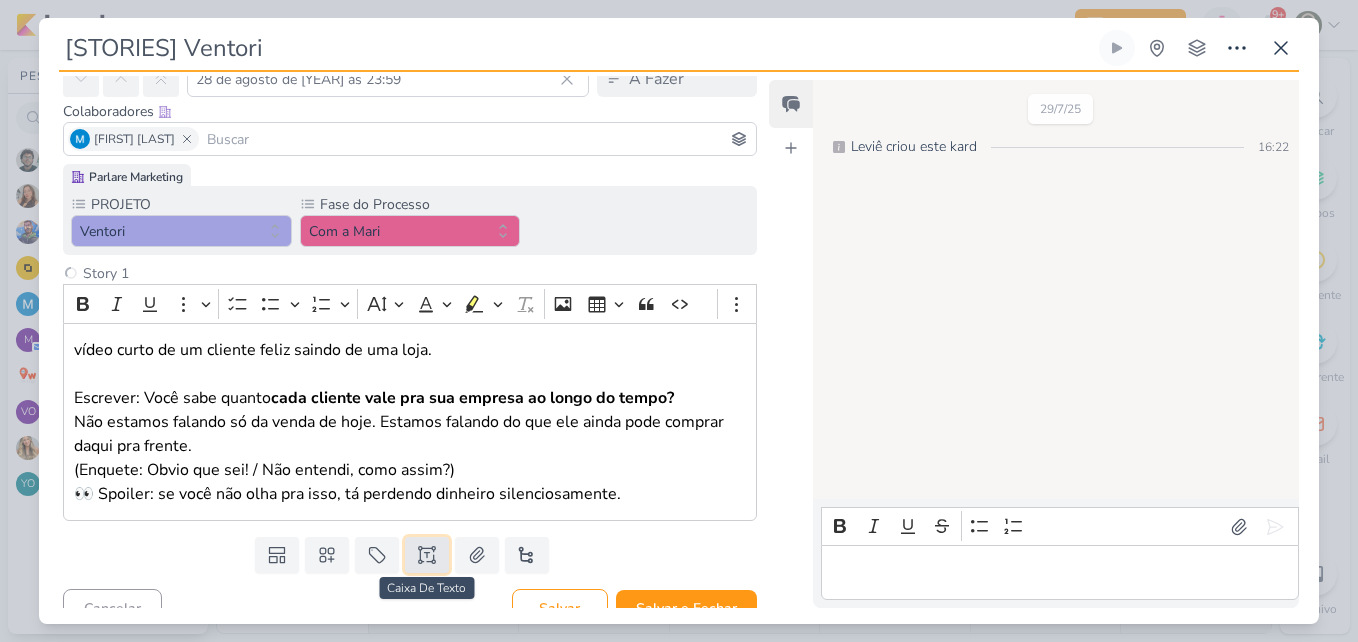 click at bounding box center (427, 555) 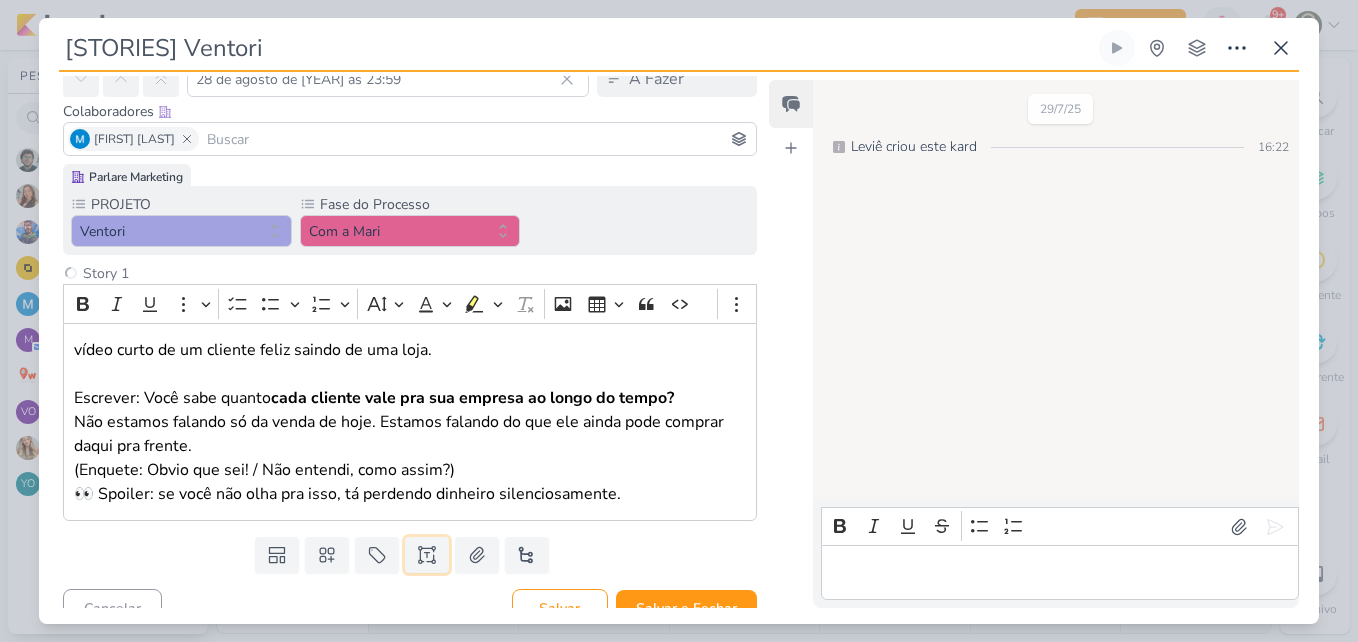 scroll, scrollTop: 123, scrollLeft: 0, axis: vertical 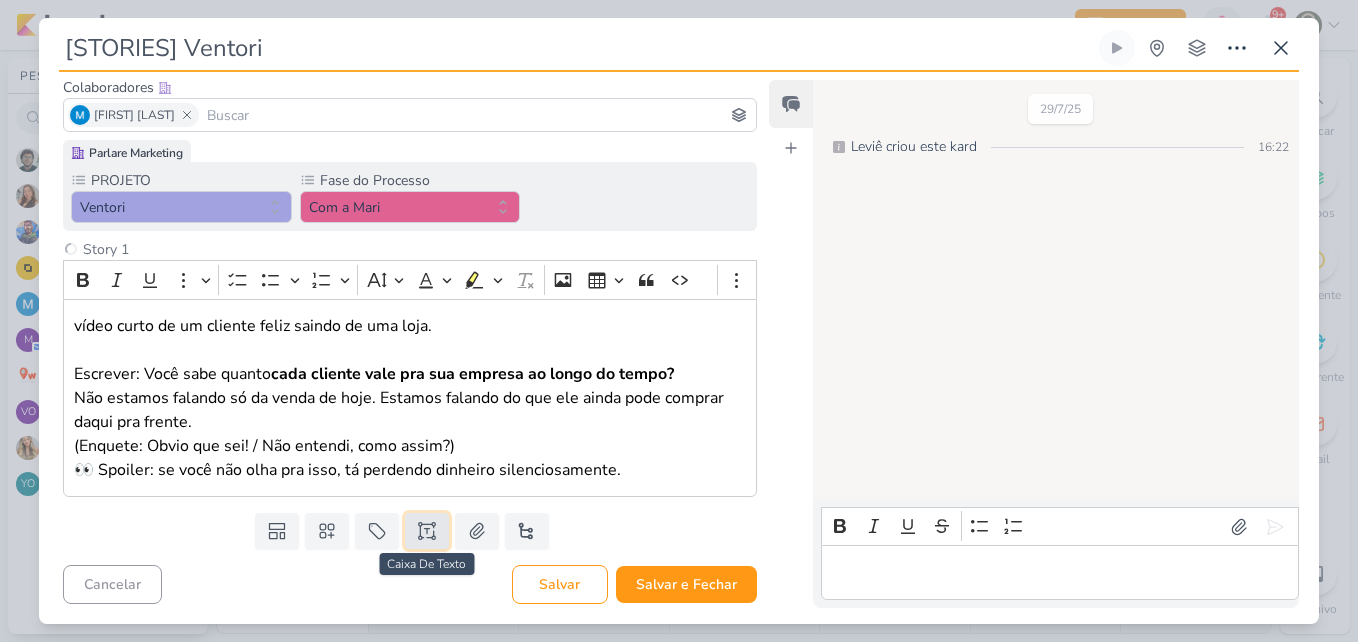 click 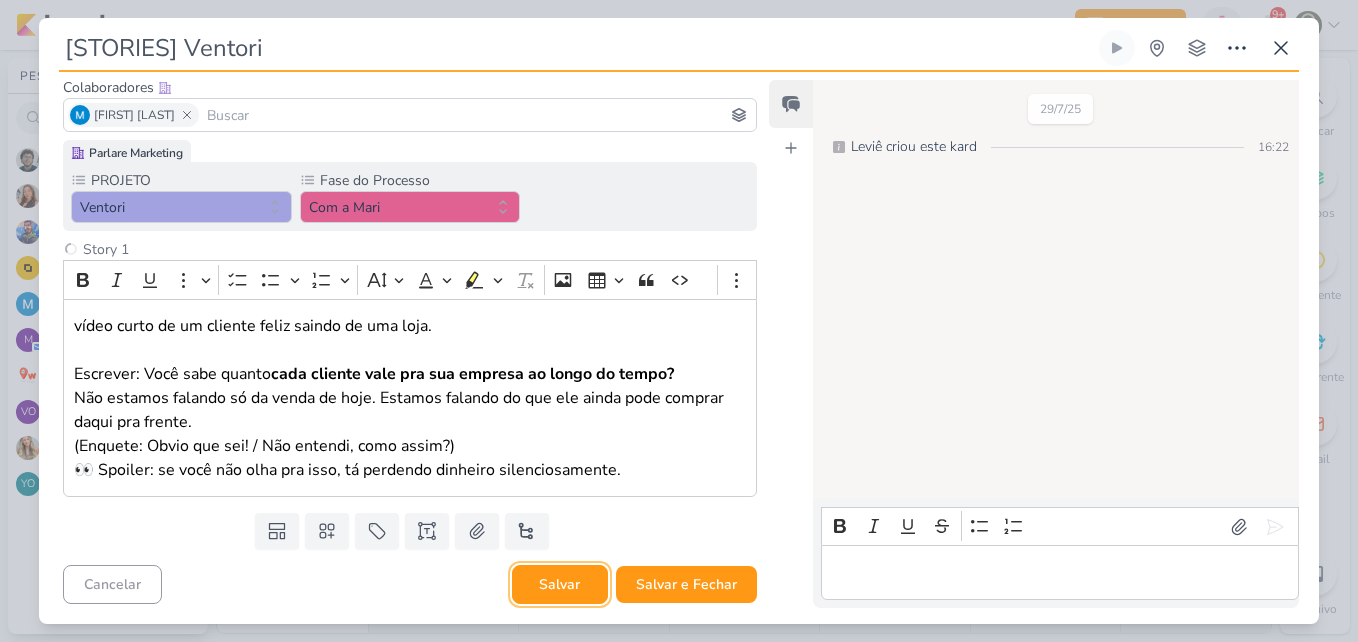 click on "Salvar" at bounding box center (560, 584) 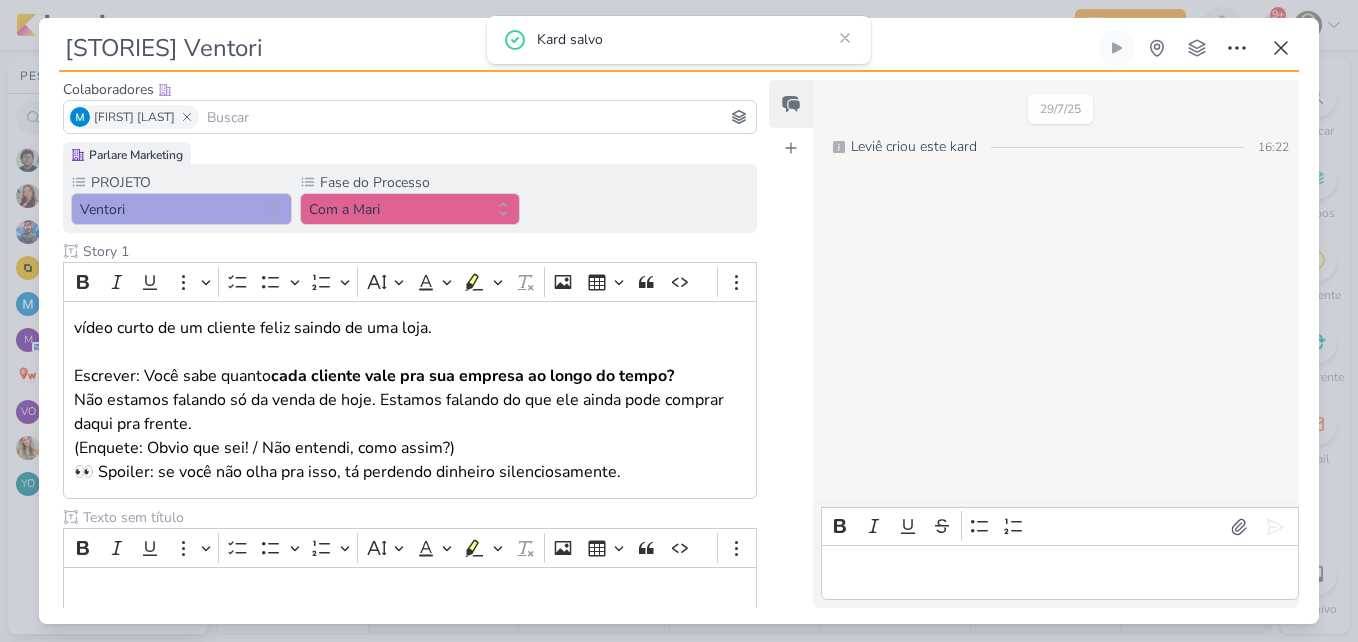 scroll, scrollTop: 0, scrollLeft: 0, axis: both 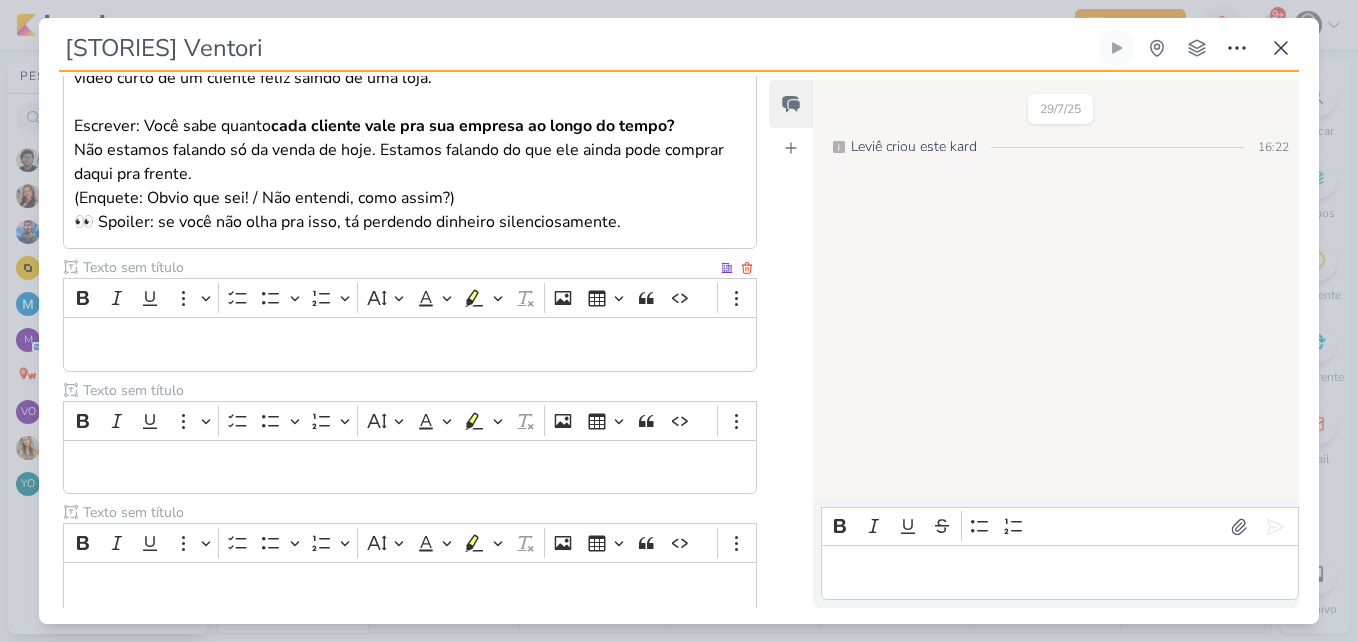 click at bounding box center [398, 267] 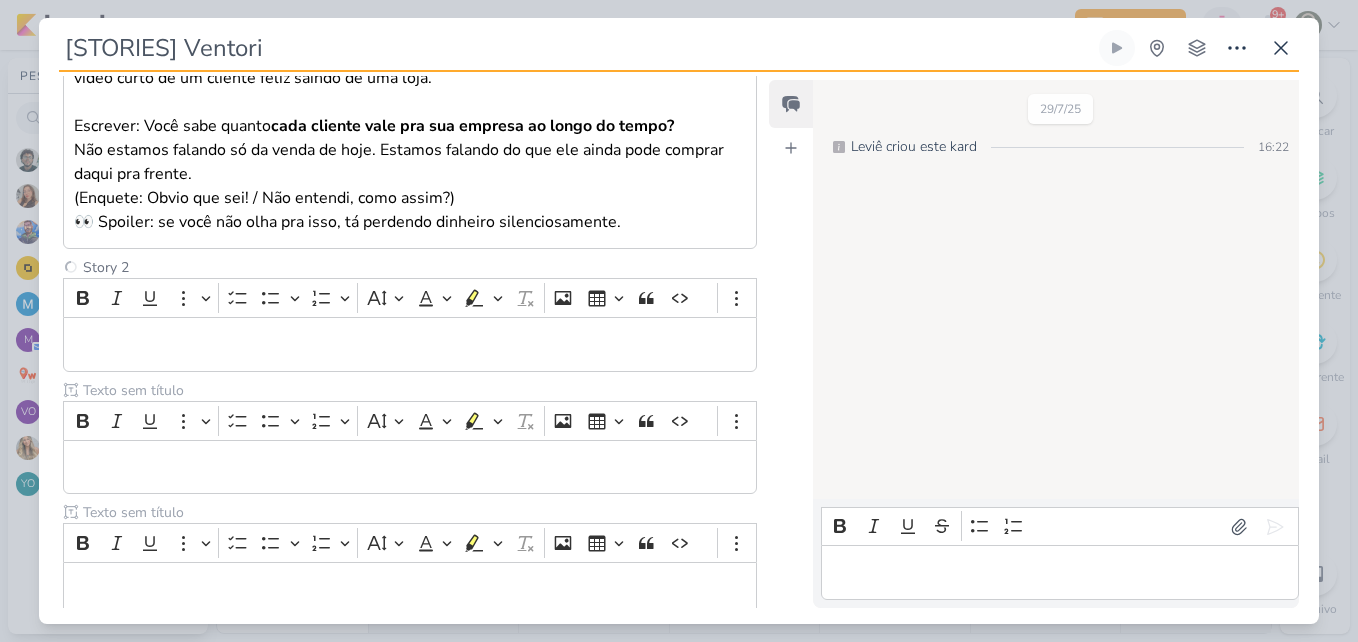 type on "Story 2" 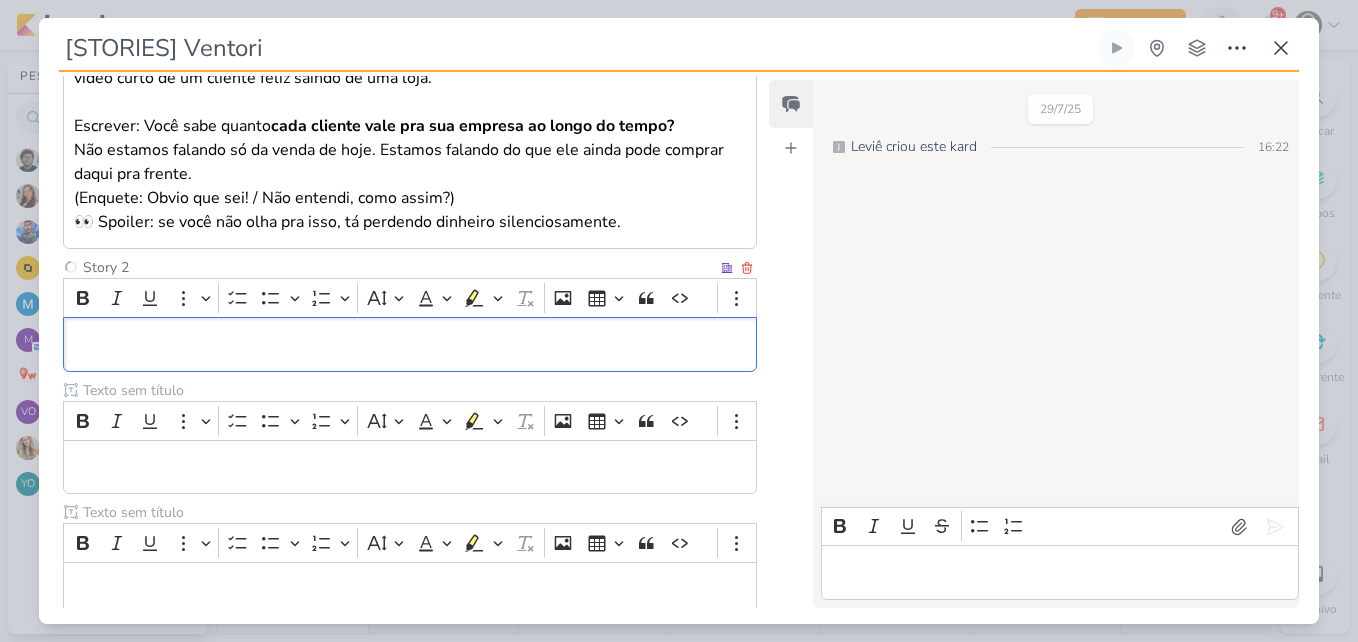 click at bounding box center (410, 345) 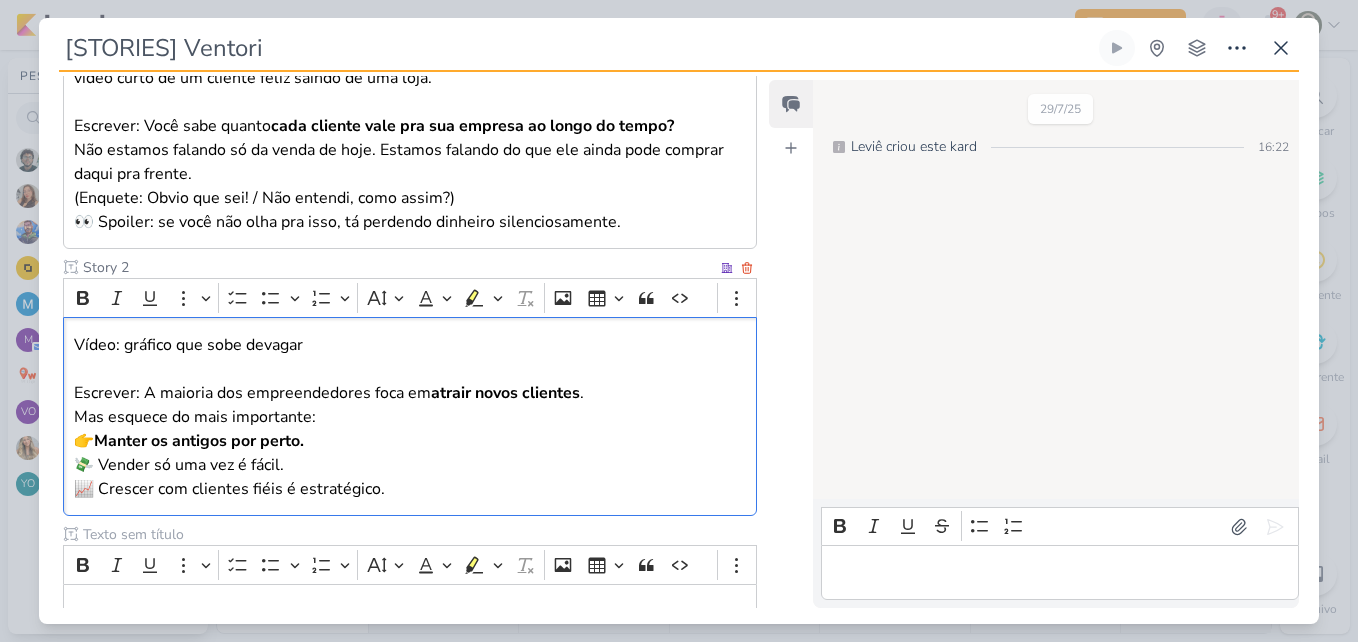 click on "💸 Vender só uma vez é fácil. 📈 Crescer com clientes fiéis é estratégico." at bounding box center [410, 477] 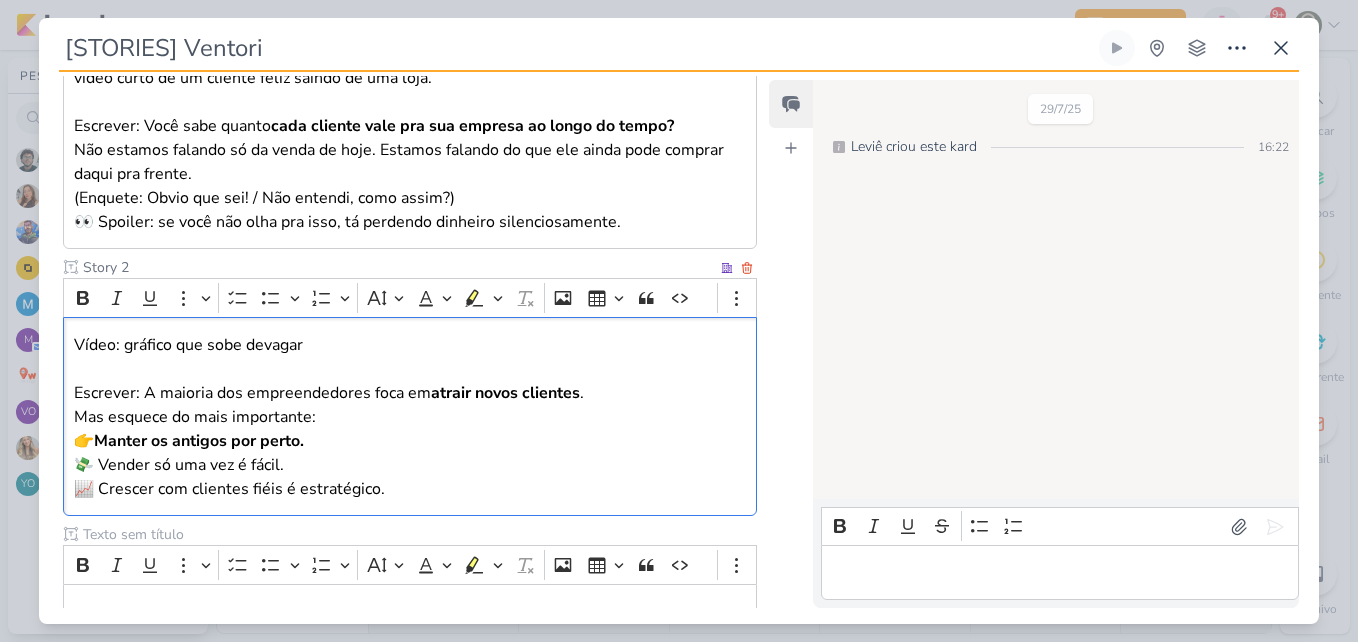 click on "💸 Vender só uma vez é fácil. 📈 Crescer com clientes fiéis é estratégico." at bounding box center (410, 477) 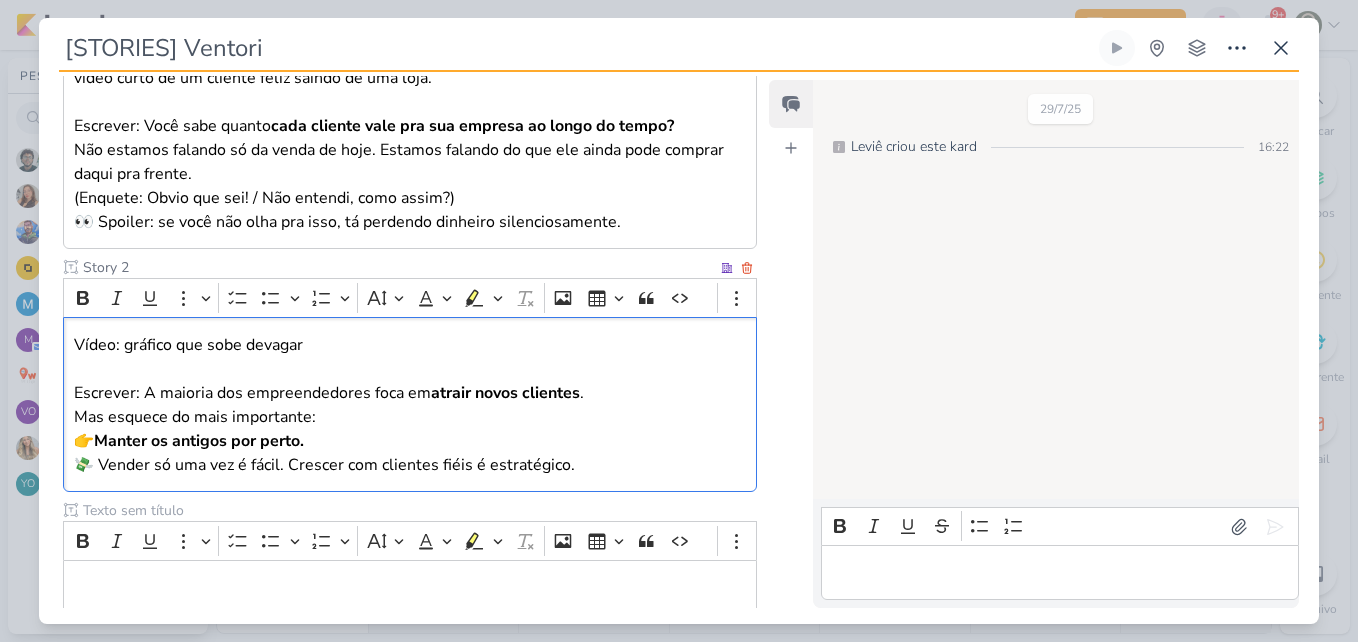 click on "💸 Vender só uma vez é fácil. Crescer com clientes fiéis é estratégico." at bounding box center [410, 465] 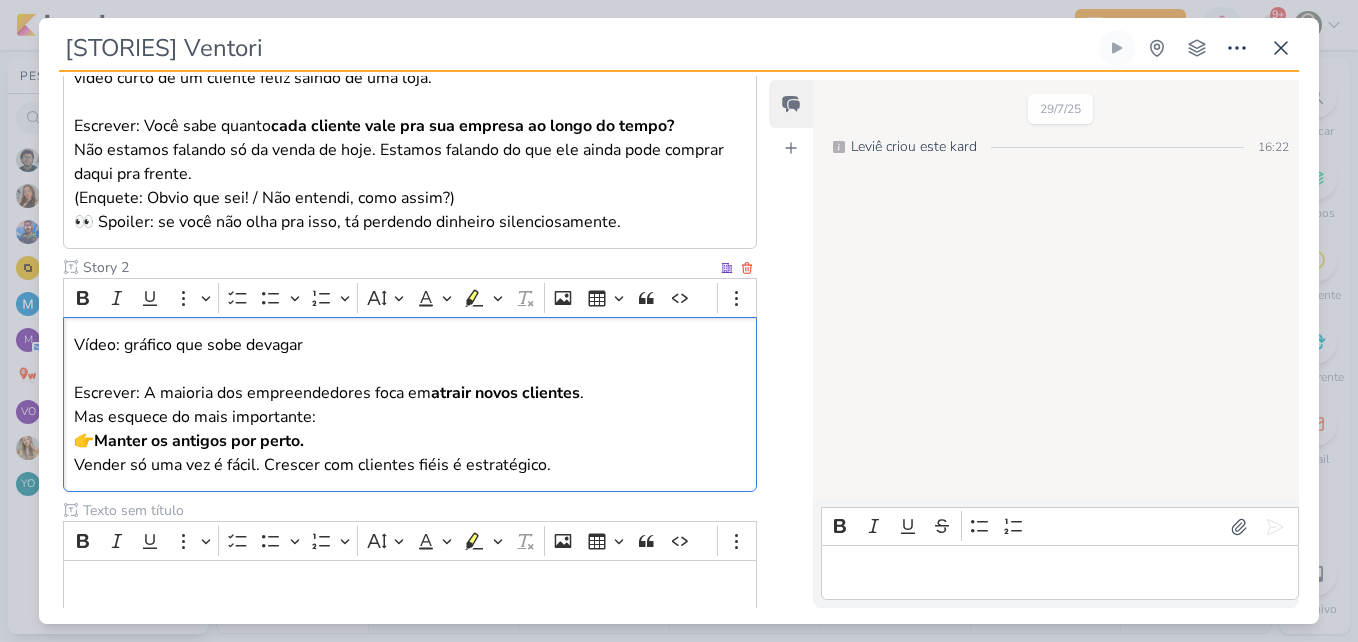 click on "Vídeo: gráfico que sobe devagar Escrever: A maioria dos empreendedores foca em atrair novos clientes . Mas esquece do mais importante: 👉 Manter os antigos por perto." at bounding box center [410, 393] 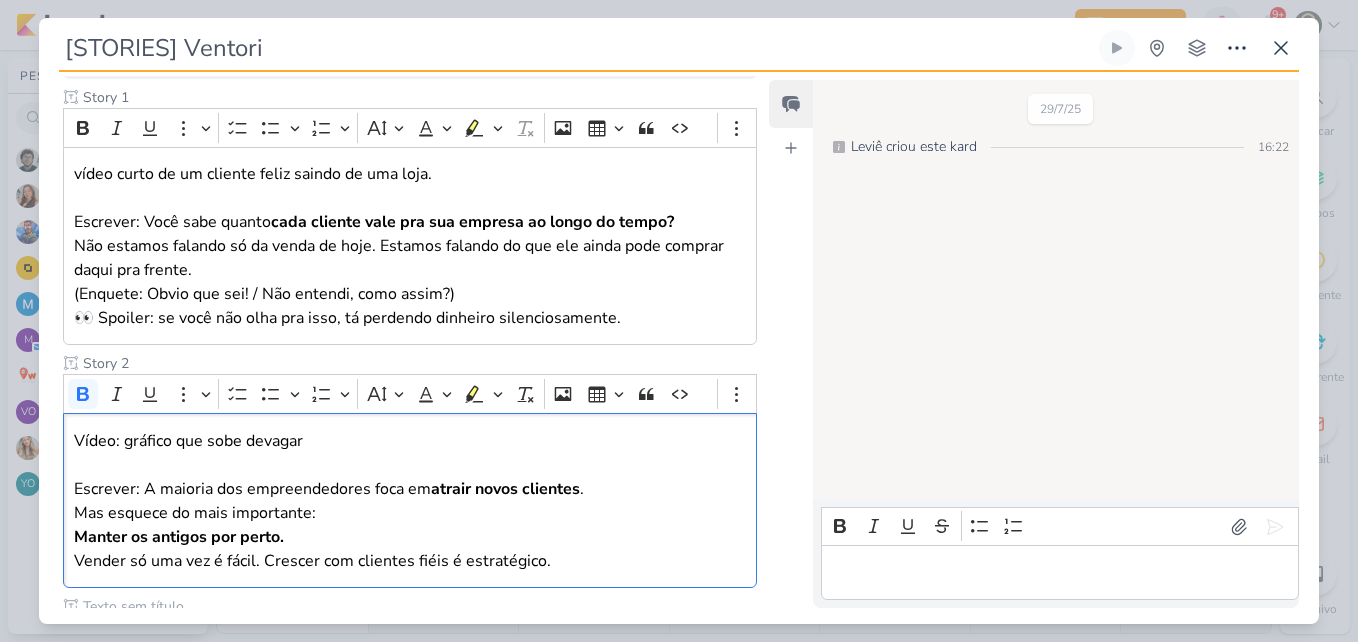 scroll, scrollTop: 239, scrollLeft: 0, axis: vertical 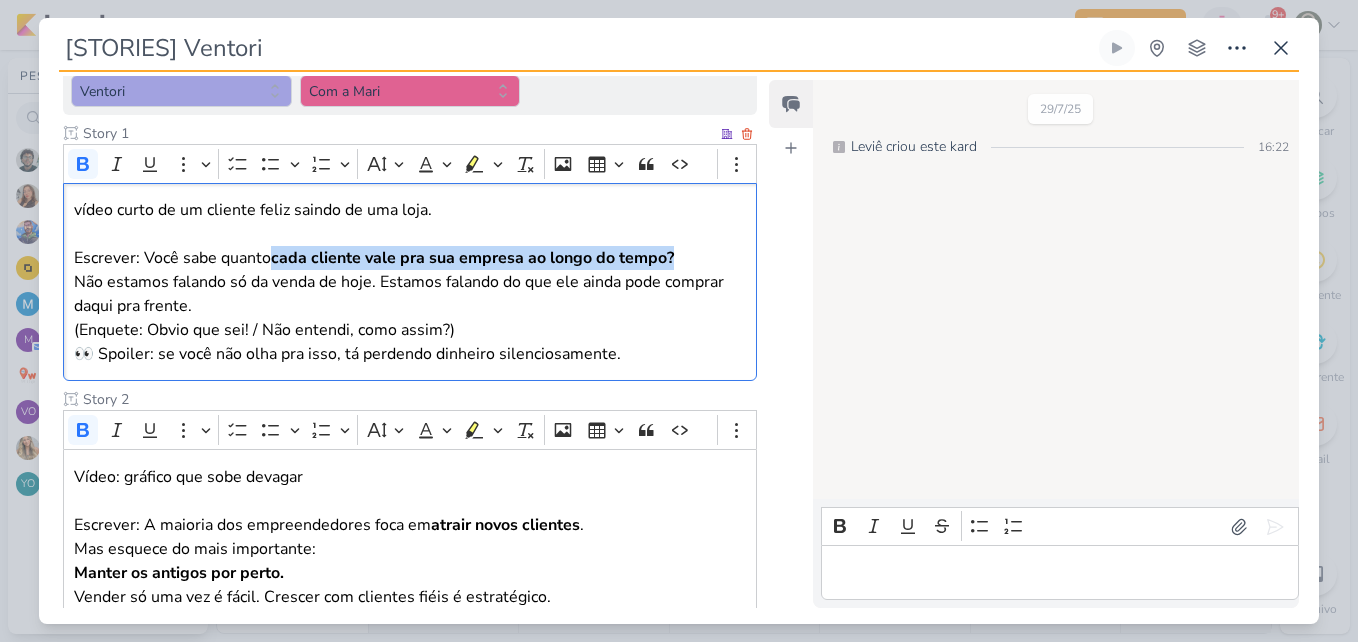 drag, startPoint x: 277, startPoint y: 255, endPoint x: 691, endPoint y: 254, distance: 414.00122 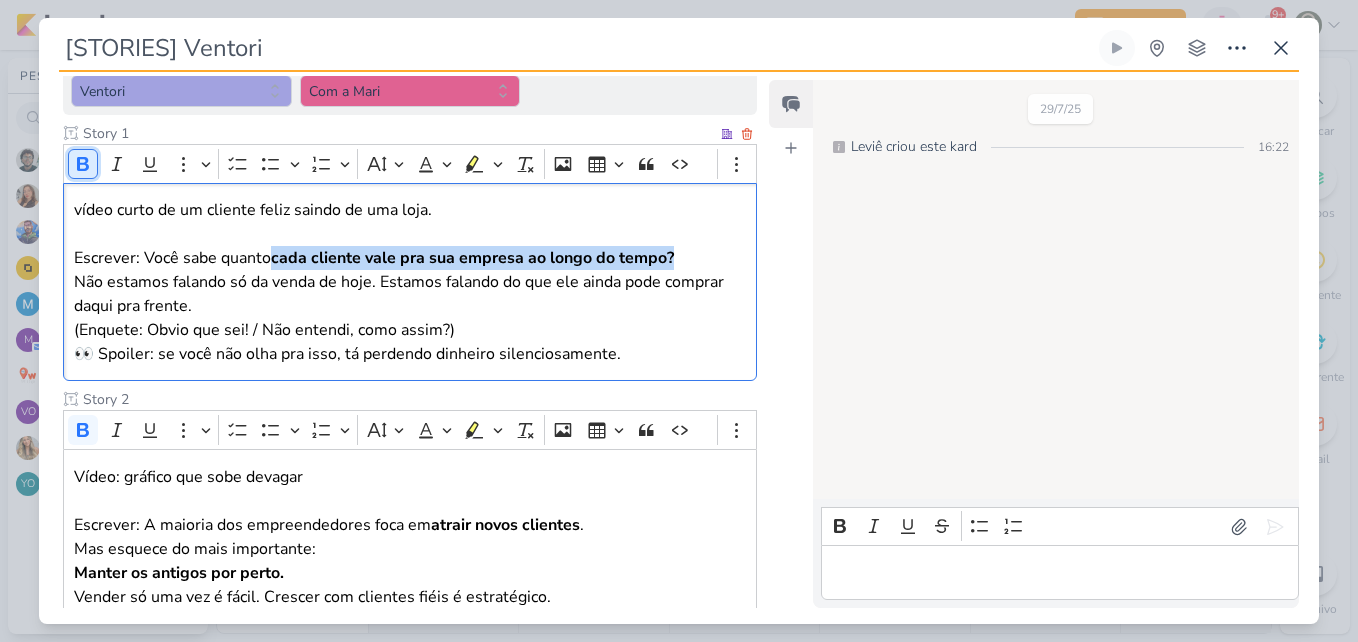 click on "Bold" at bounding box center (83, 164) 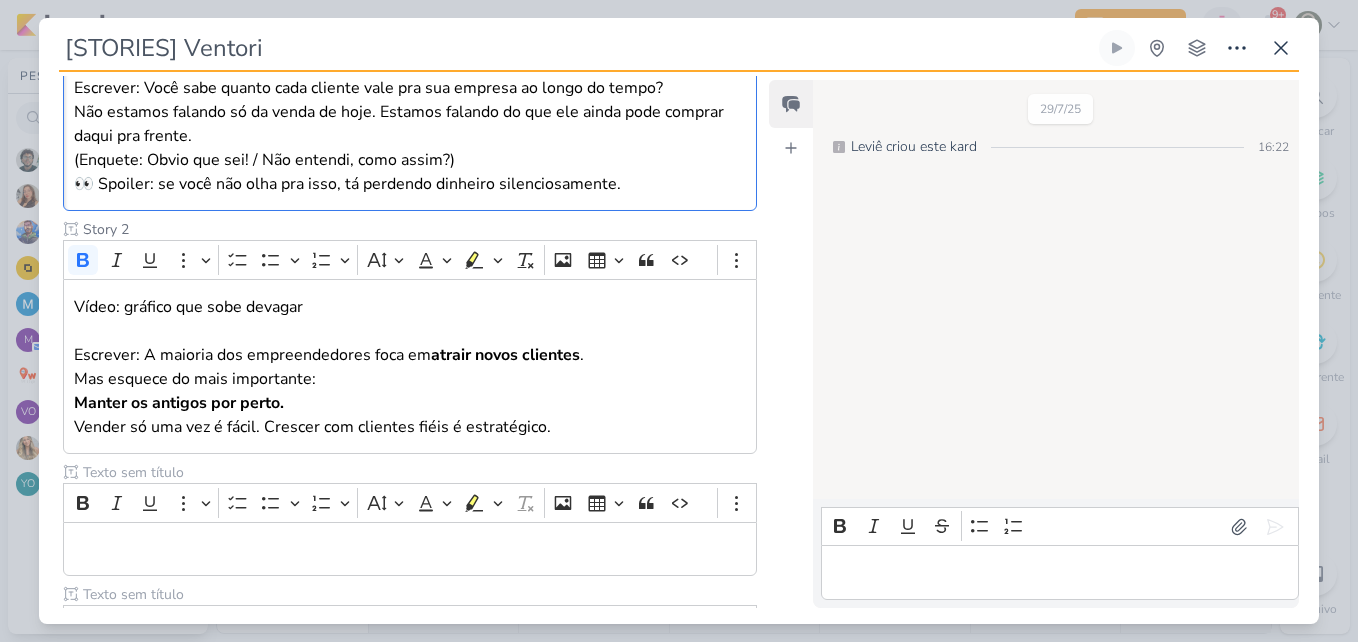 scroll, scrollTop: 525, scrollLeft: 0, axis: vertical 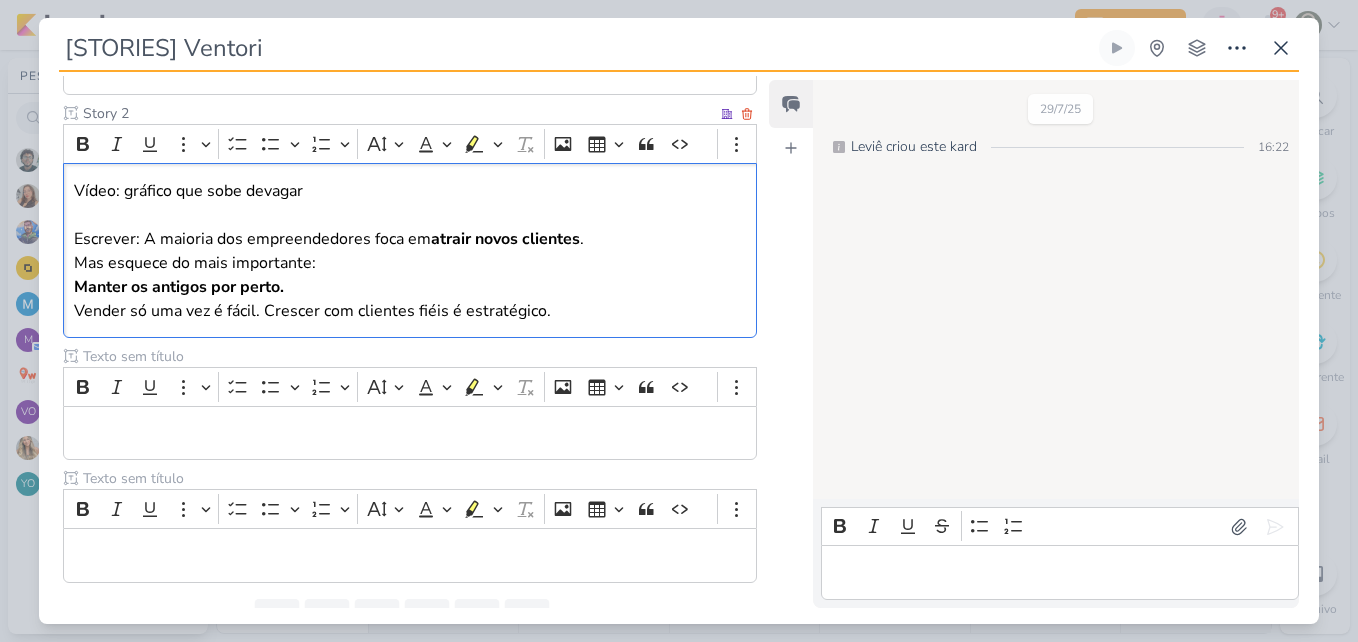click on "Vender só uma vez é fácil. Crescer com clientes fiéis é estratégico." at bounding box center [410, 311] 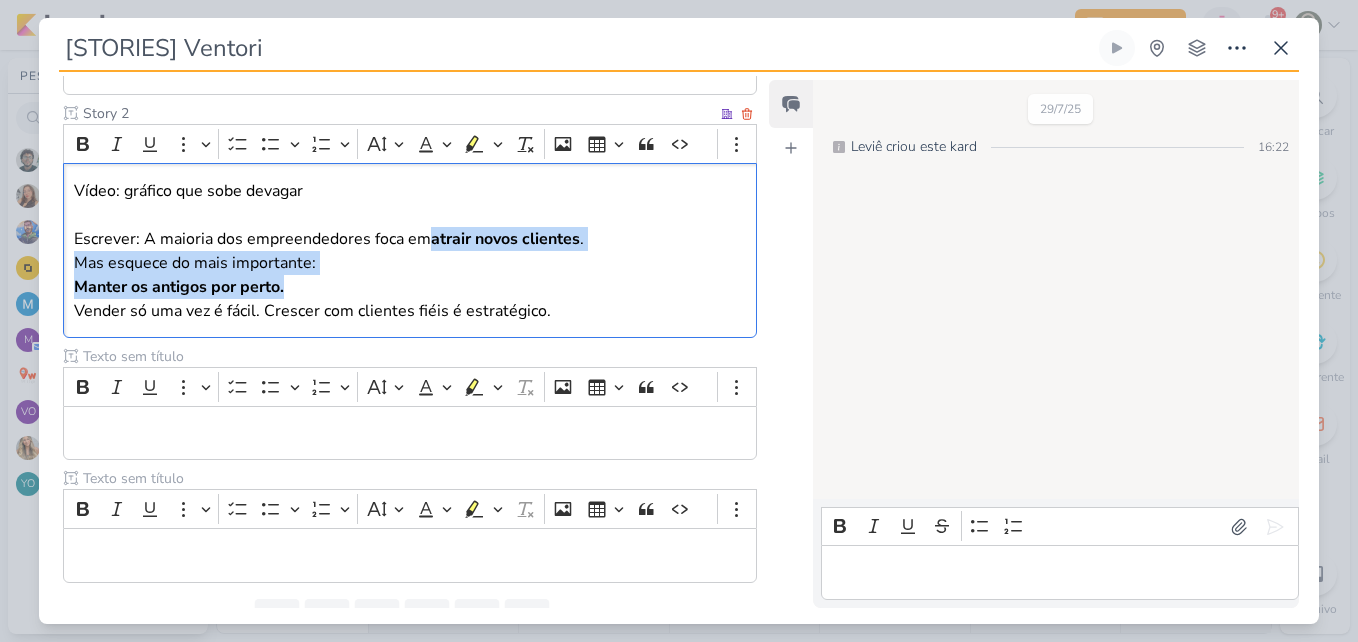 drag, startPoint x: 426, startPoint y: 239, endPoint x: 447, endPoint y: 288, distance: 53.310413 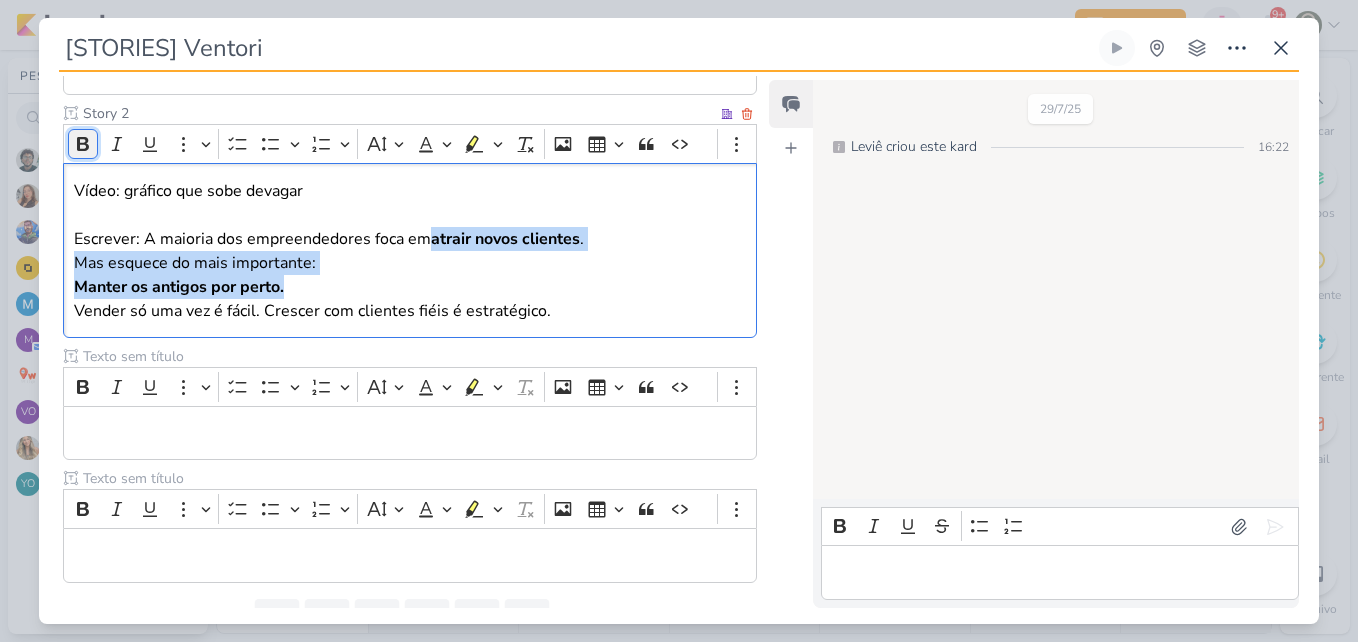 click 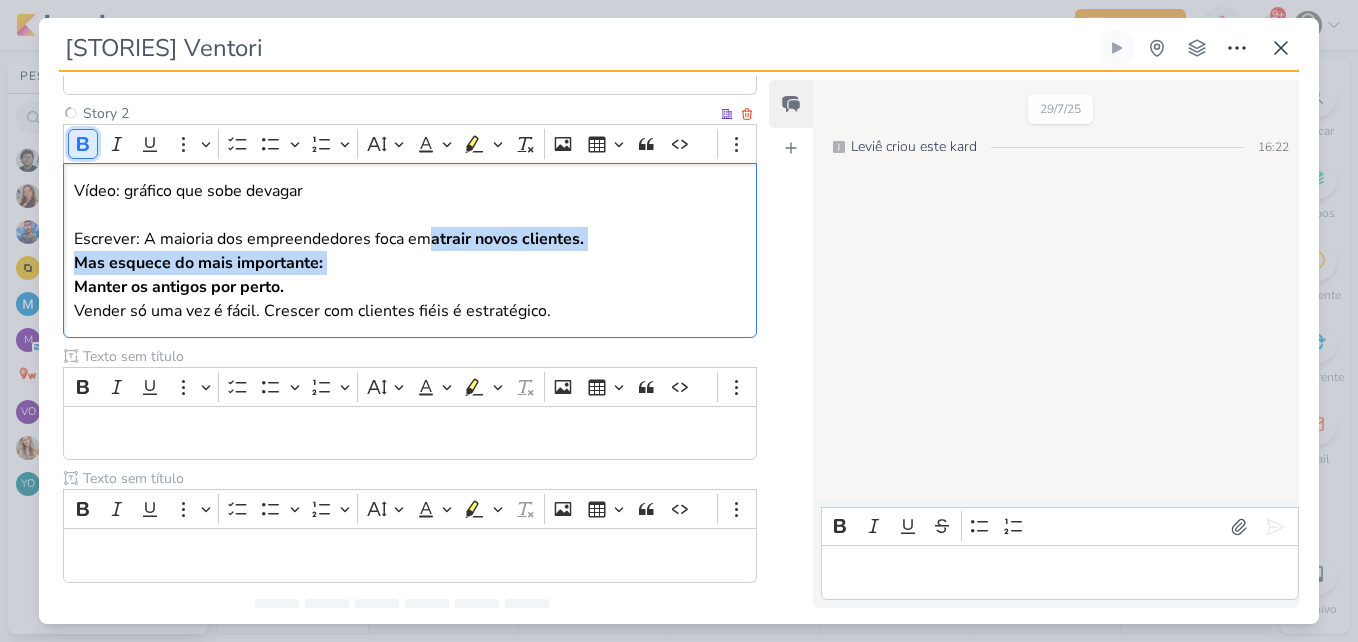 click 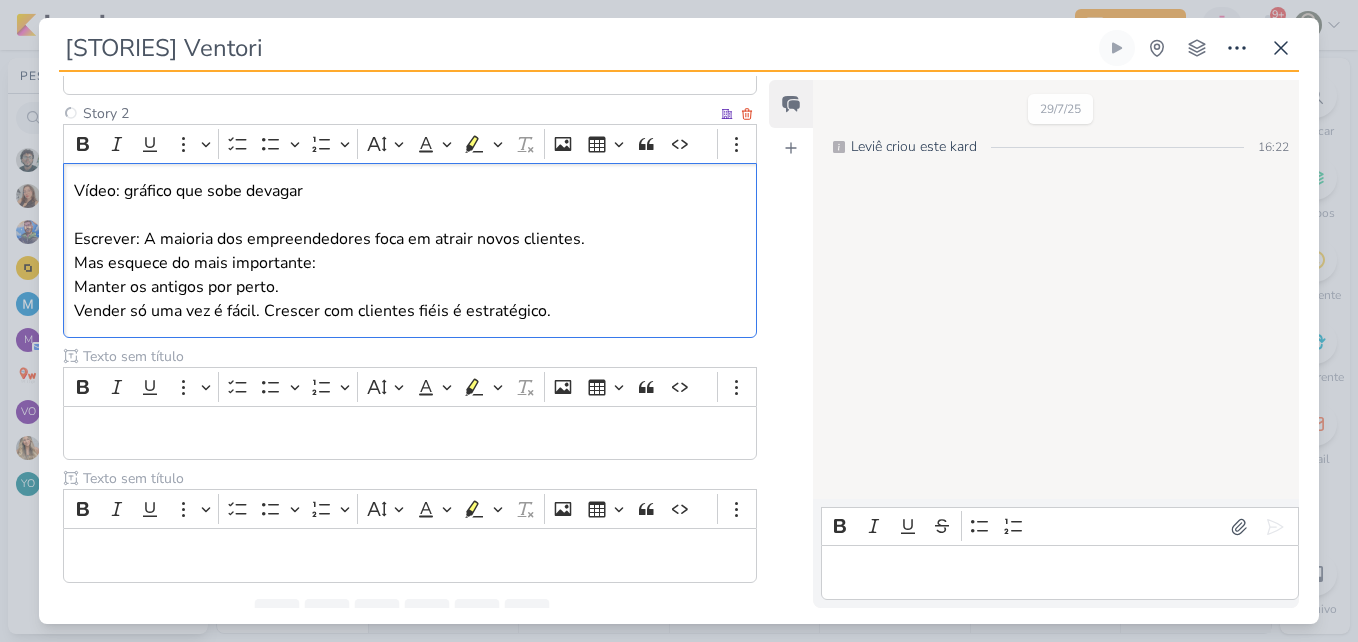 click on "Vídeo: gráfico que sobe devagar Escrever: A maioria dos empreendedores foca em atrair novos clientes. Mas esquece do mais importante: Manter os antigos por perto." at bounding box center [410, 239] 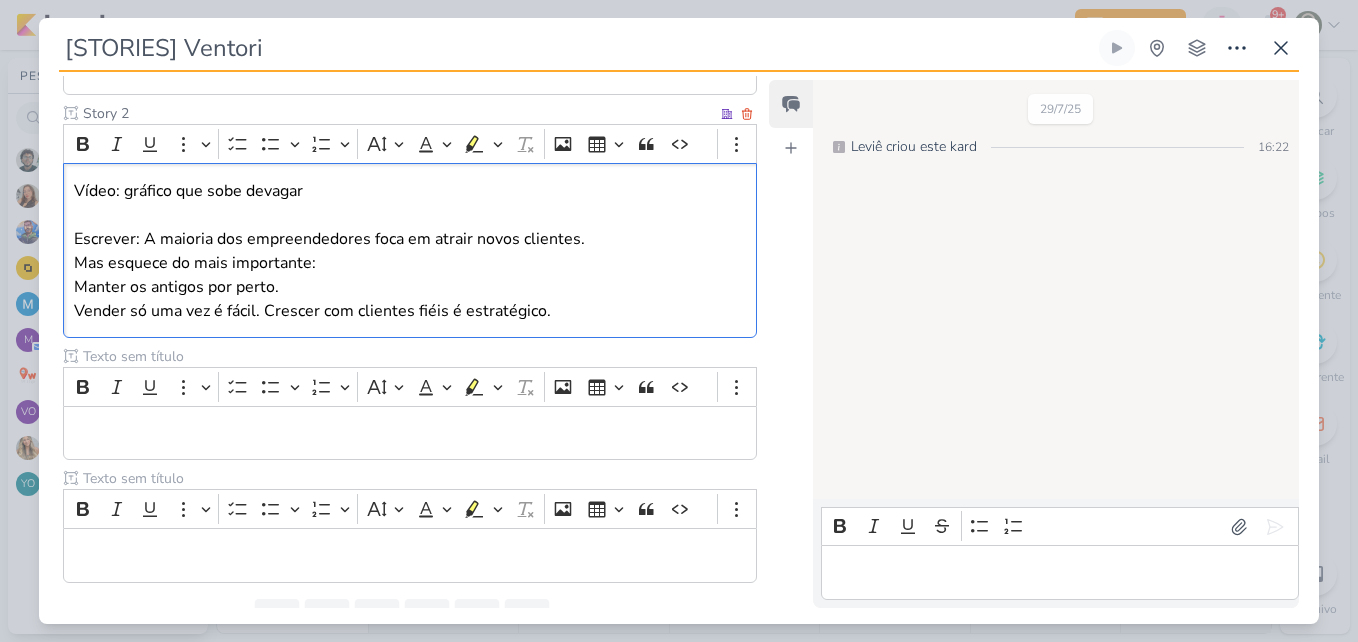 click on "Vídeo: gráfico que sobe devagar Escrever: A maioria dos empreendedores foca em atrair novos clientes. Mas esquece do mais importante: Manter os antigos por perto." at bounding box center [410, 239] 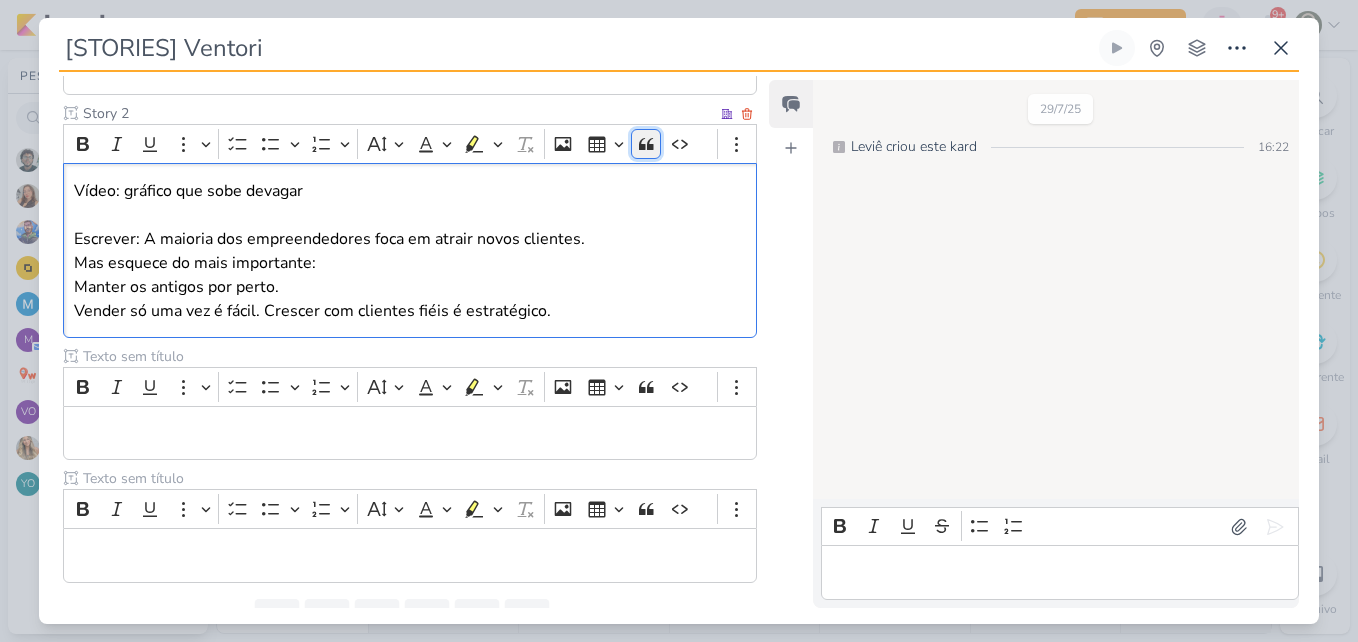 click 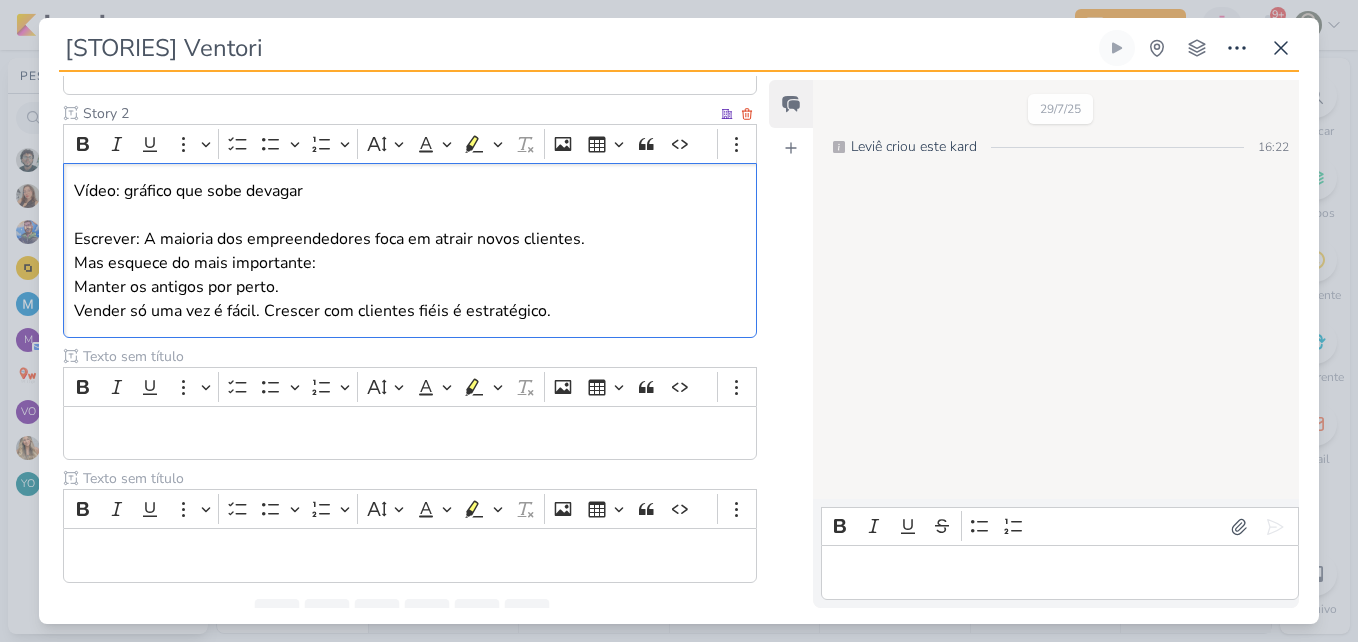 click on "Vídeo: gráfico que sobe devagar Escrever: A maioria dos empreendedores foca em atrair novos clientes. Mas esquece do mais importante: Manter os antigos por perto." at bounding box center [410, 239] 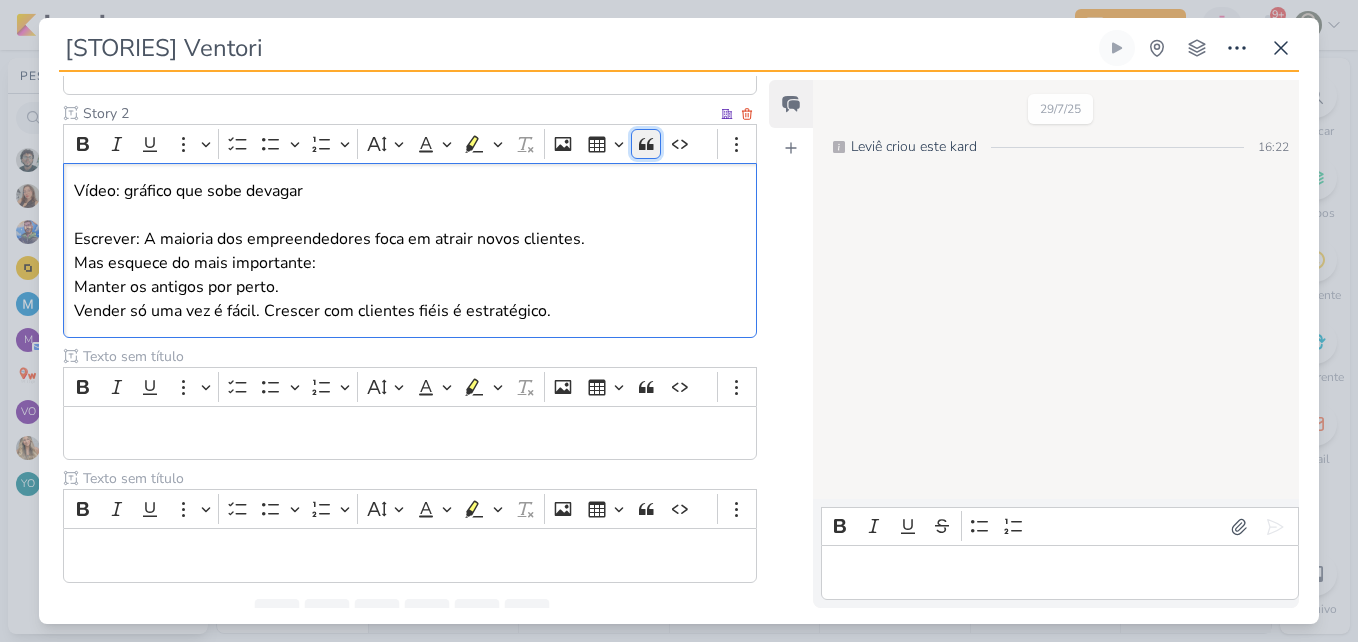 click on "Block quote" at bounding box center (646, 144) 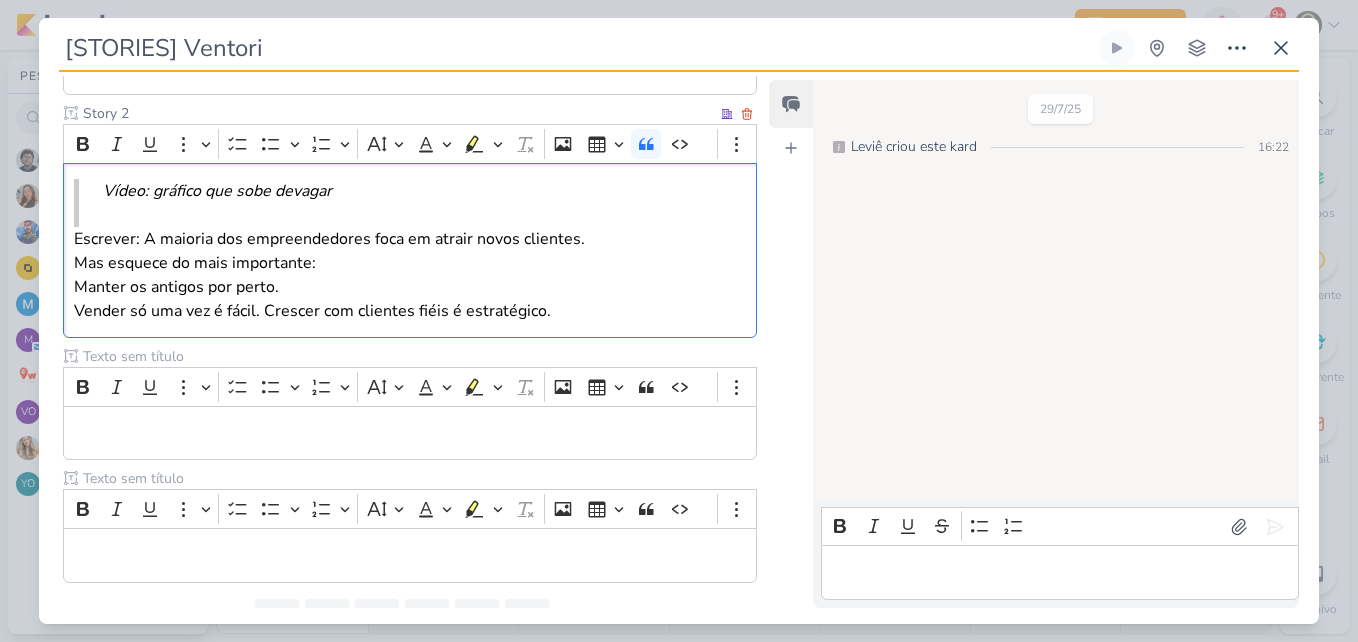 click on "Vídeo: gráfico que sobe devagar" at bounding box center (412, 203) 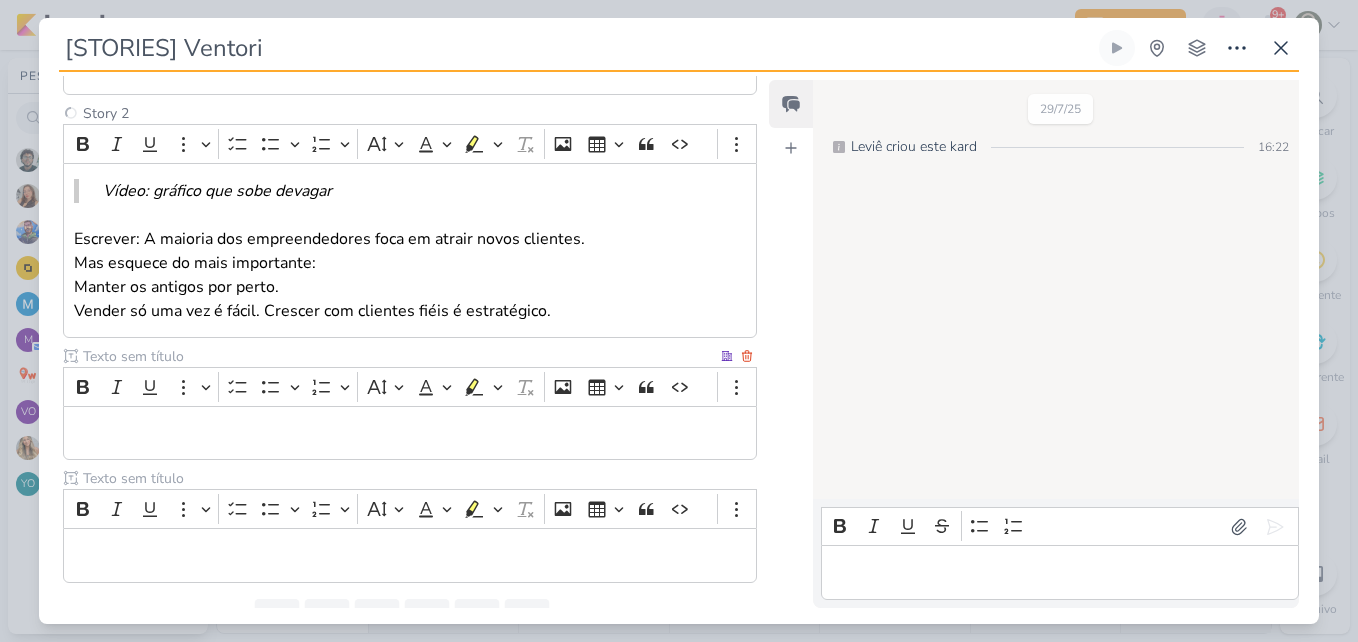click at bounding box center (398, 356) 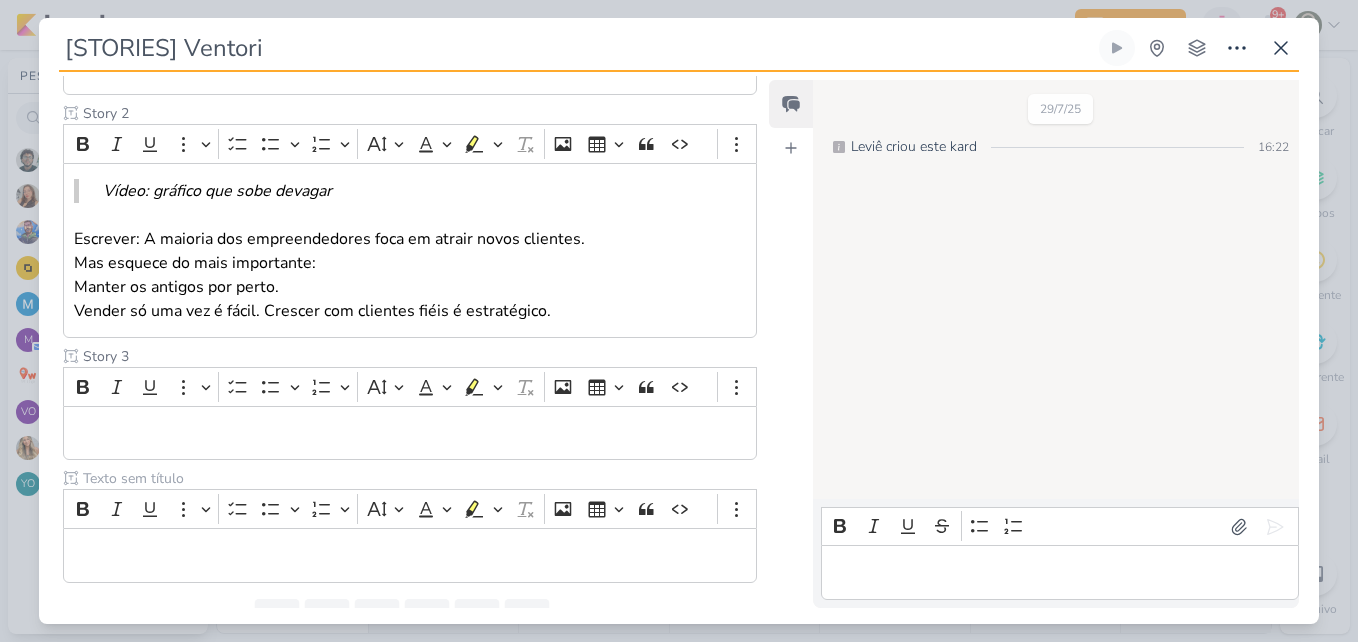 type on "Story 3" 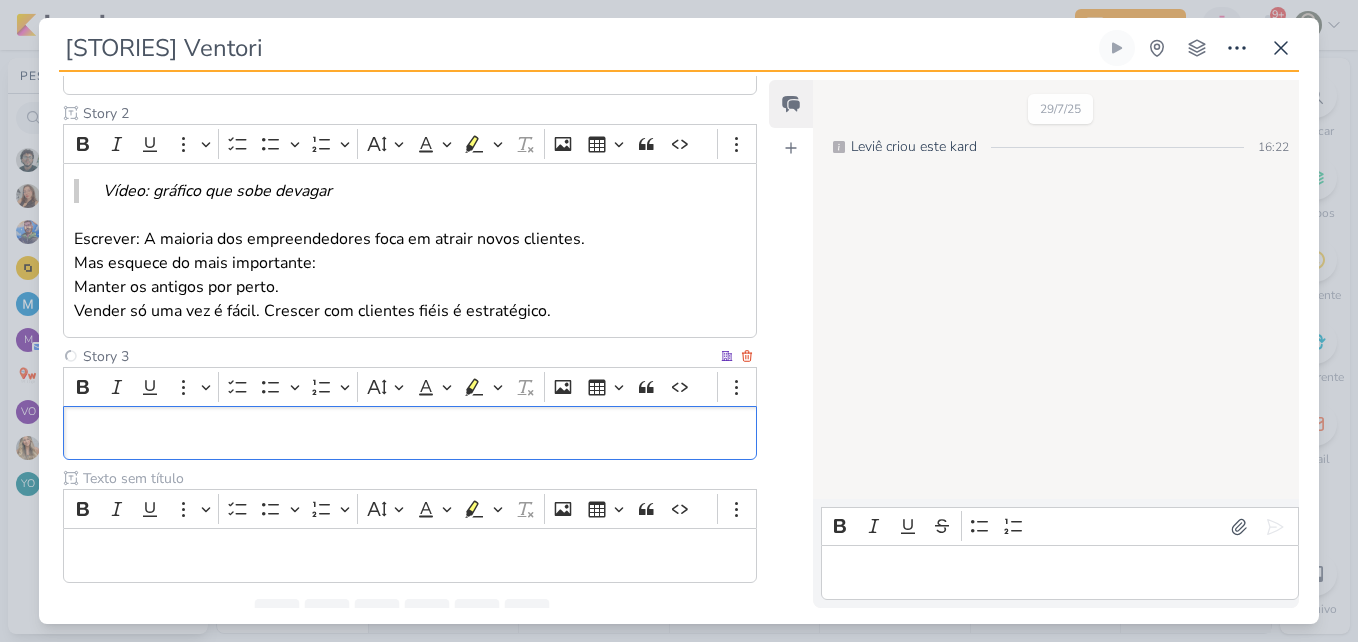 click at bounding box center (410, 433) 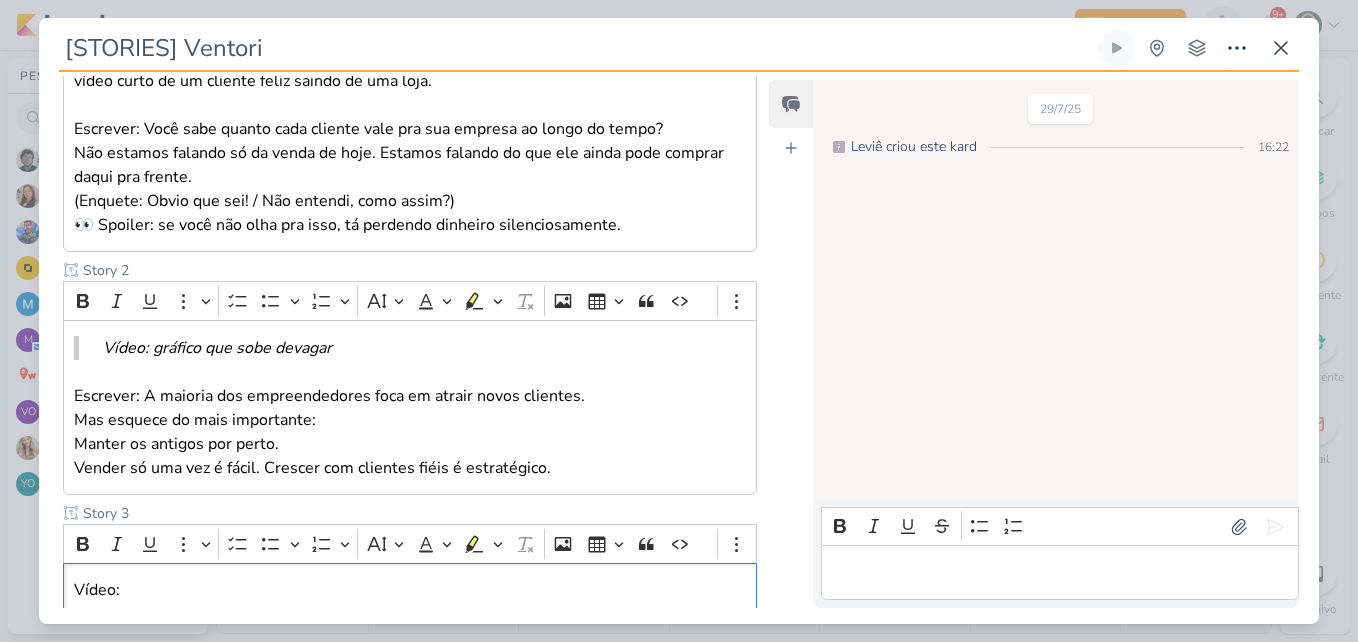 scroll, scrollTop: 611, scrollLeft: 0, axis: vertical 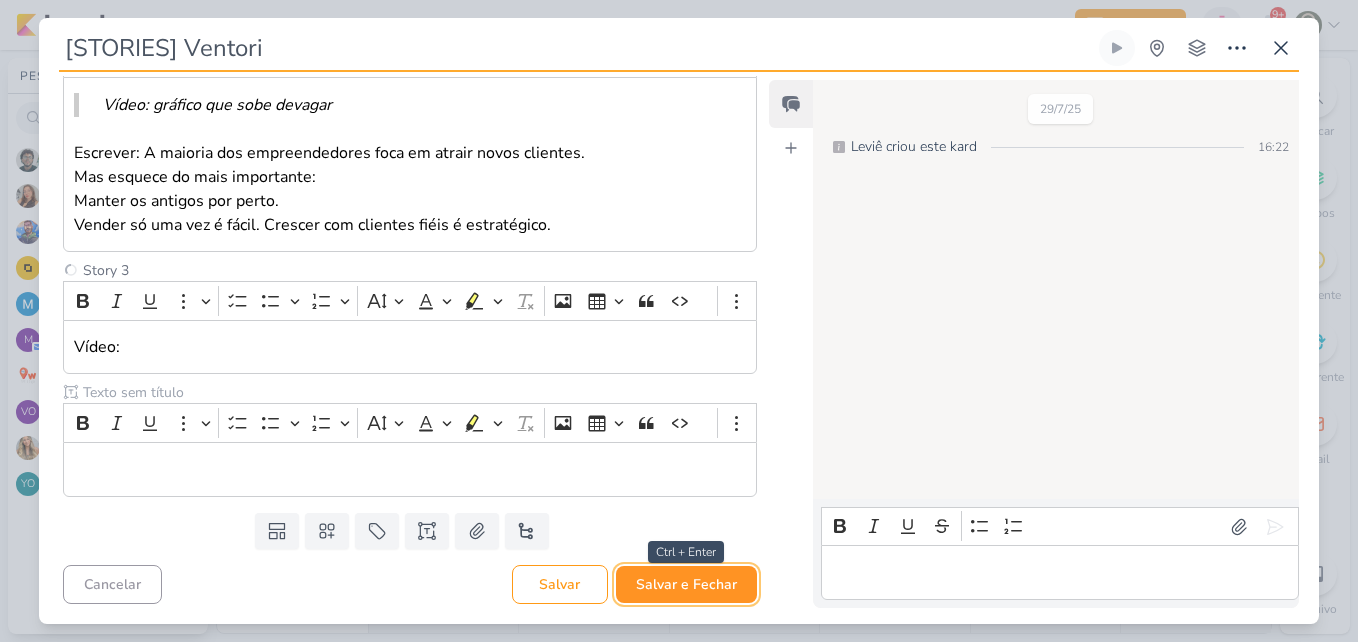 click on "Salvar e Fechar" at bounding box center [686, 584] 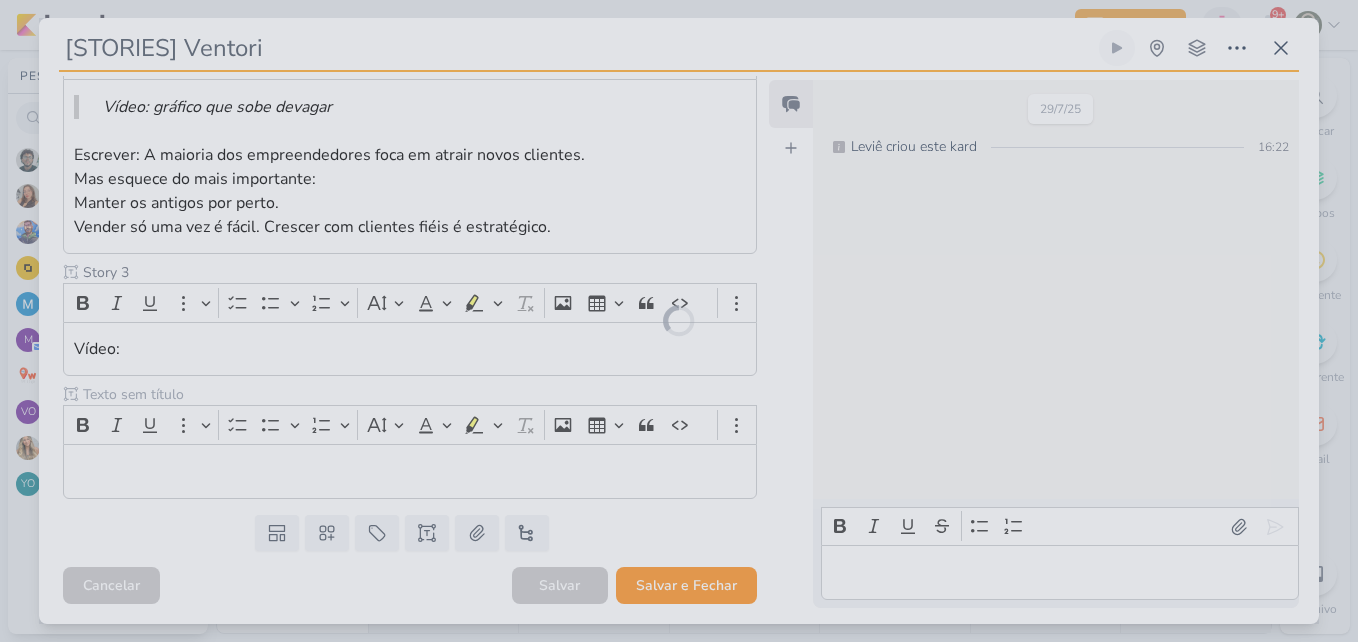 scroll, scrollTop: 609, scrollLeft: 0, axis: vertical 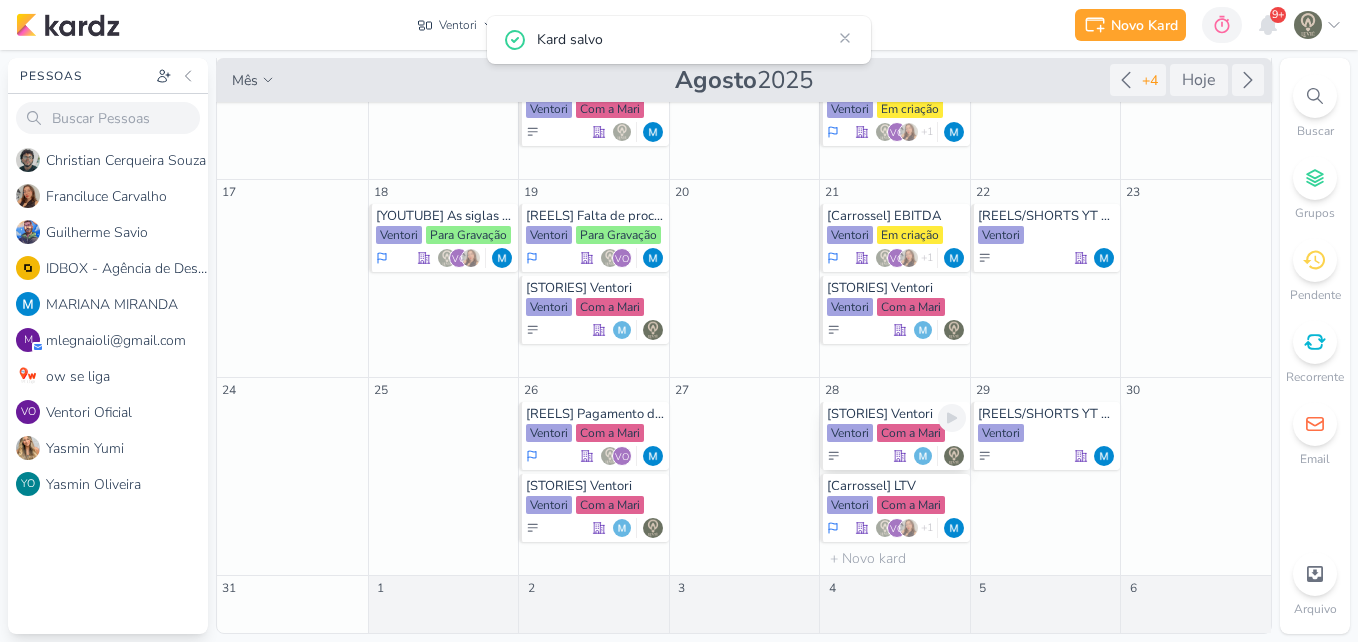 click on "Com a Mari" at bounding box center [911, 433] 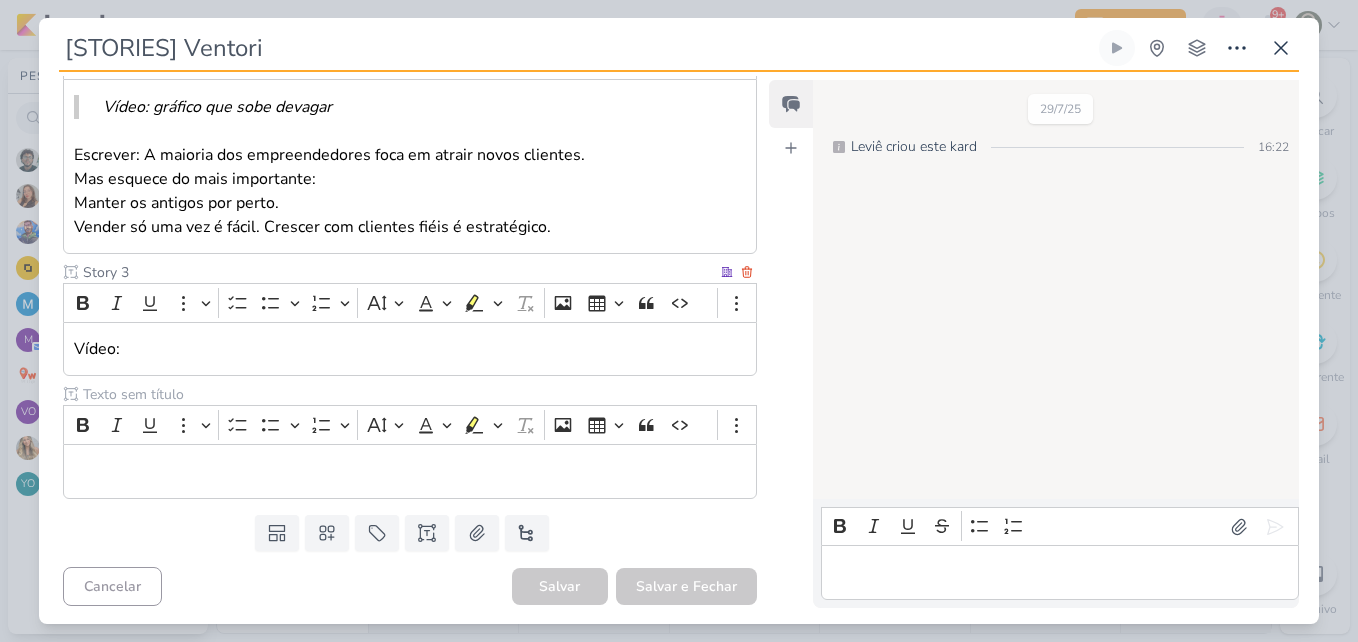 click on "Vídeo:" at bounding box center (410, 349) 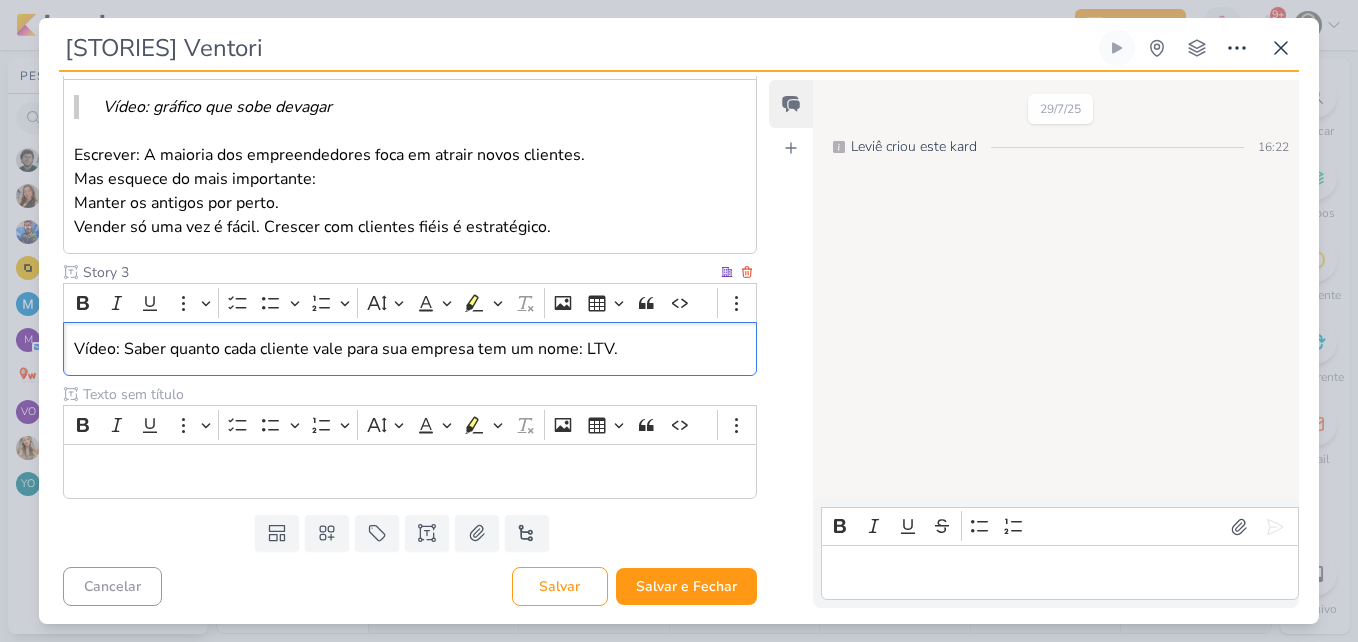 click on "Vídeo: Saber quanto cada cliente vale para sua empresa tem um nome: LTV." at bounding box center (410, 349) 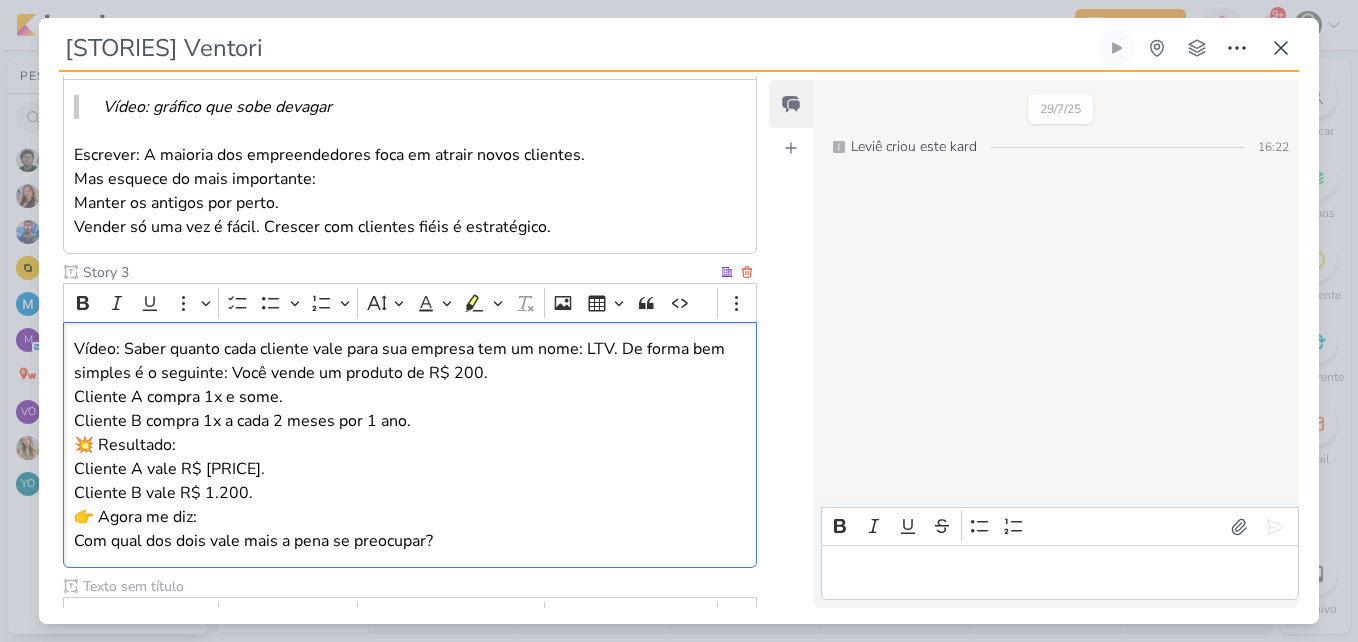click on "💥 Resultado: Cliente A vale R$ [PRICE]. Cliente B vale R$ [PRICE]." at bounding box center (410, 469) 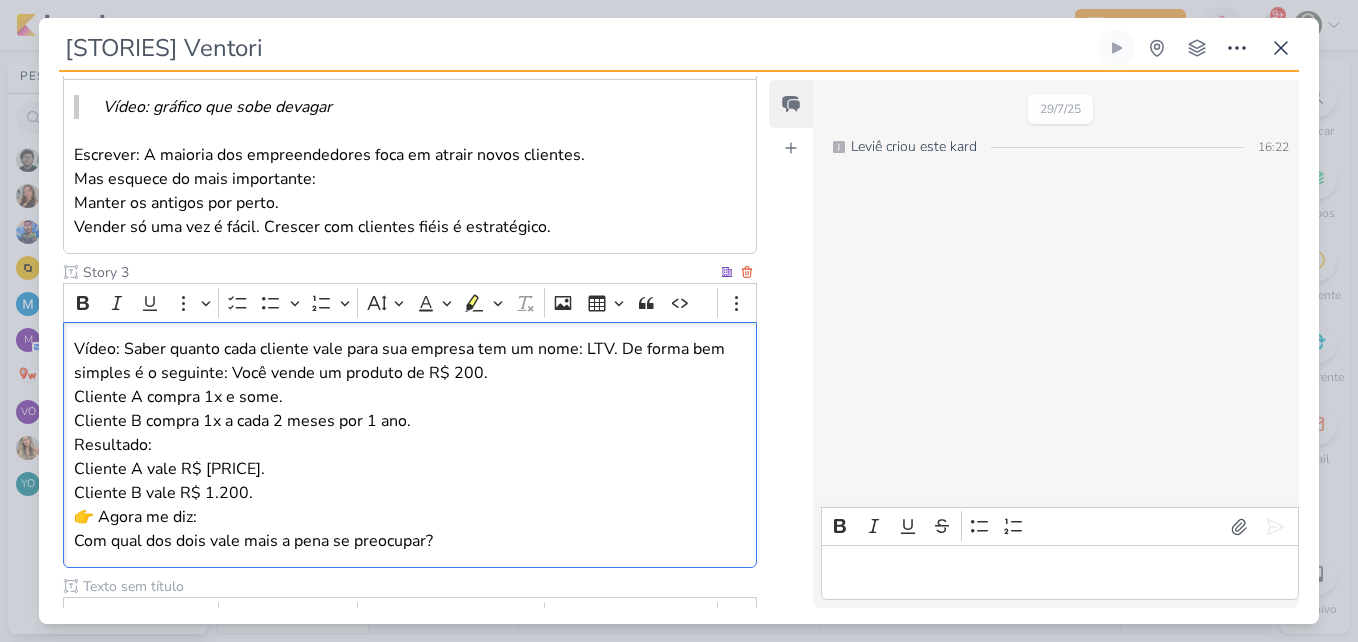 click on "Vídeo: Saber quanto cada cliente vale para sua empresa tem um nome: LTV. De forma bem simples é o seguinte: Você vende um produto de R$ [PRICE]. Cliente A compra 1x e some. Cliente B compra 1x a cada 2 meses por 1 ano. Resultado: Cliente A vale R$ [PRICE]. Cliente B vale R$ [PRICE]. 👉 Agora me diz: Com qual dos dois vale mais a pena se preocupar?" at bounding box center [410, 445] 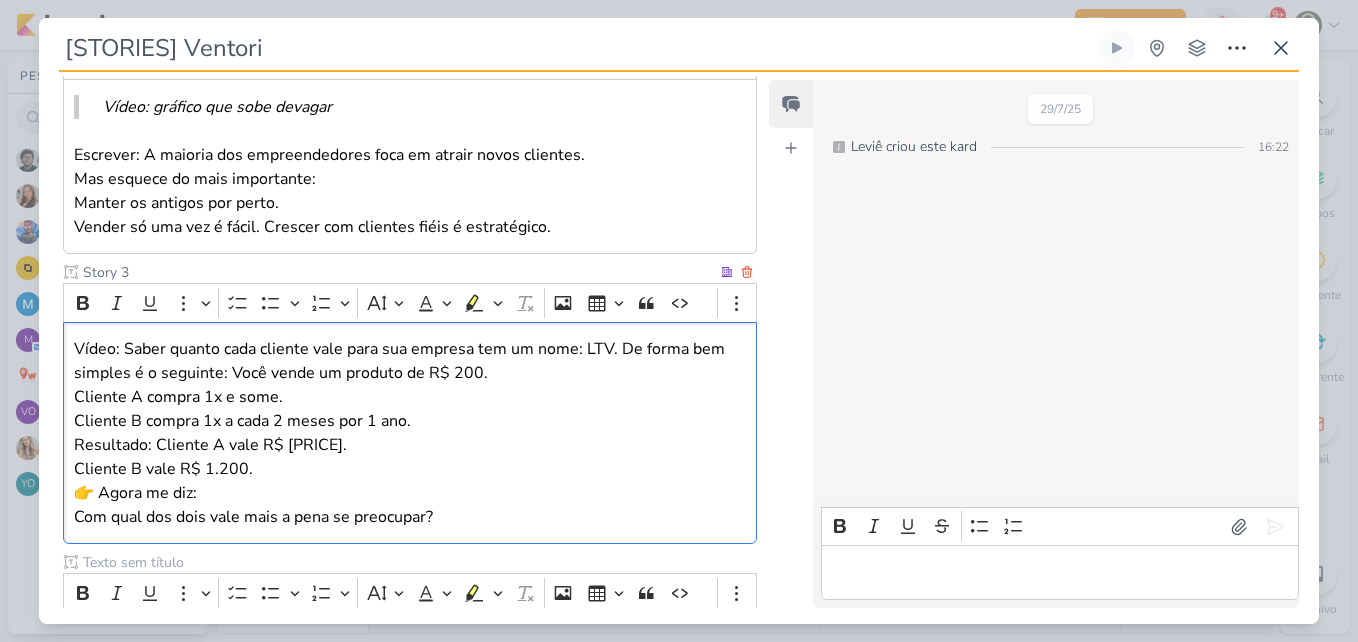 click on "Resultado: Cliente A vale R$ 200. Cliente B vale R$ 1.200." at bounding box center [410, 457] 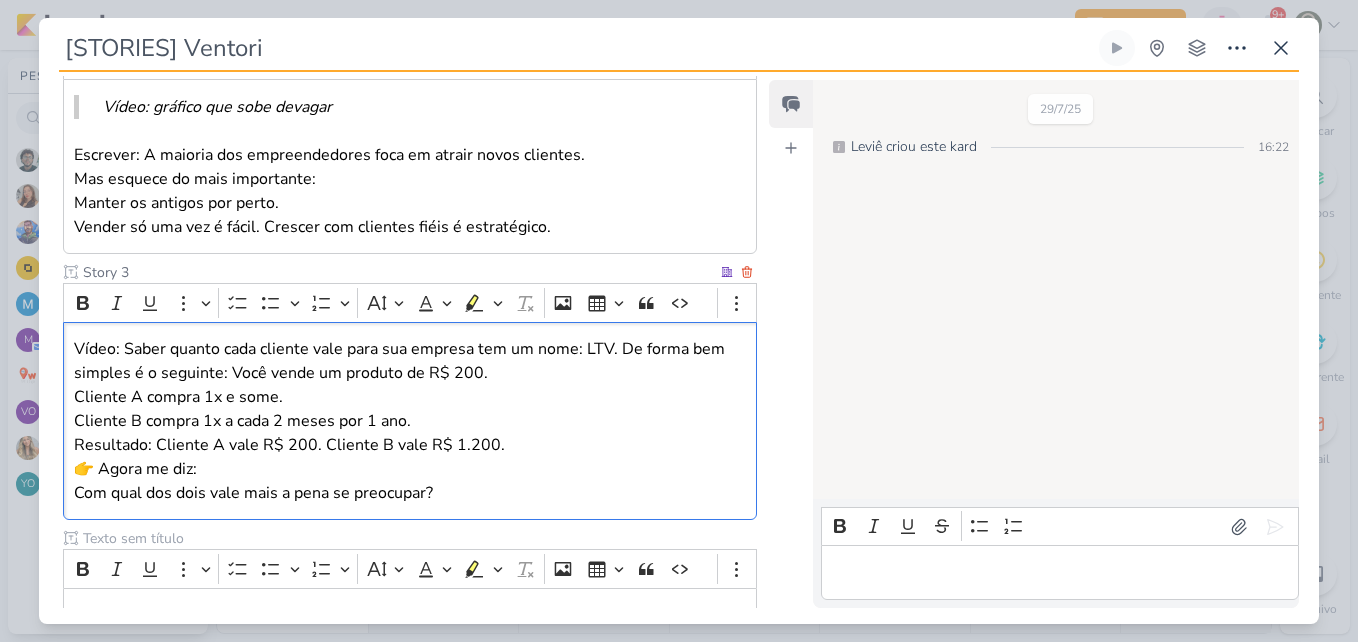 click on "👉 Agora me diz: Com qual dos dois vale mais a pena se preocupar?" at bounding box center [410, 481] 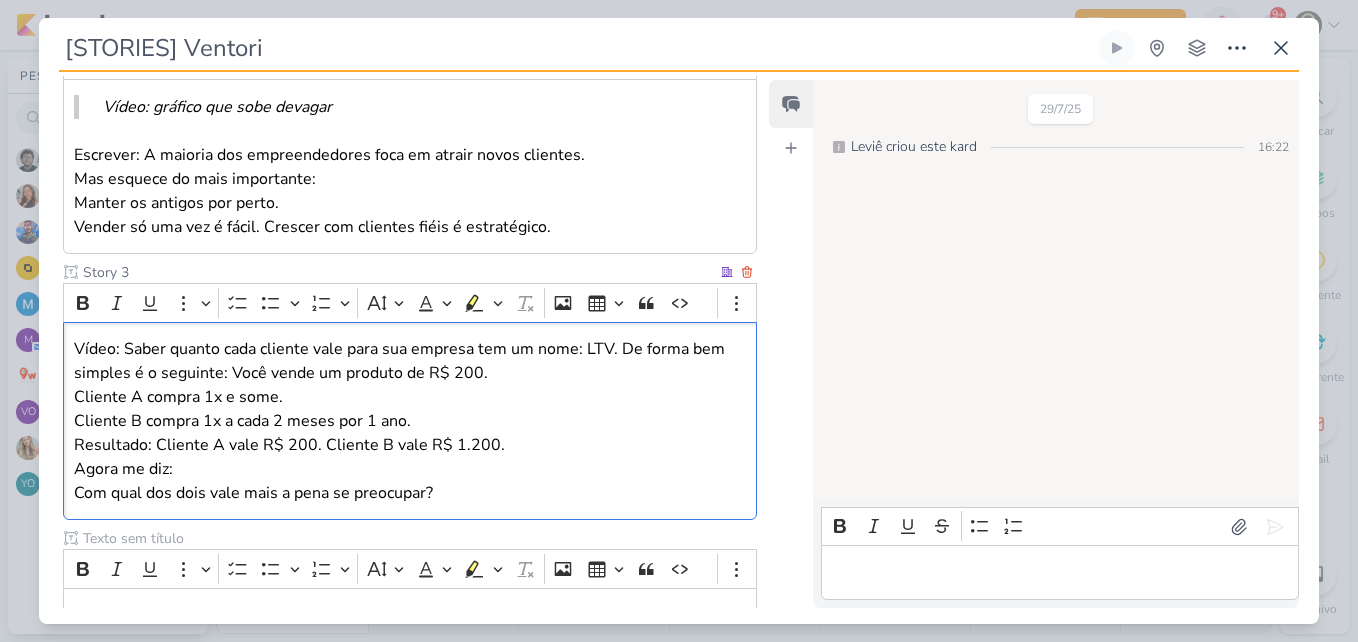 click on "Agora me diz: Com qual dos dois vale mais a pena se preocupar?" at bounding box center (410, 481) 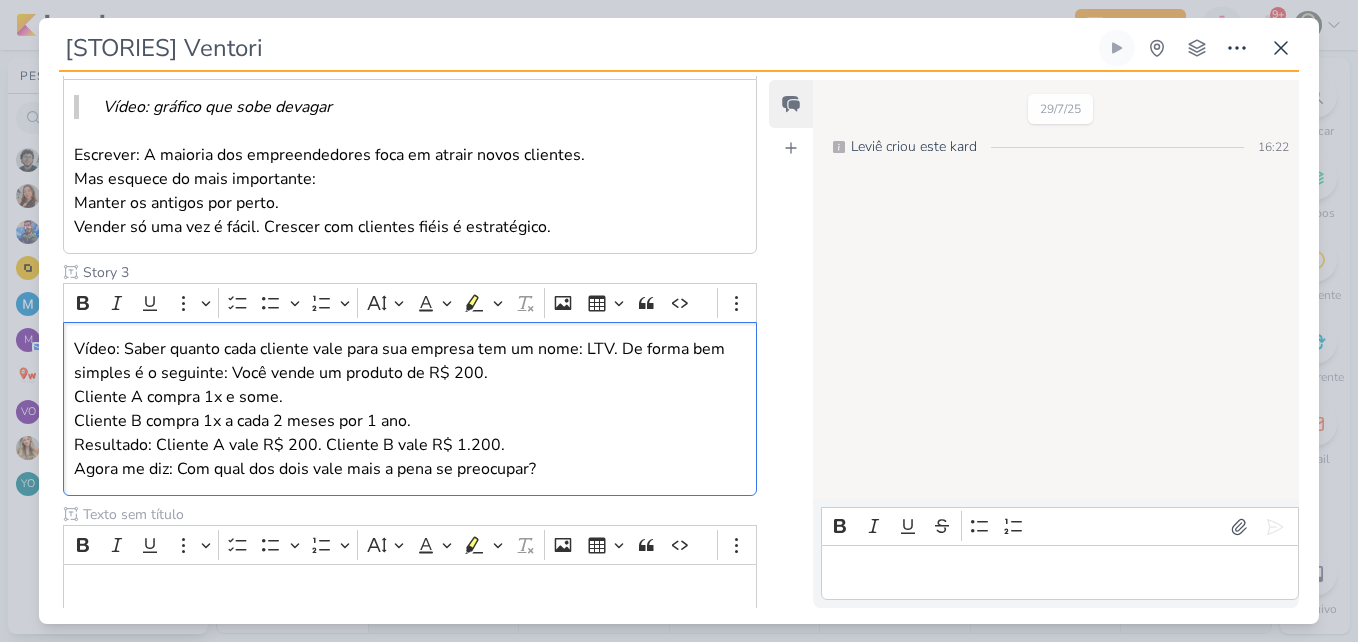 scroll, scrollTop: 731, scrollLeft: 0, axis: vertical 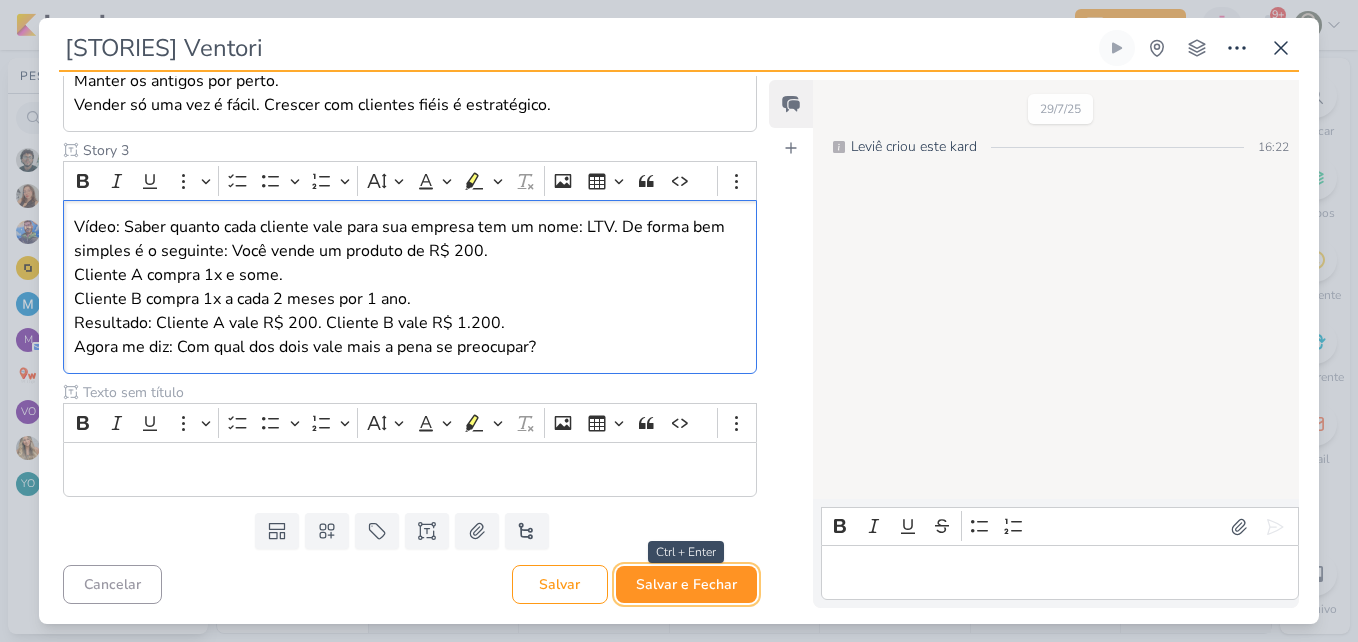 click on "Salvar e Fechar" at bounding box center (686, 584) 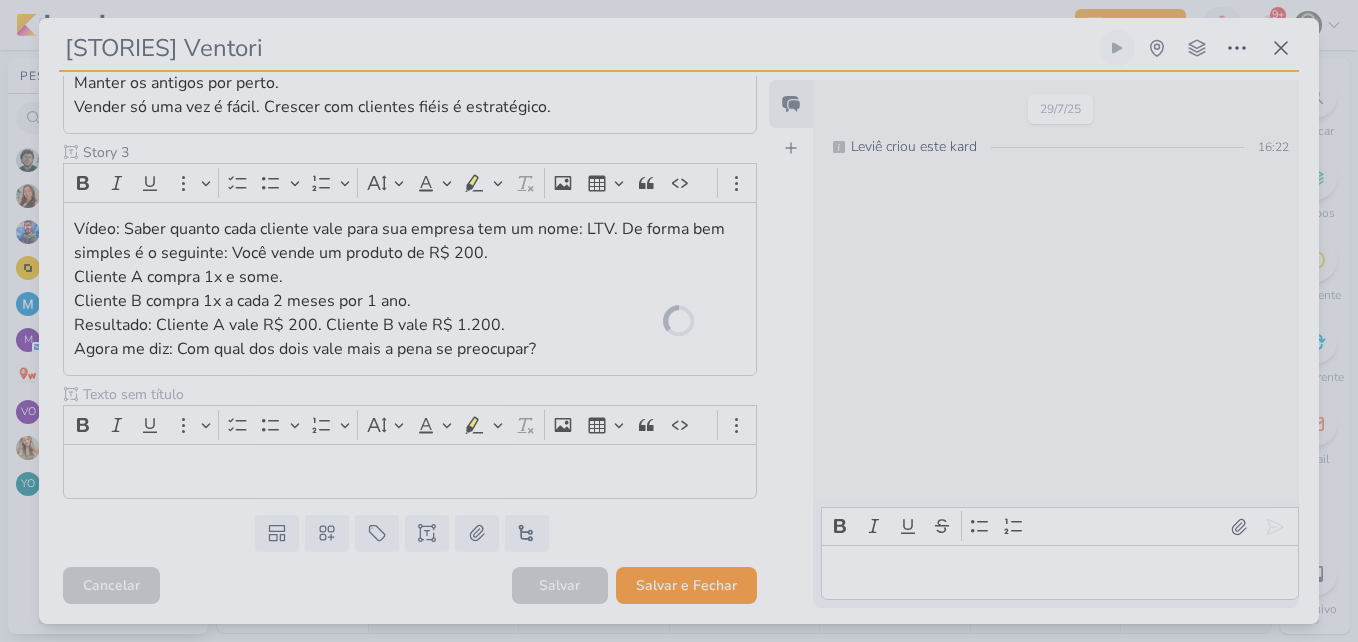 scroll, scrollTop: 729, scrollLeft: 0, axis: vertical 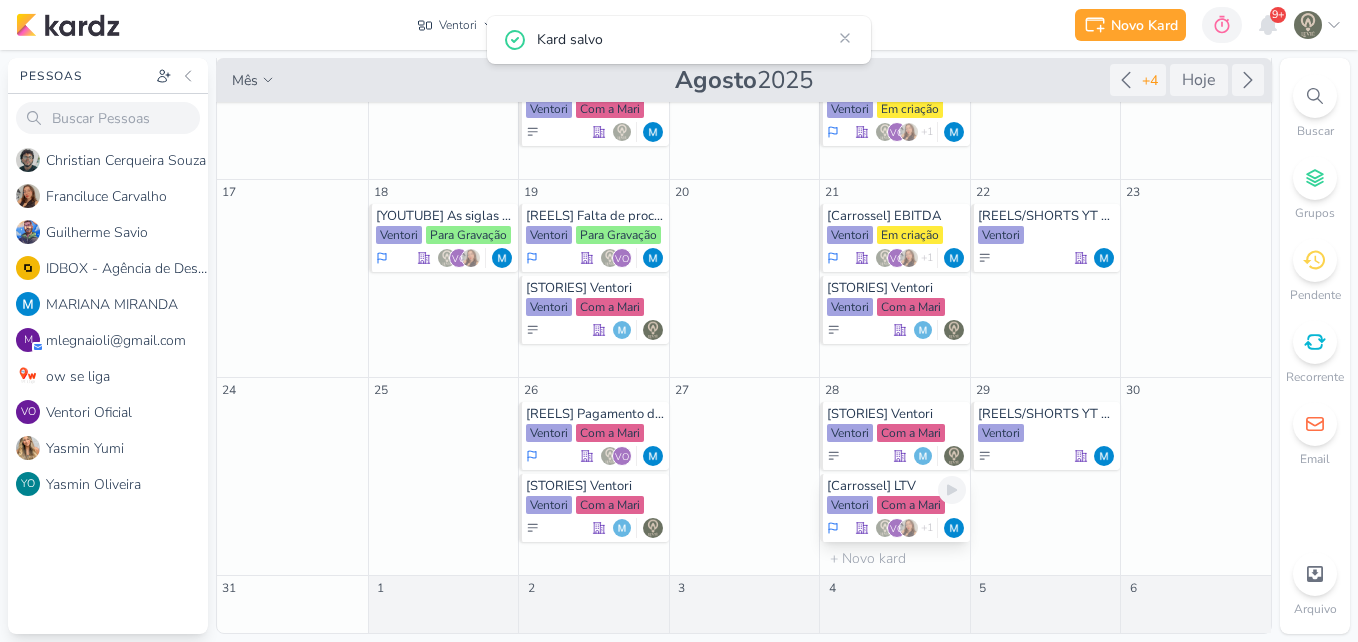 click on "[Carrossel] LTV" at bounding box center [896, 486] 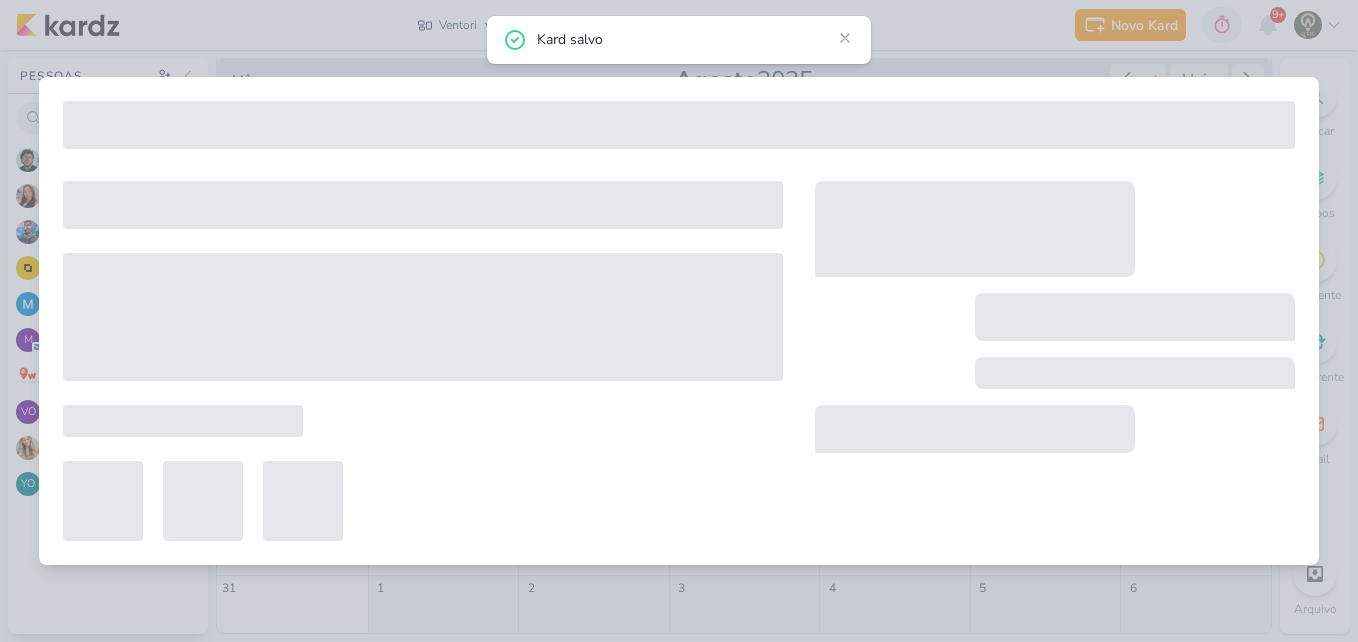 type on "[Carrossel] LTV" 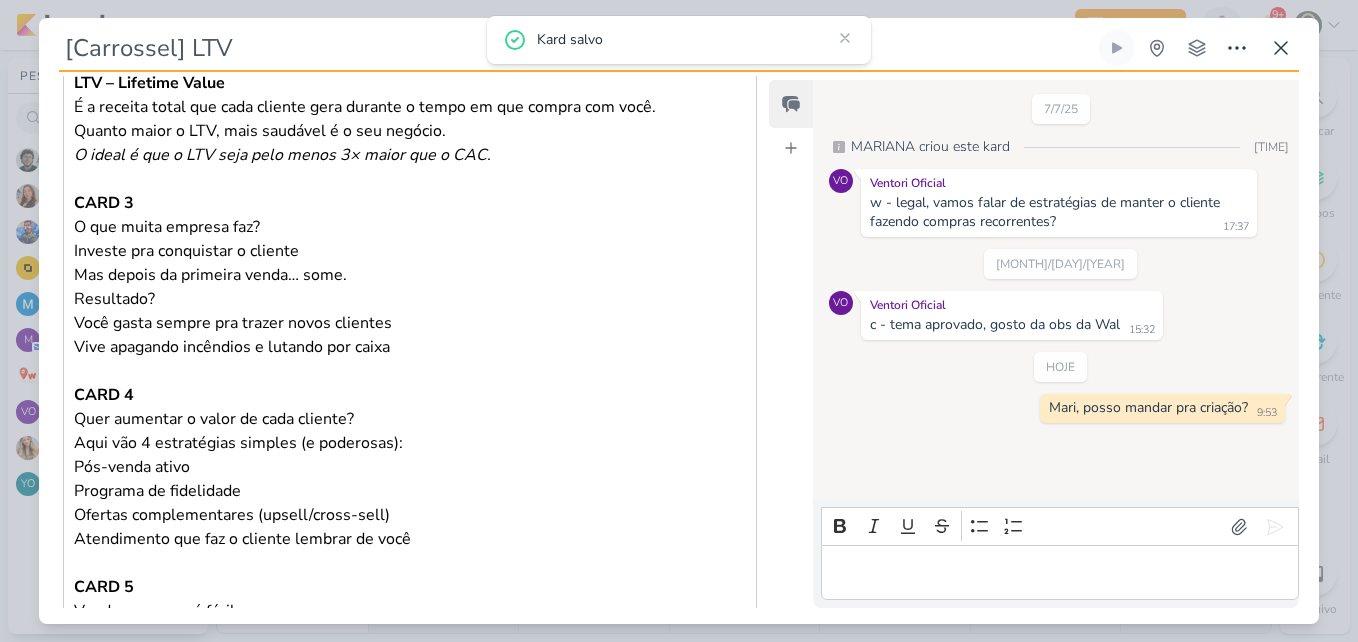 scroll, scrollTop: 0, scrollLeft: 0, axis: both 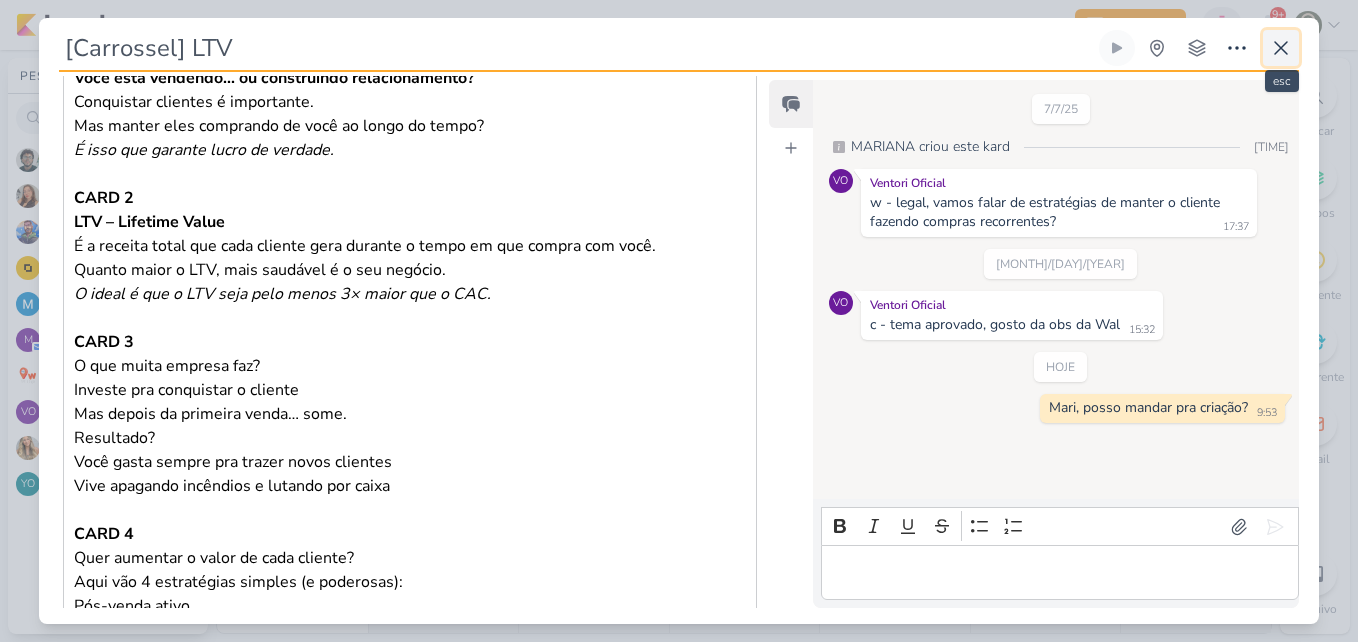 click 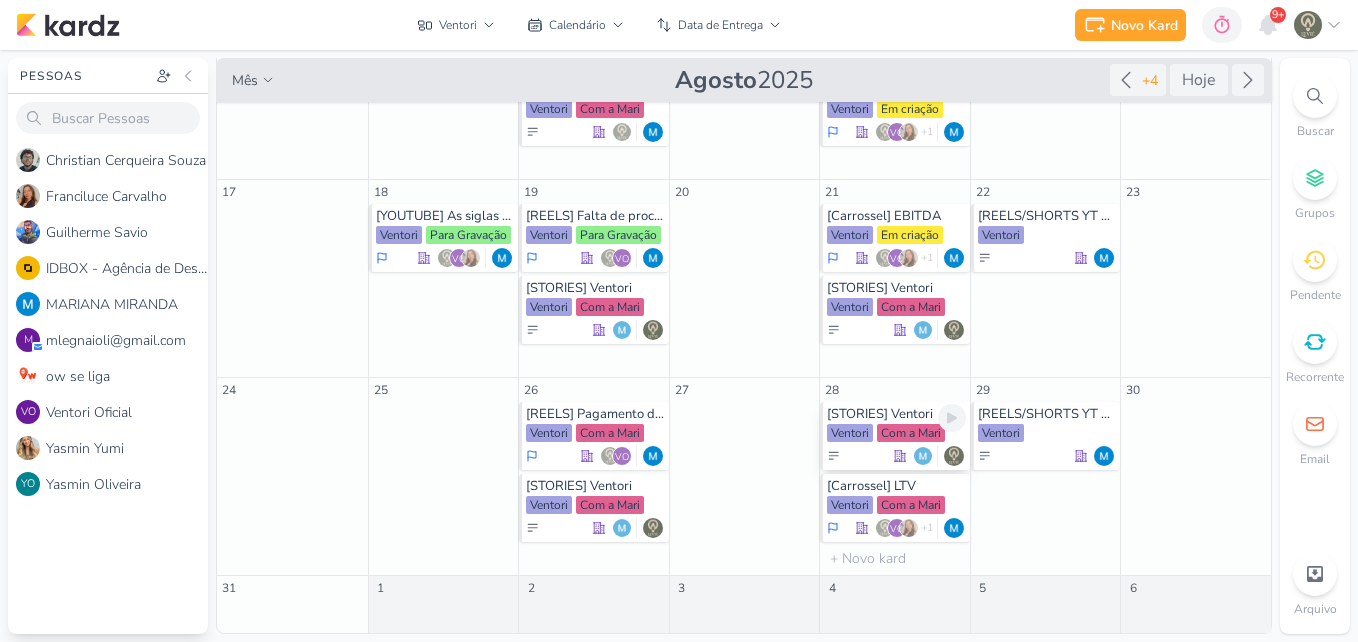 click on "[STORIES] [COMPANY]
[COMPANY]
Com a [FIRST]" at bounding box center (895, 436) 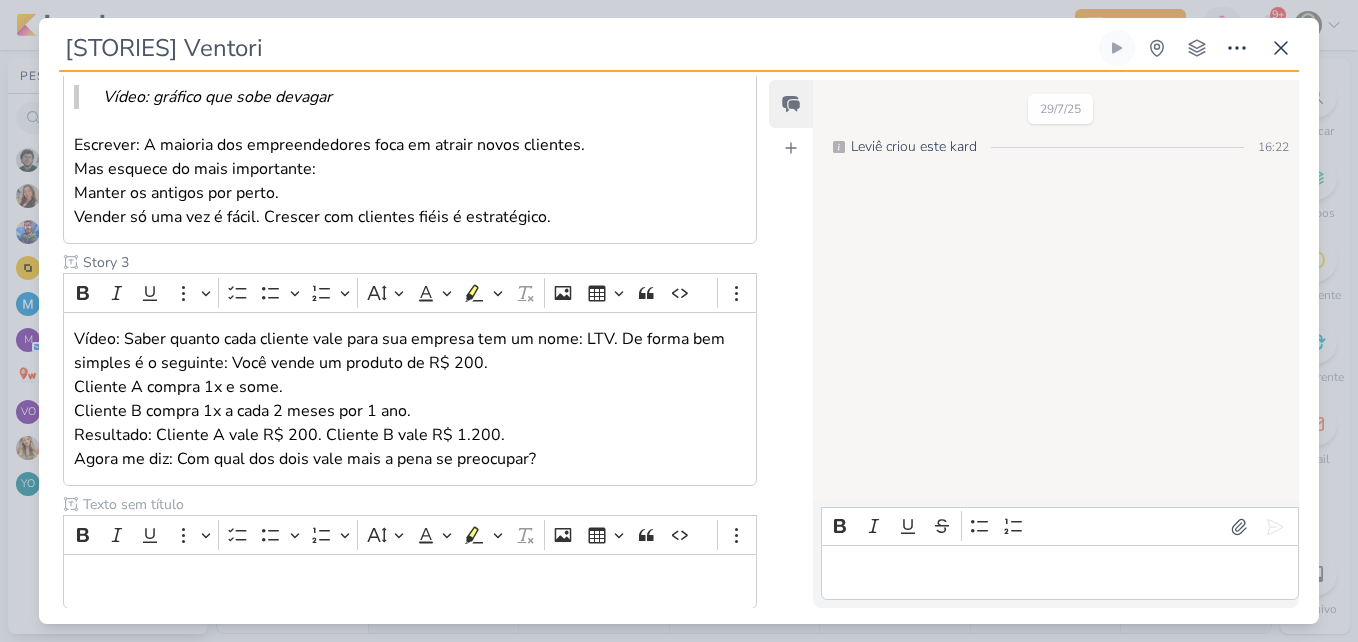 scroll, scrollTop: 624, scrollLeft: 0, axis: vertical 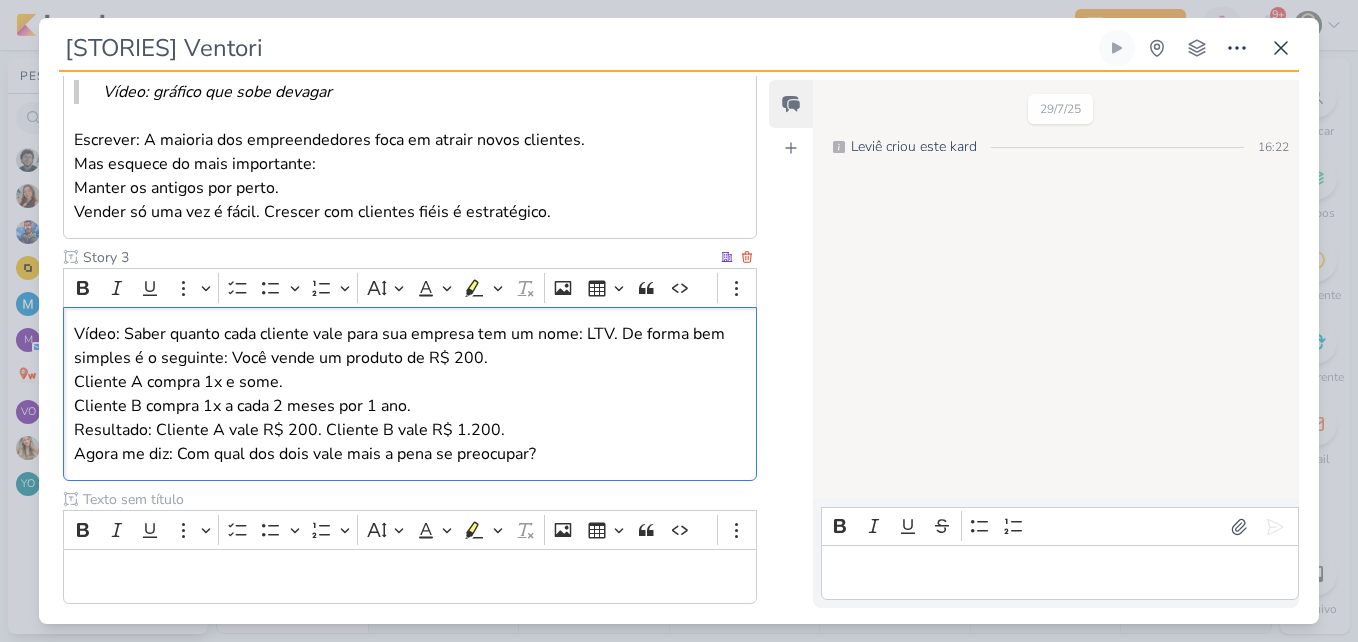 click on "Vídeo: Saber quanto cada cliente vale para sua empresa tem um nome: LTV. De forma bem simples é o seguinte: Você vende um produto de R$ 200." at bounding box center (410, 346) 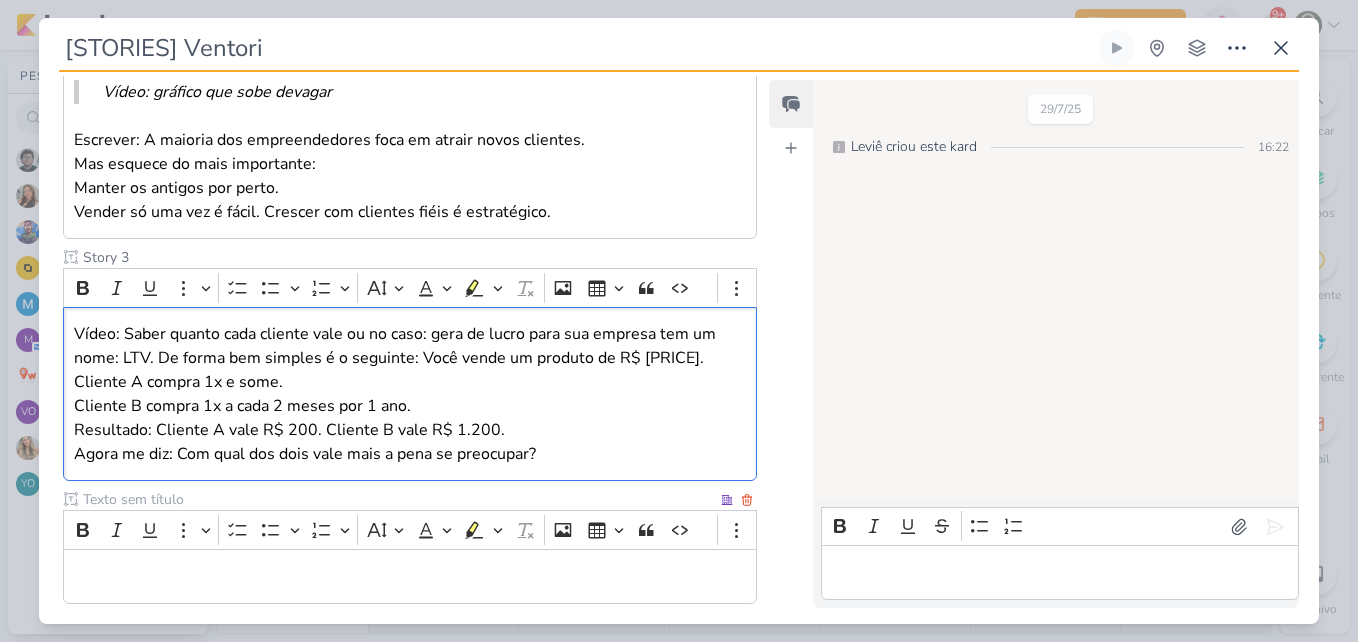 click at bounding box center (398, 499) 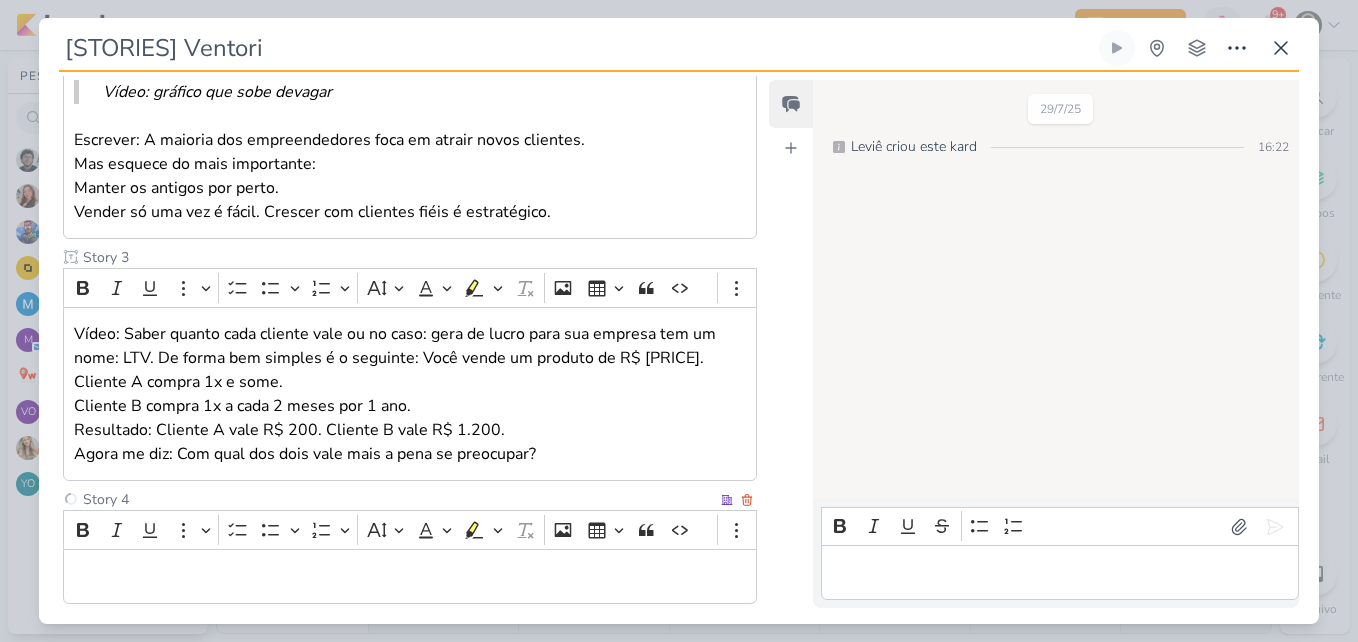 type on "Story 4" 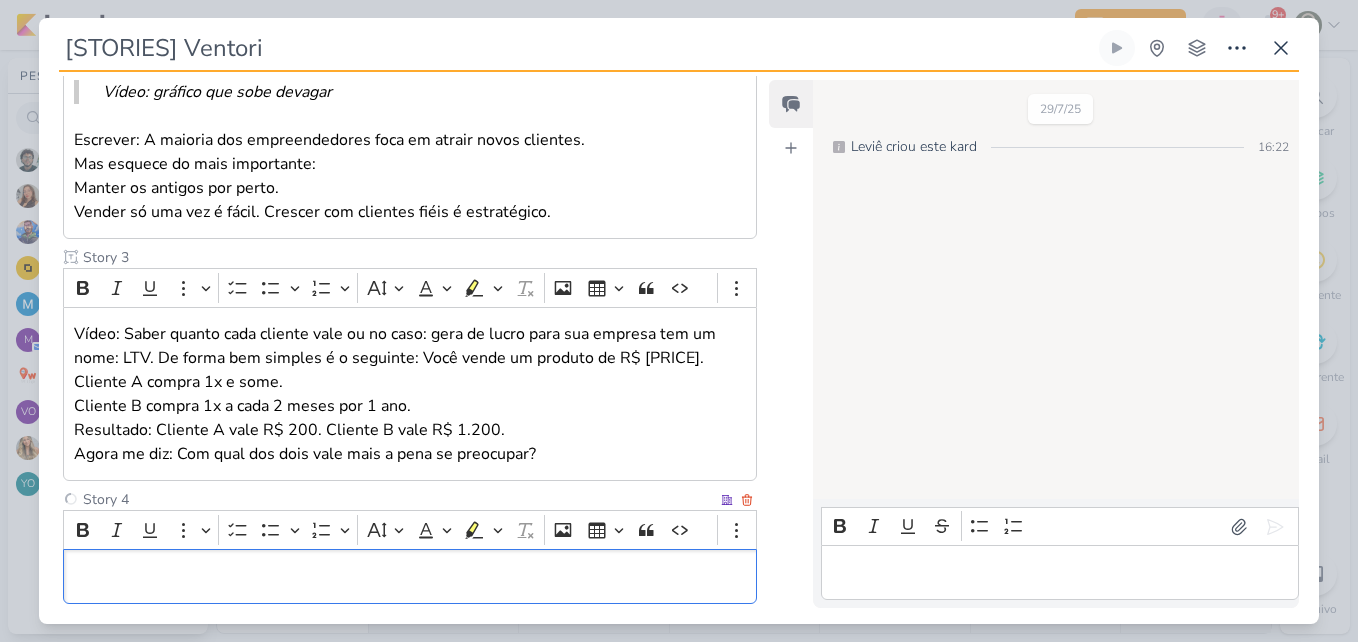 click at bounding box center (410, 576) 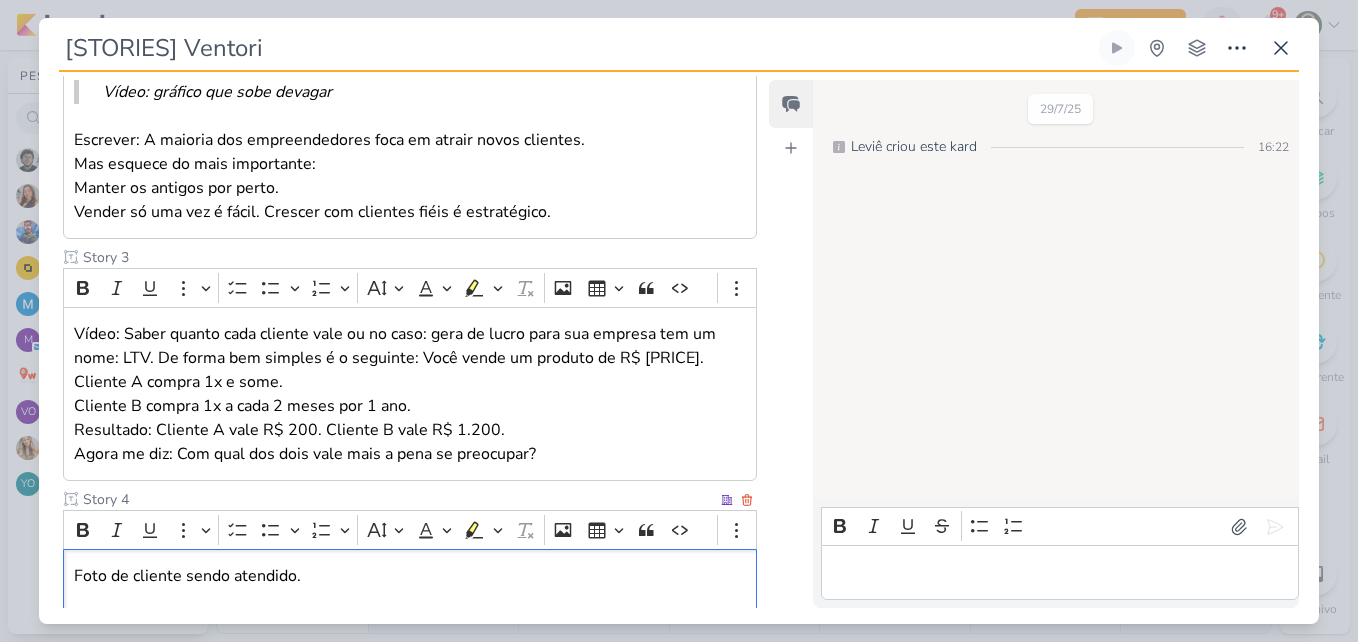 scroll, scrollTop: 652, scrollLeft: 0, axis: vertical 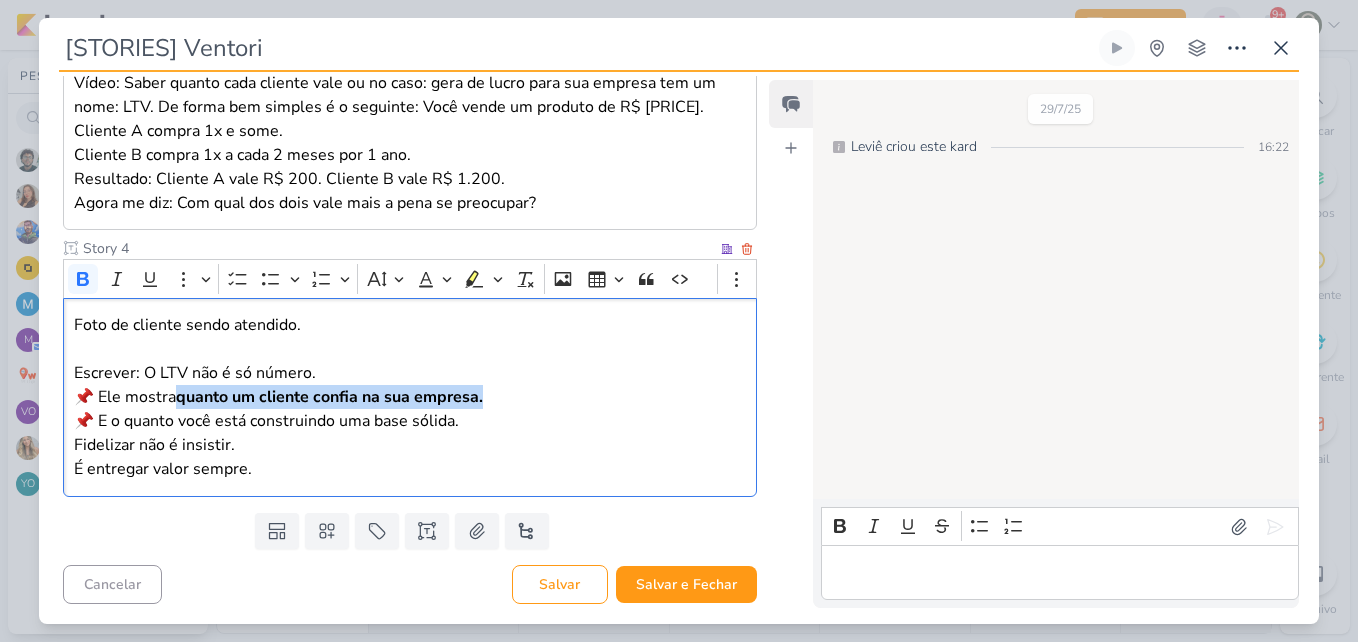 drag, startPoint x: 180, startPoint y: 393, endPoint x: 504, endPoint y: 400, distance: 324.07562 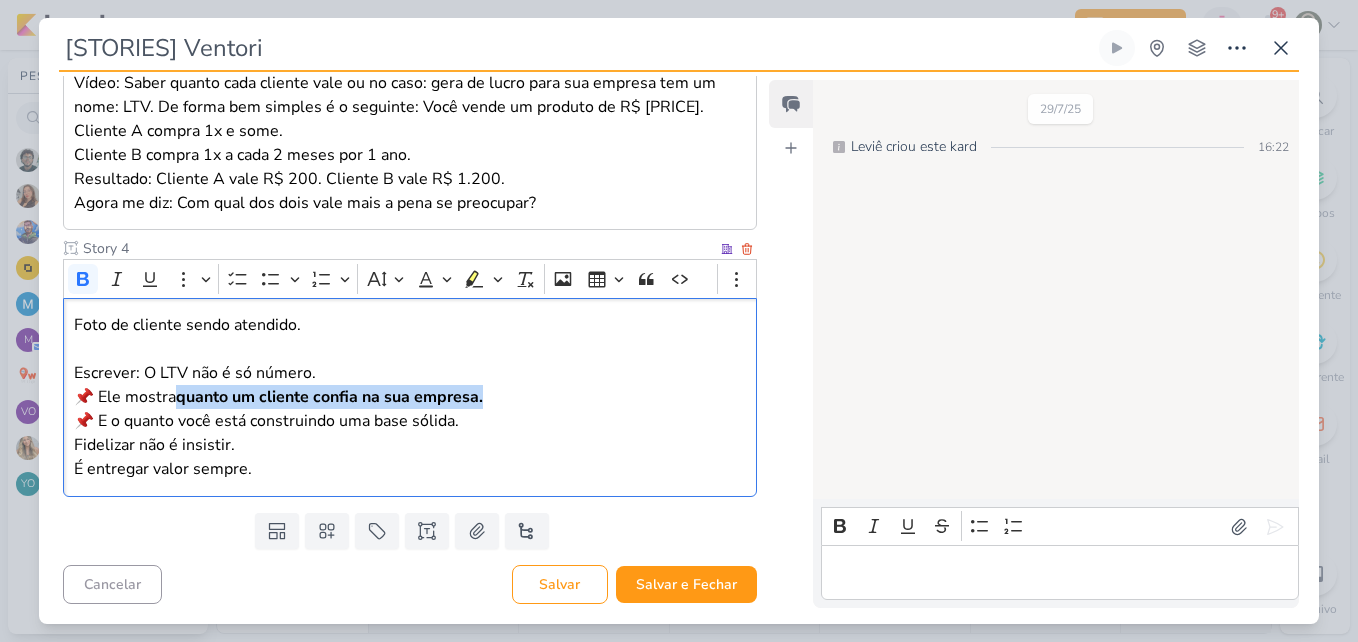 click on "Escrever: O LTV não é só número. 📌 Ele mostra quanto um cliente confia na sua empresa. 📌 E o quanto você está construindo uma base sólida." at bounding box center (410, 397) 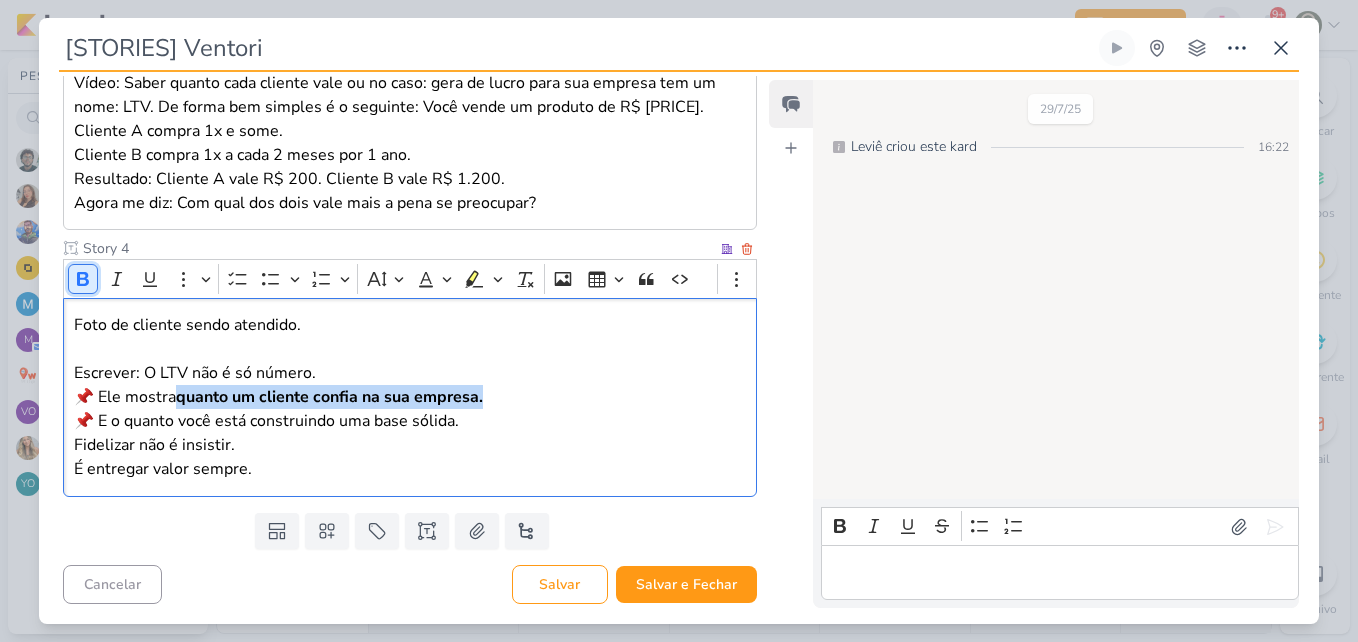 click 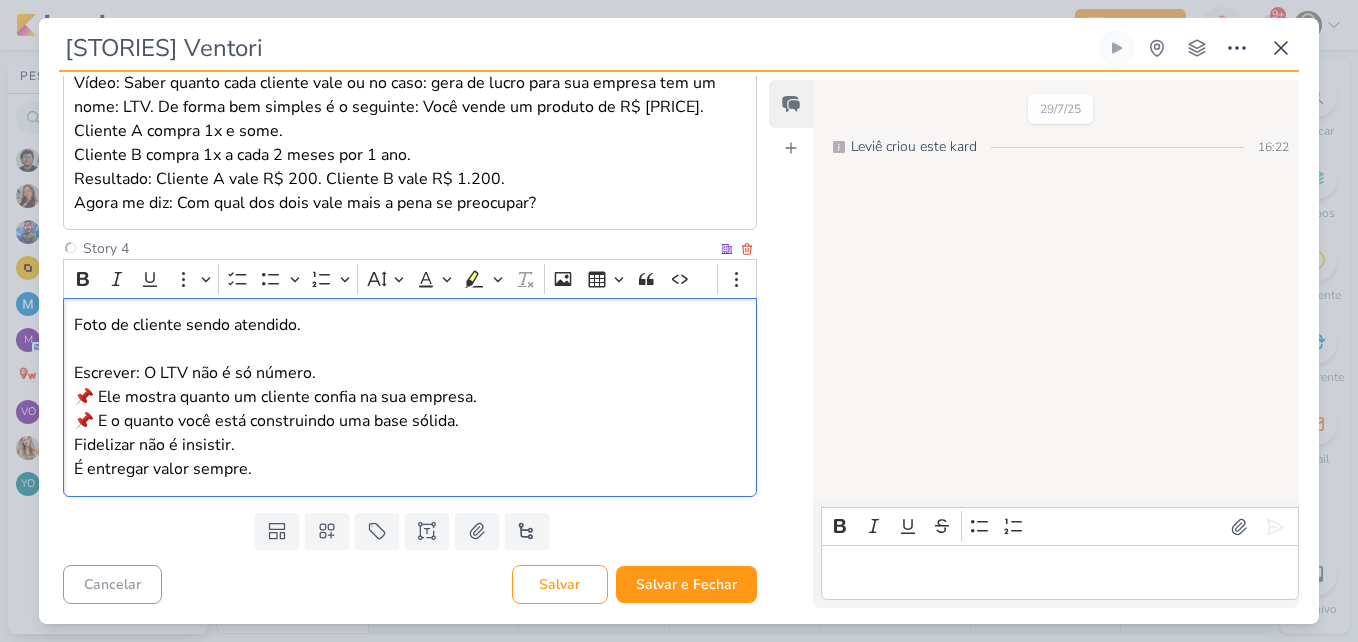 click on "Escrever: O LTV não é só número. 📌 Ele mostra quanto um cliente confia na sua empresa. 📌 E o quanto você está construindo uma base sólida." at bounding box center (410, 397) 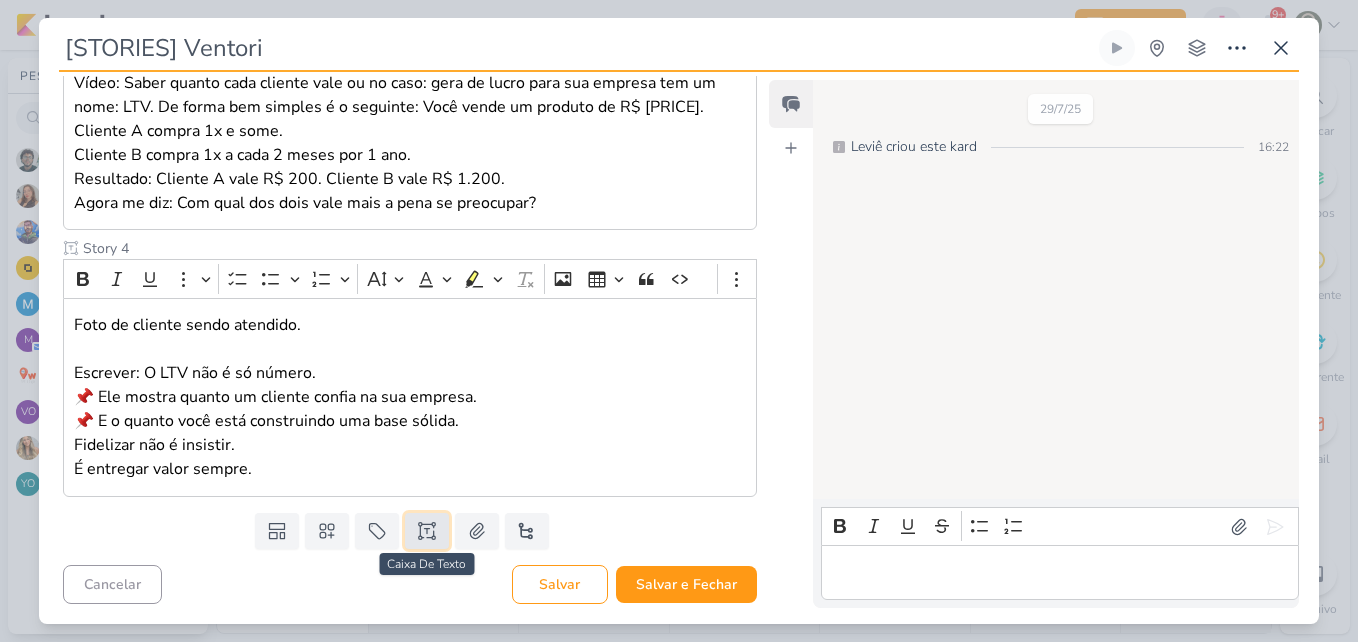 click at bounding box center (427, 531) 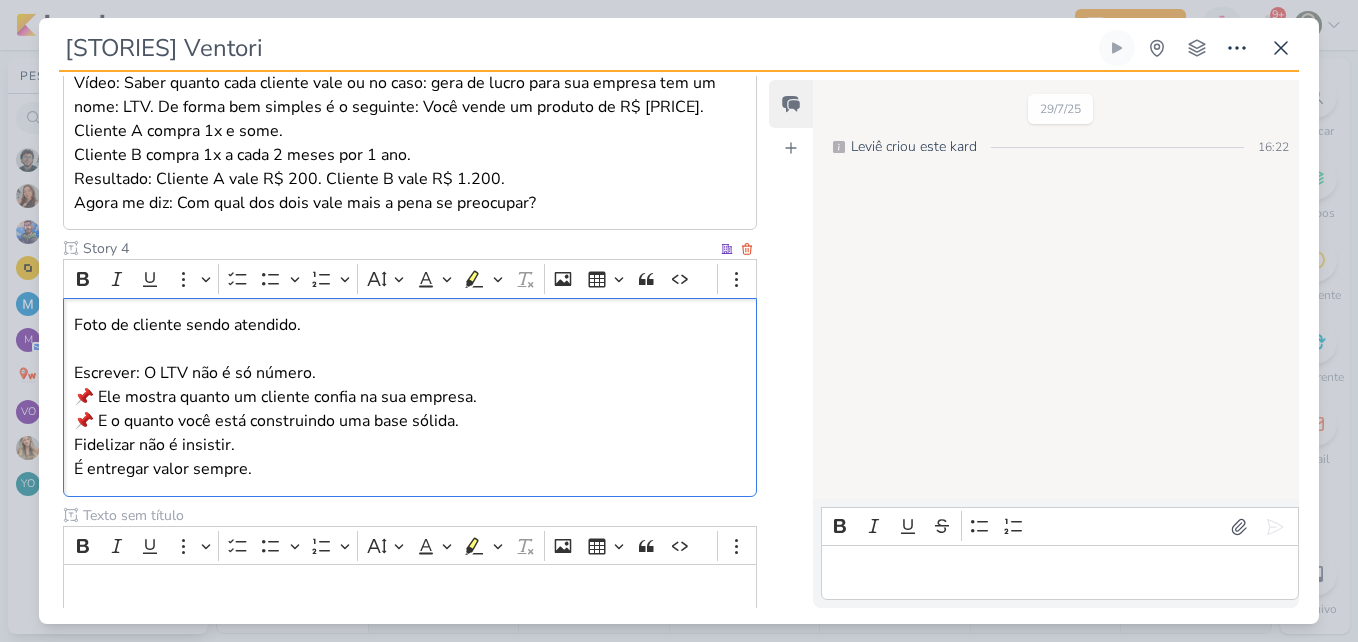 click on "Foto de cliente sendo atendido." at bounding box center [410, 325] 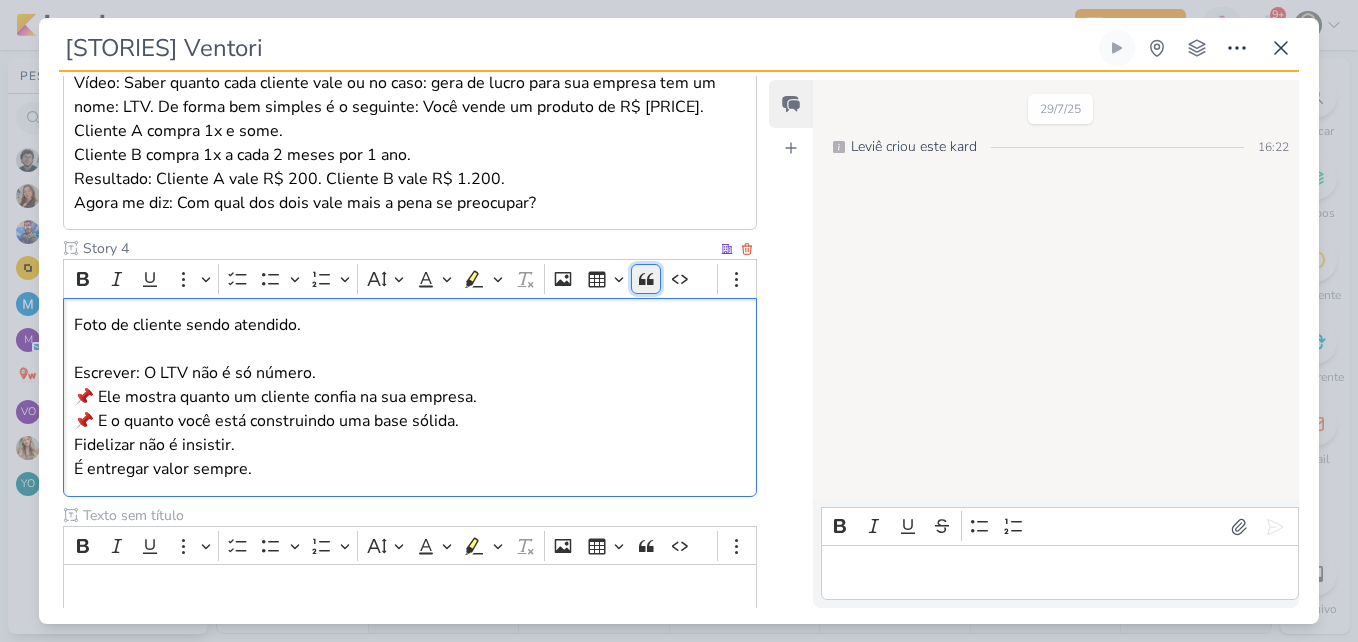 click 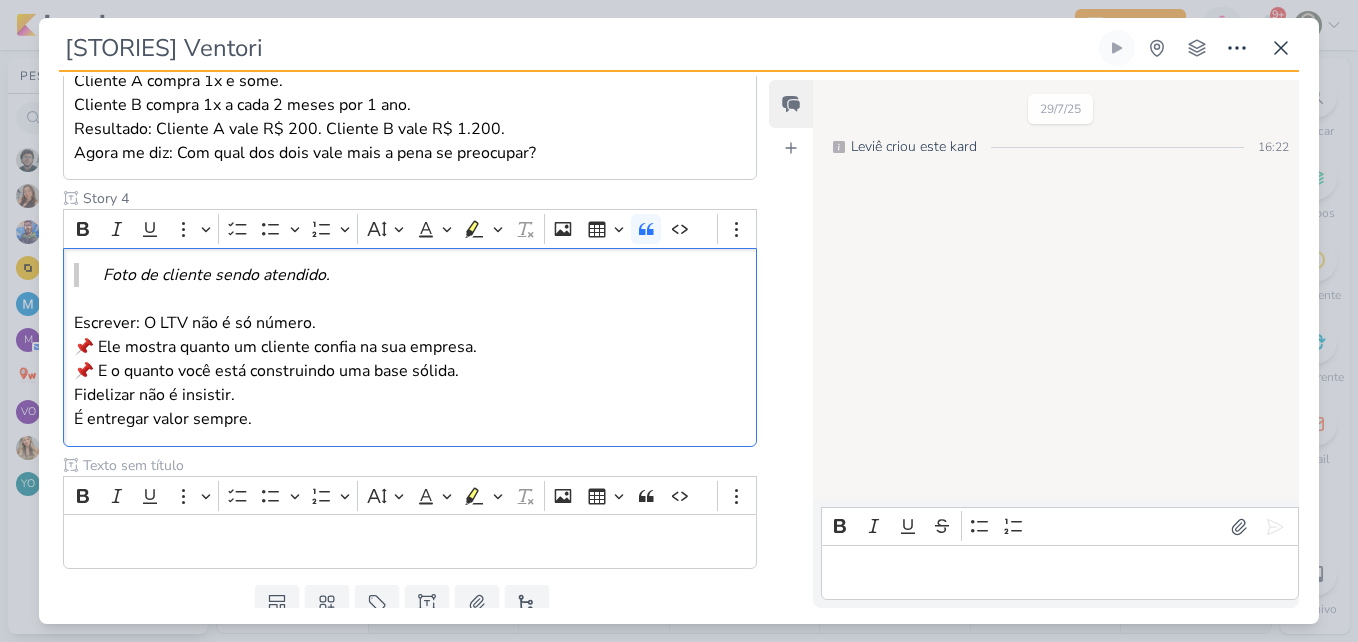 scroll, scrollTop: 997, scrollLeft: 0, axis: vertical 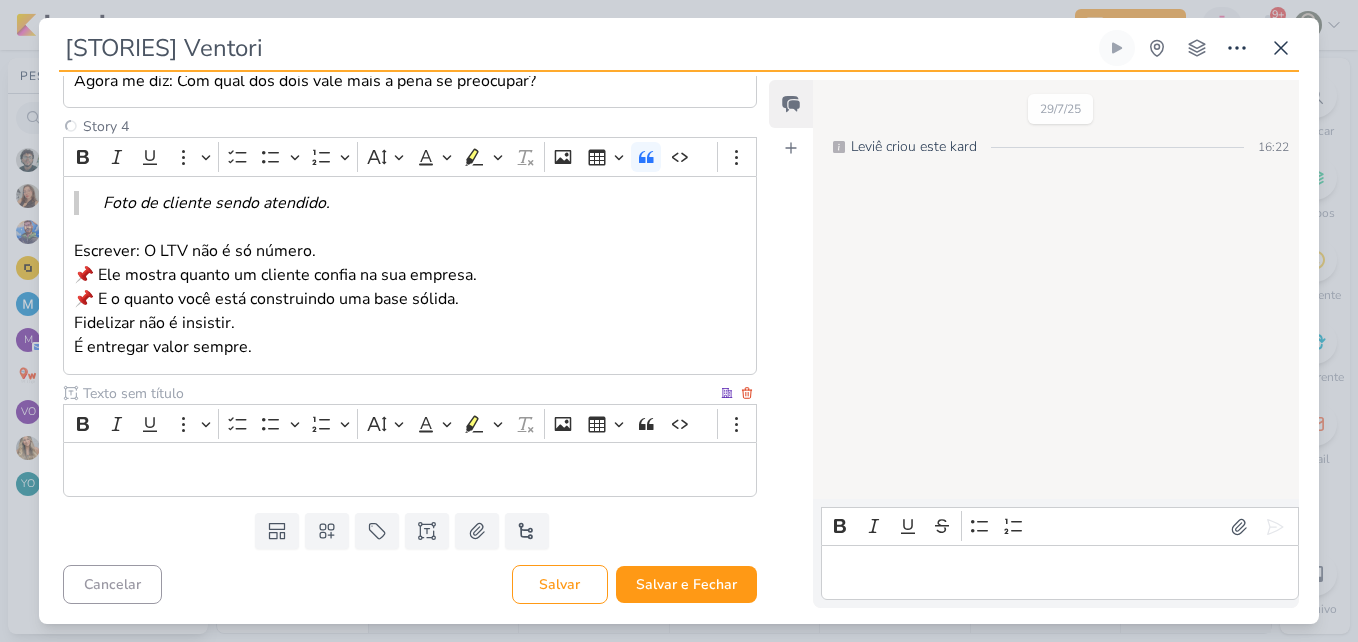 click at bounding box center (398, 393) 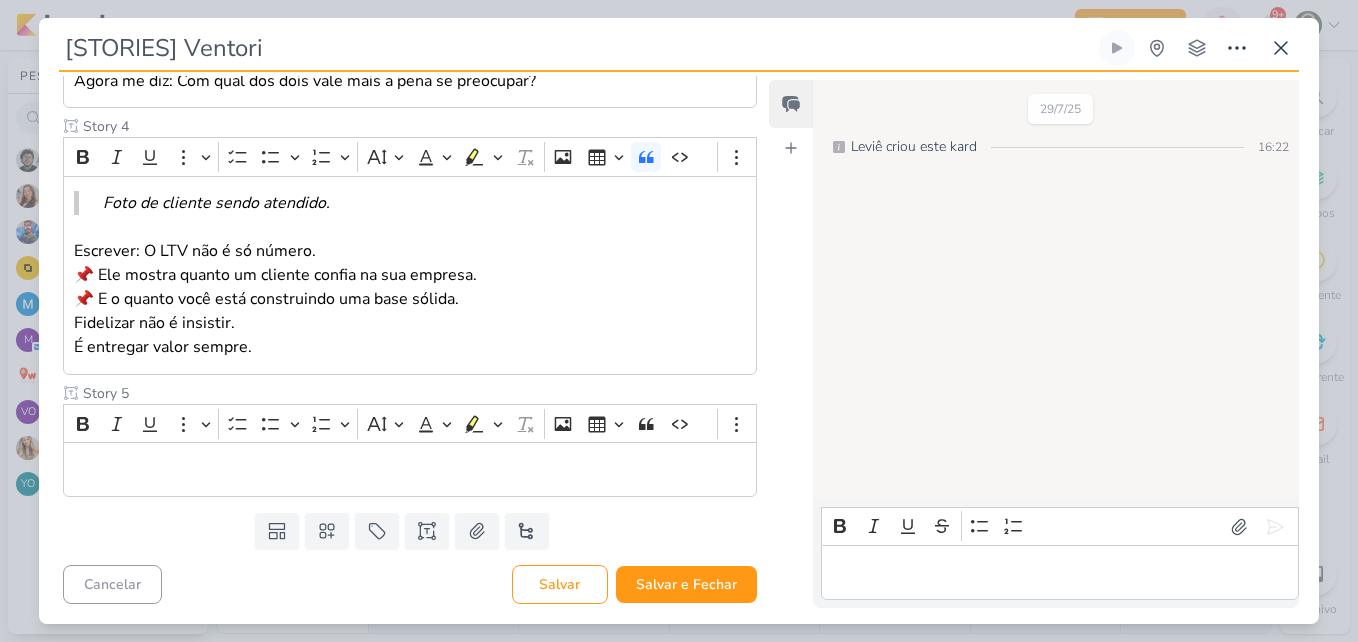 type on "Story 5" 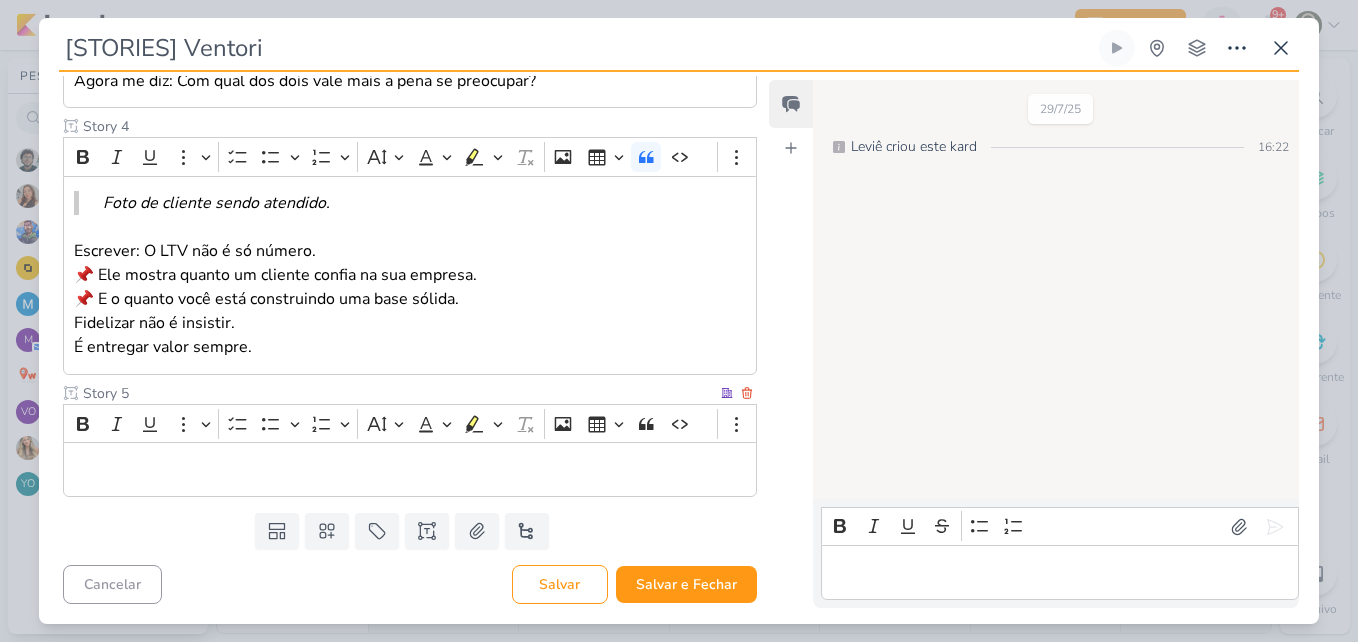 click at bounding box center (410, 470) 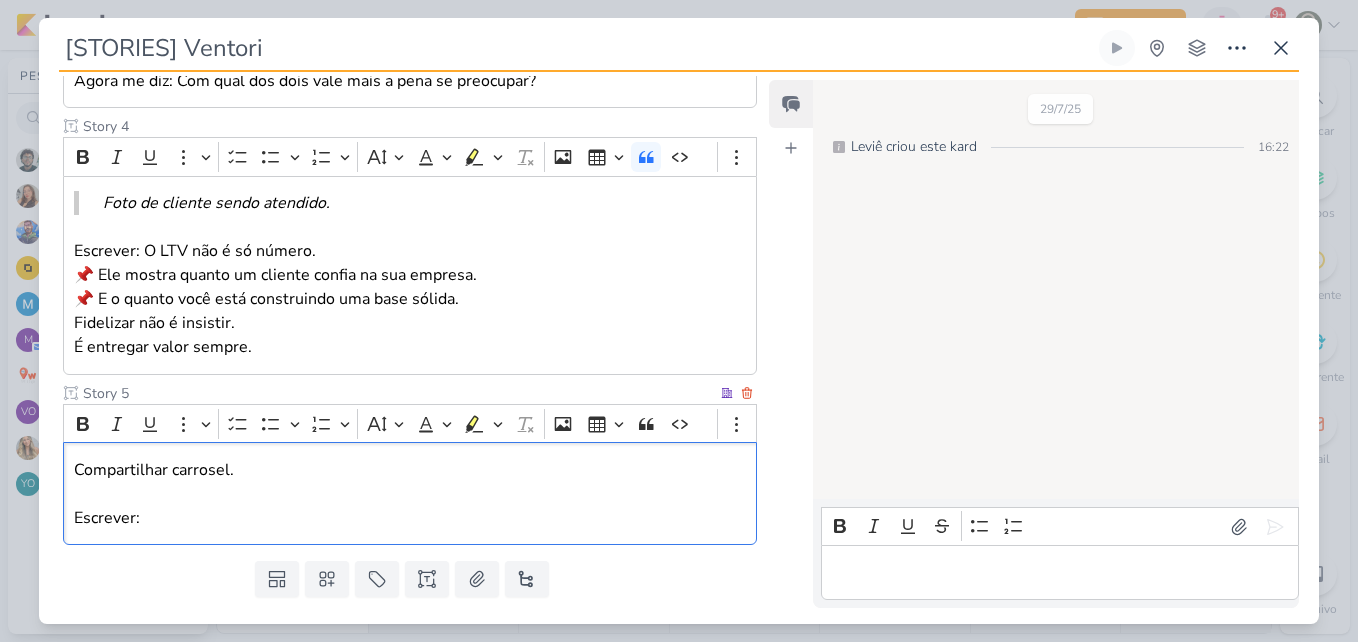 scroll, scrollTop: 1014, scrollLeft: 0, axis: vertical 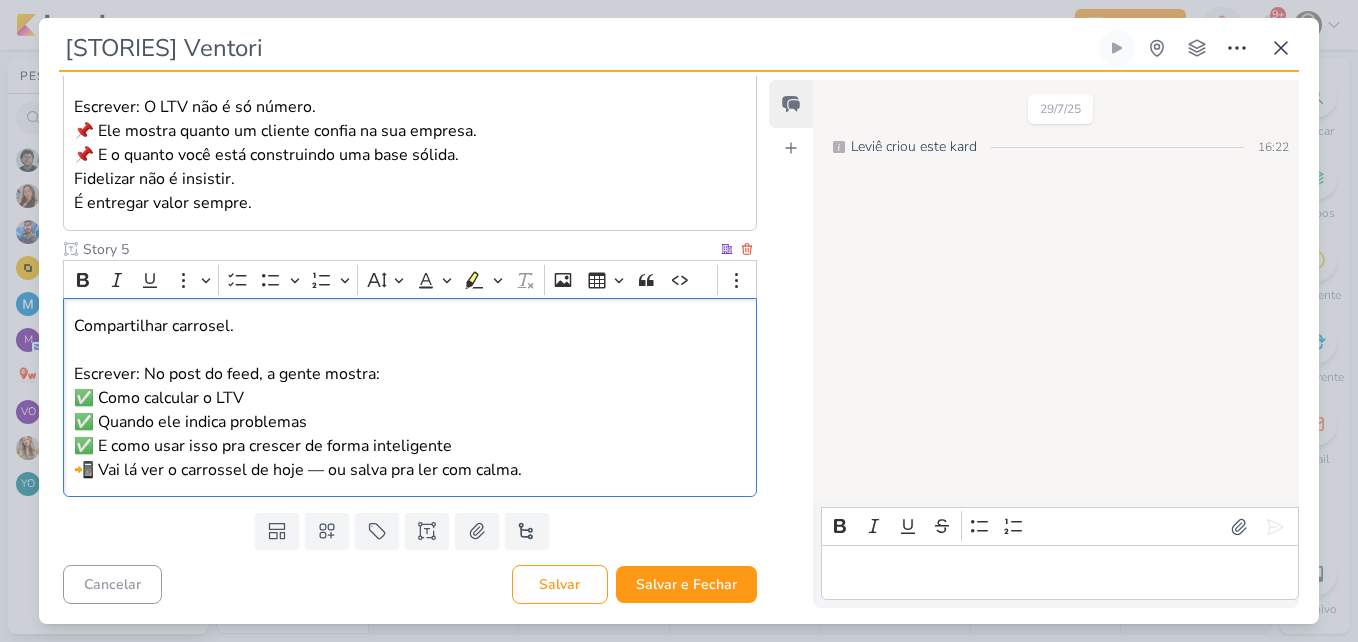 click on "Escrever: No post do feed, a gente mostra: ✅ Como calcular o LTV ✅ Quando ele indica problemas ✅ E como usar isso pra crescer de forma inteligente" at bounding box center (410, 410) 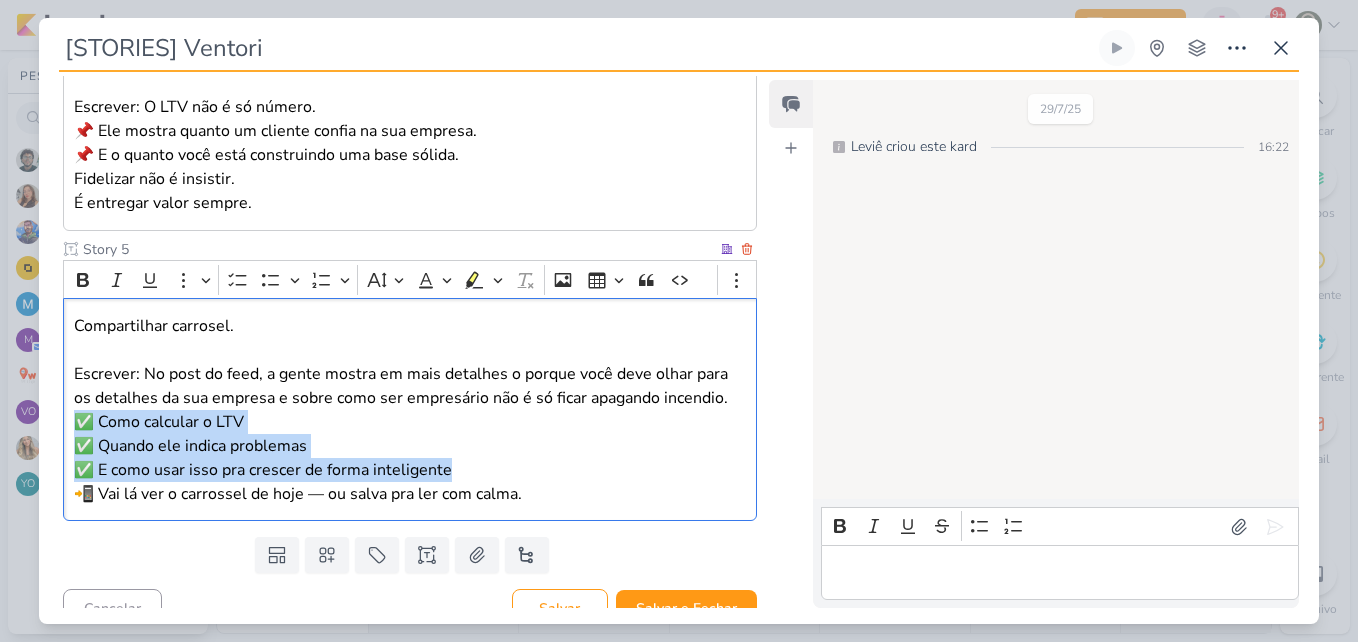 drag, startPoint x: 471, startPoint y: 478, endPoint x: 79, endPoint y: 427, distance: 395.30368 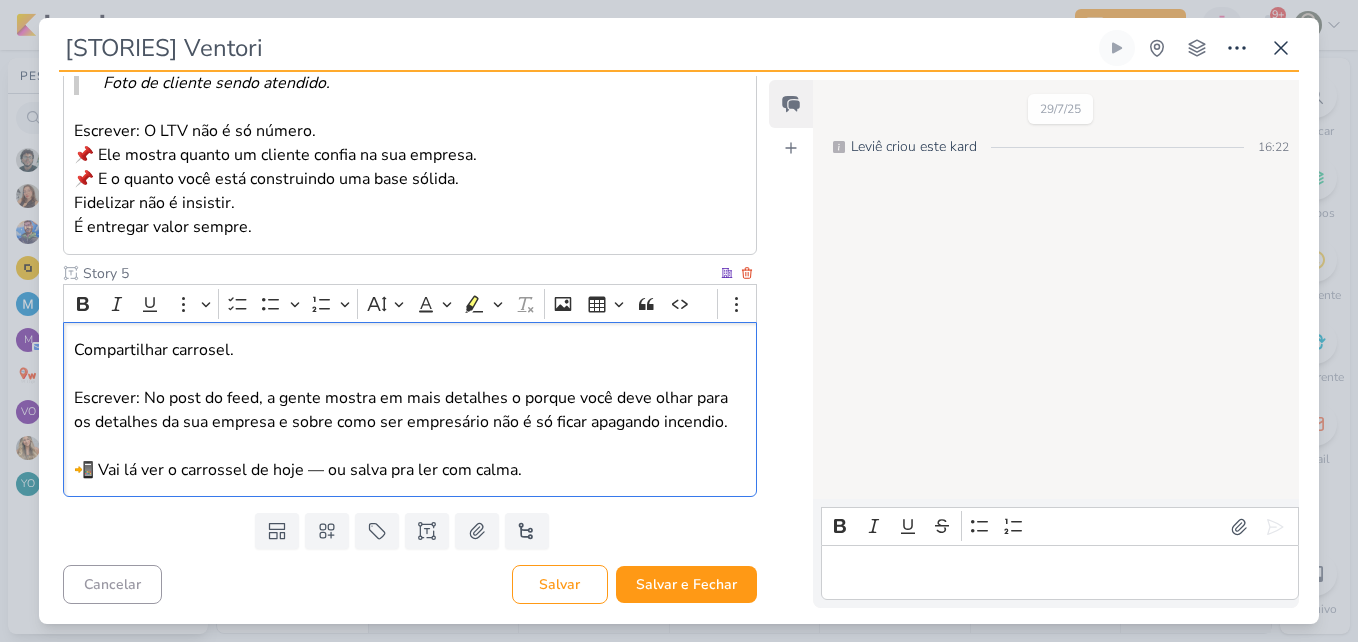 scroll, scrollTop: 1093, scrollLeft: 0, axis: vertical 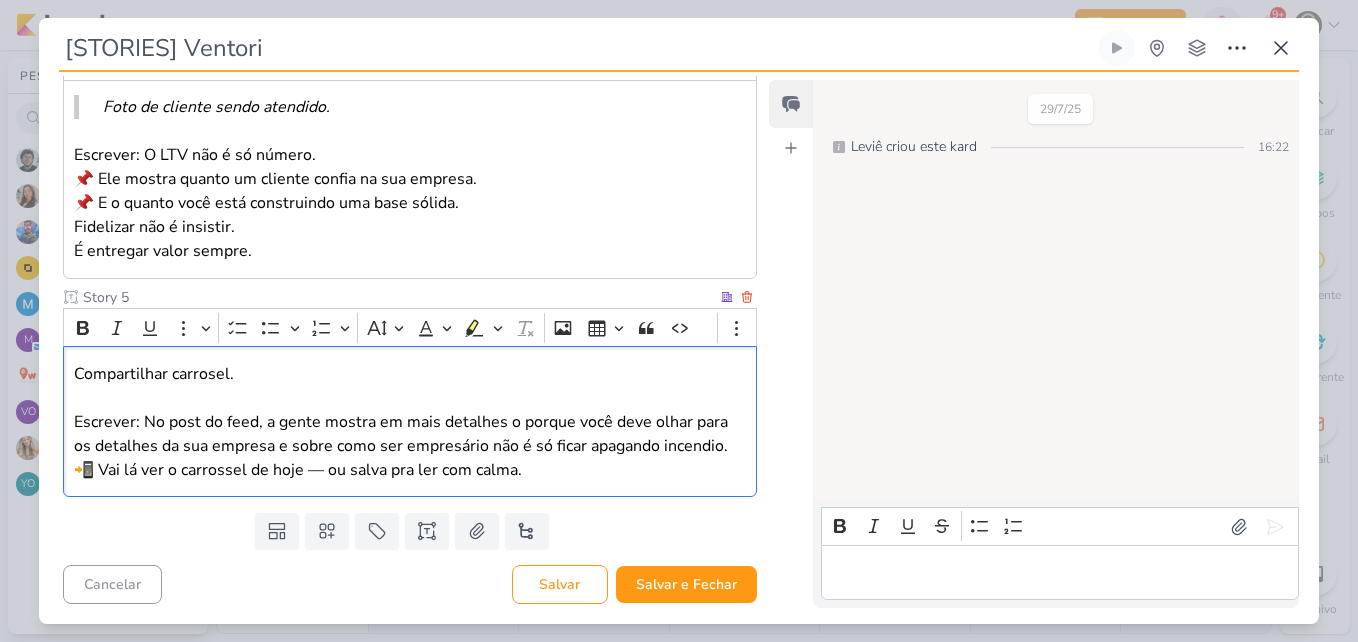 click on "📲 Vai lá ver o carrossel de hoje — ou salva pra ler com calma." at bounding box center (410, 470) 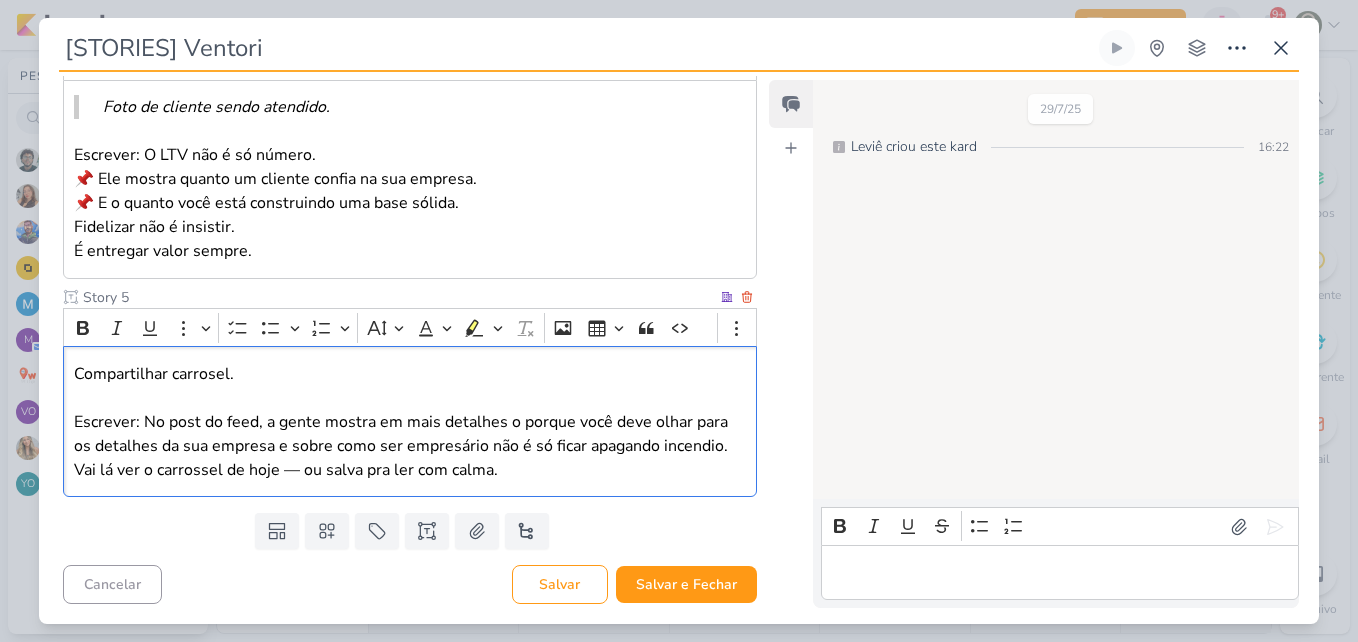 click on "Vai lá ver o carrossel de hoje — ou salva pra ler com calma." at bounding box center [410, 470] 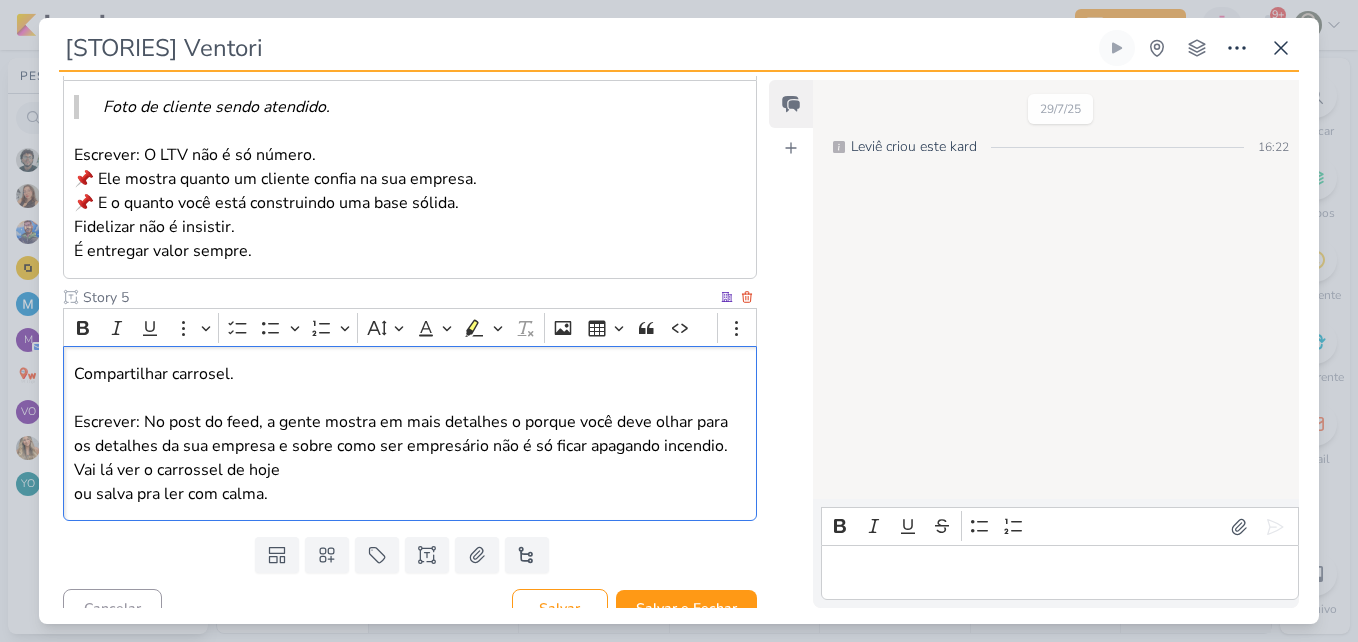 scroll, scrollTop: 1117, scrollLeft: 0, axis: vertical 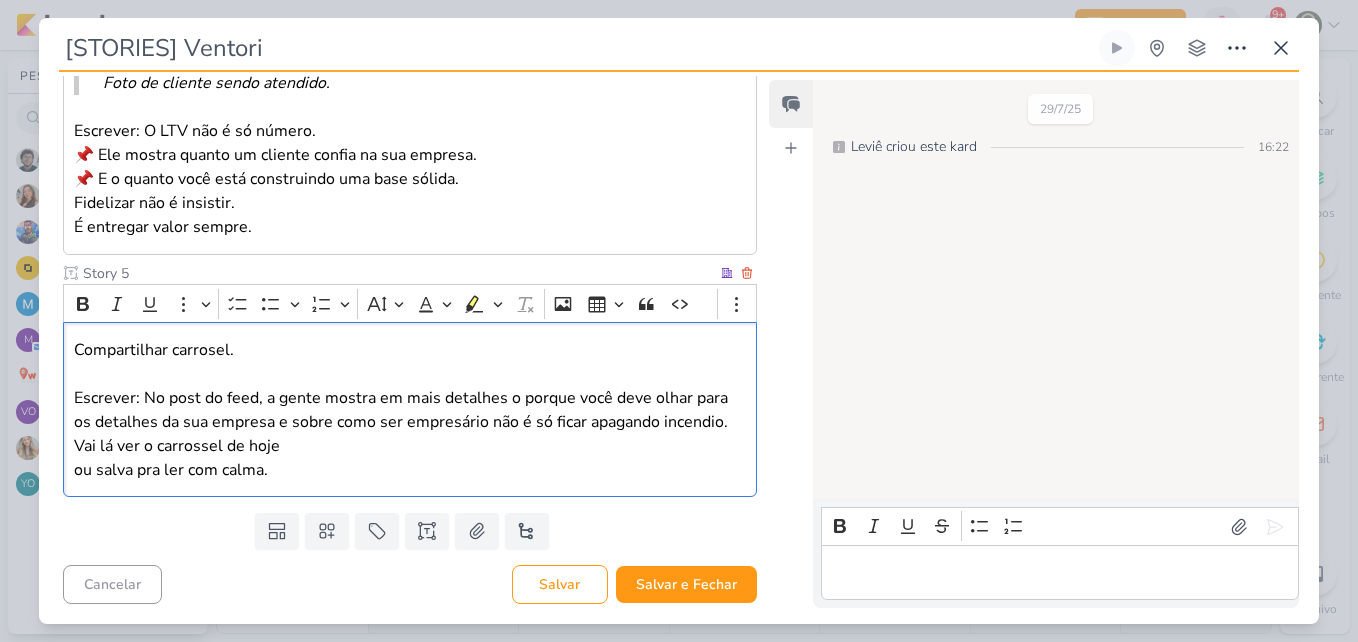 click on "Vai lá ver o carrossel de hoje" at bounding box center (410, 446) 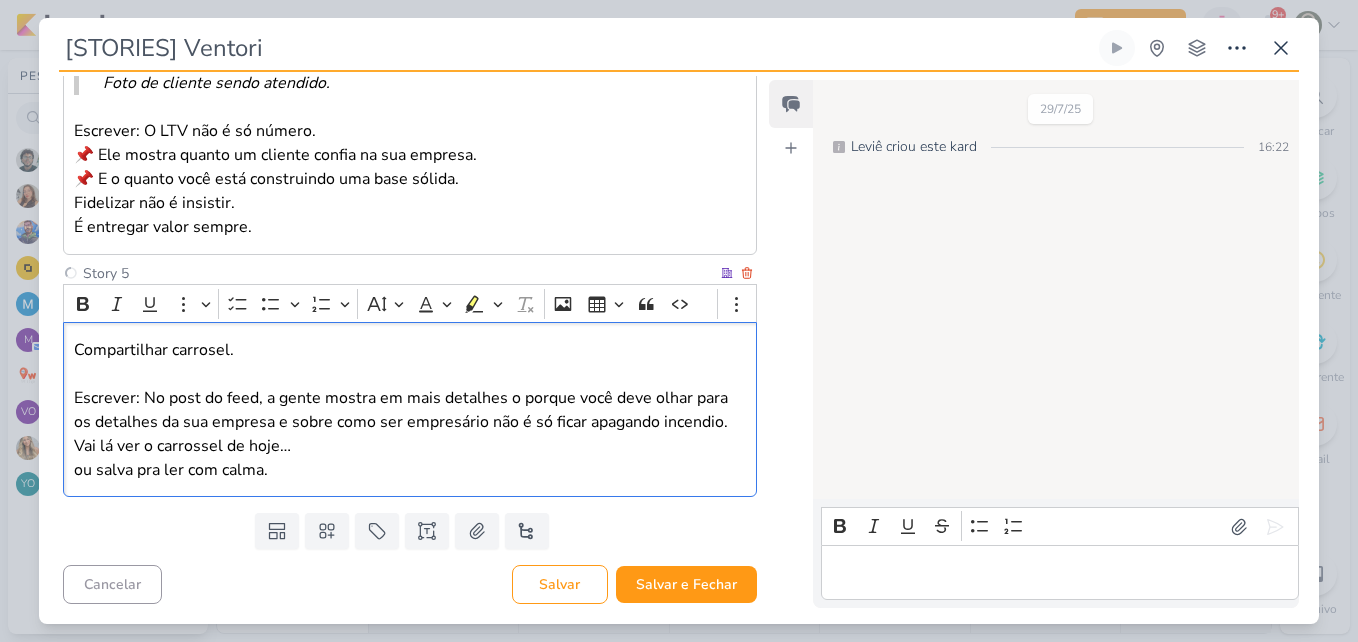 click on "ou salva pra ler com calma." at bounding box center (410, 470) 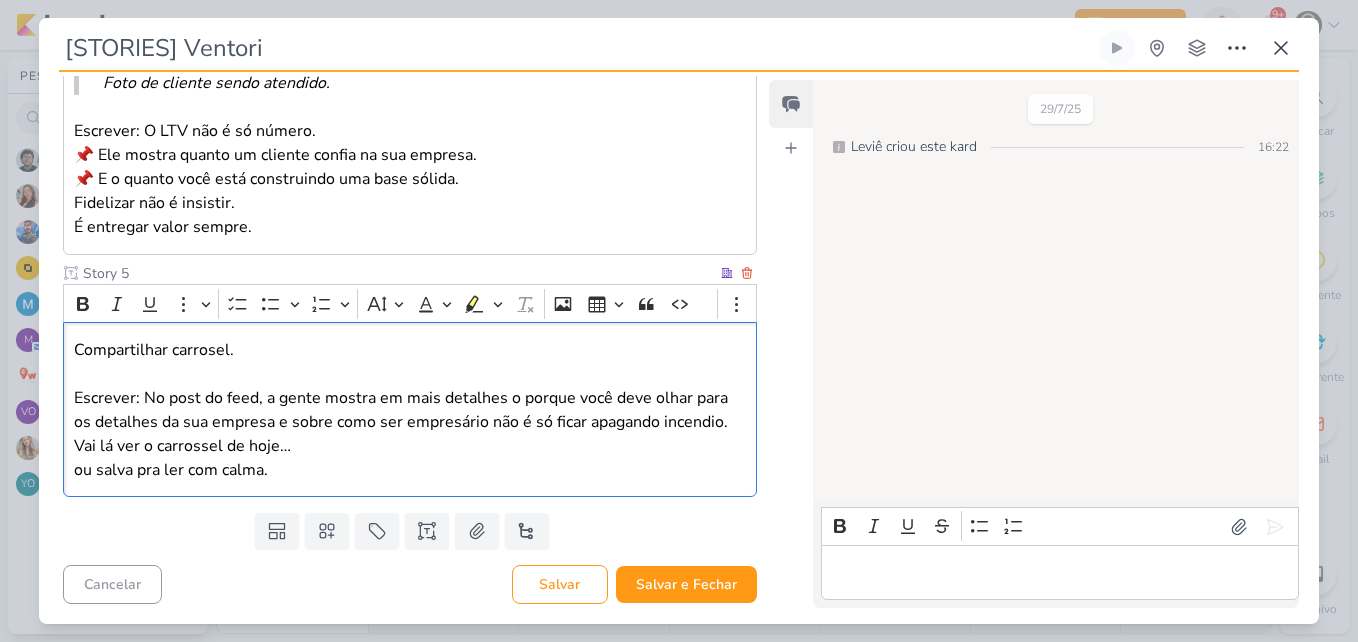 click on "Compartilhar carrosel." at bounding box center [410, 350] 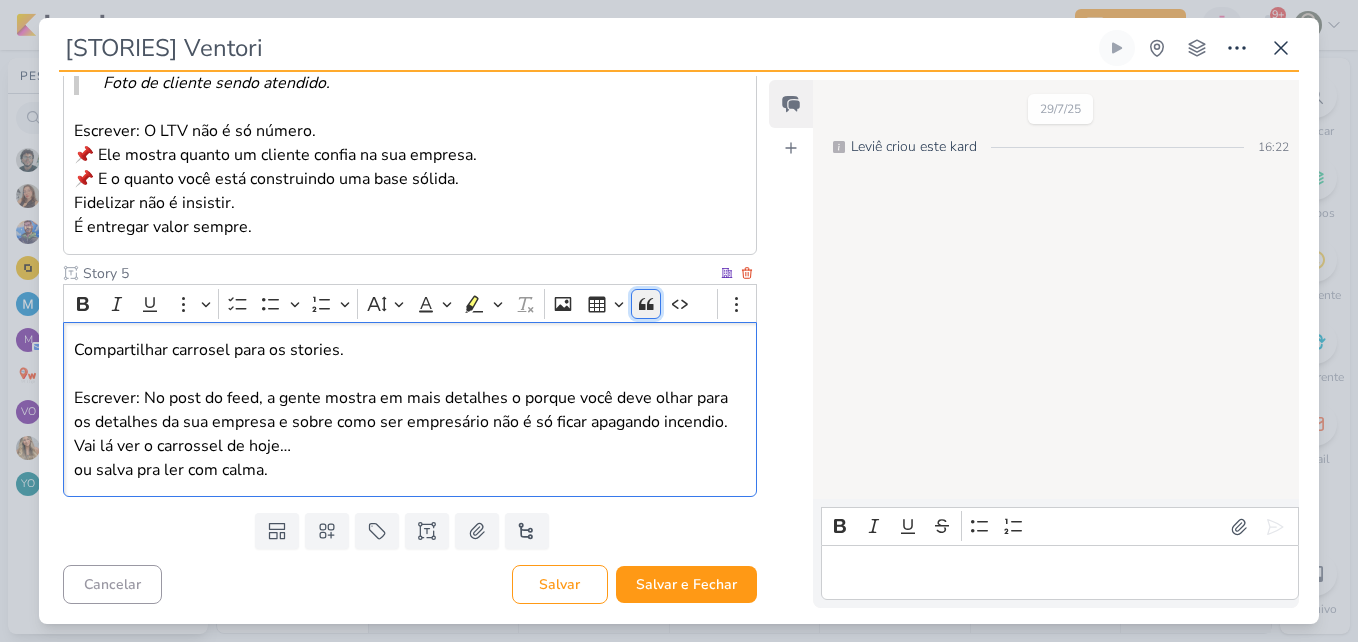 click 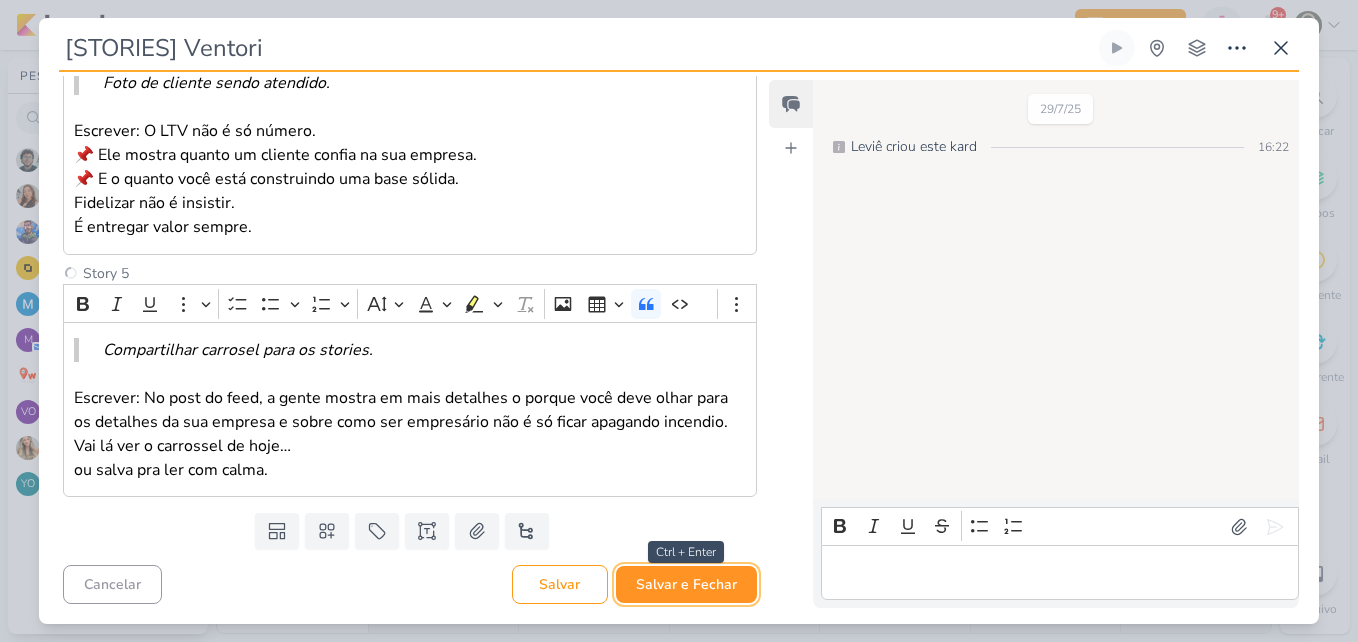 click on "Salvar e Fechar" at bounding box center (686, 584) 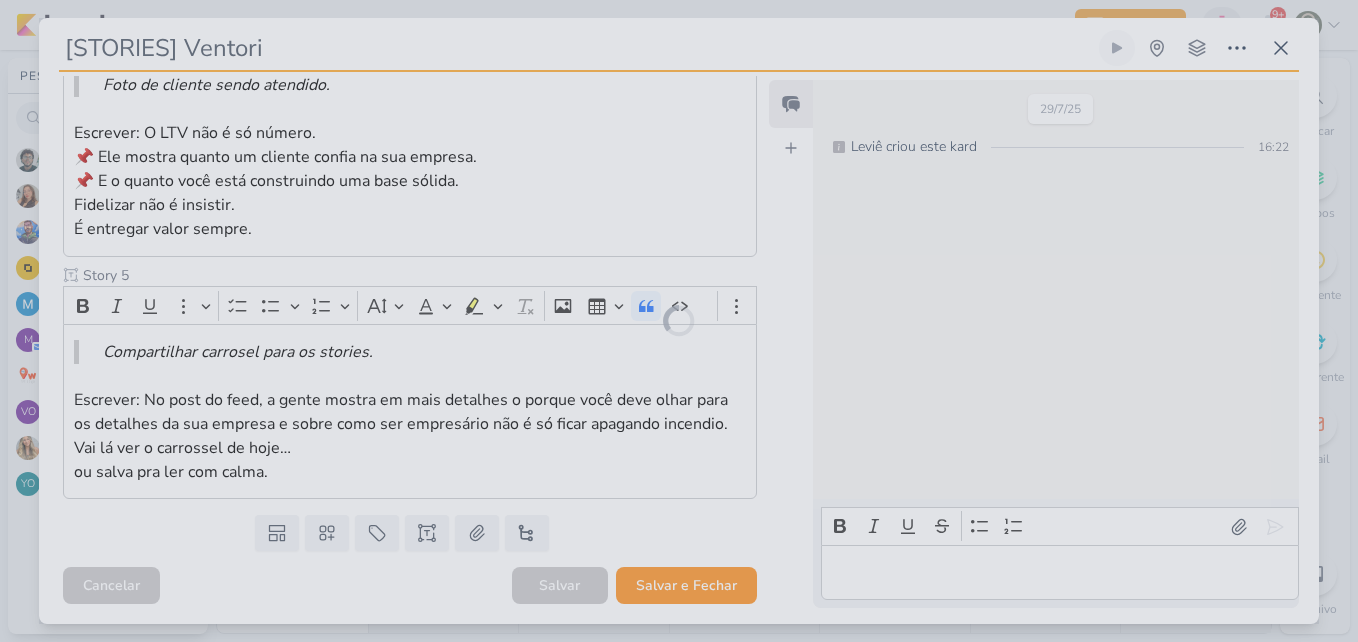 scroll, scrollTop: 1115, scrollLeft: 0, axis: vertical 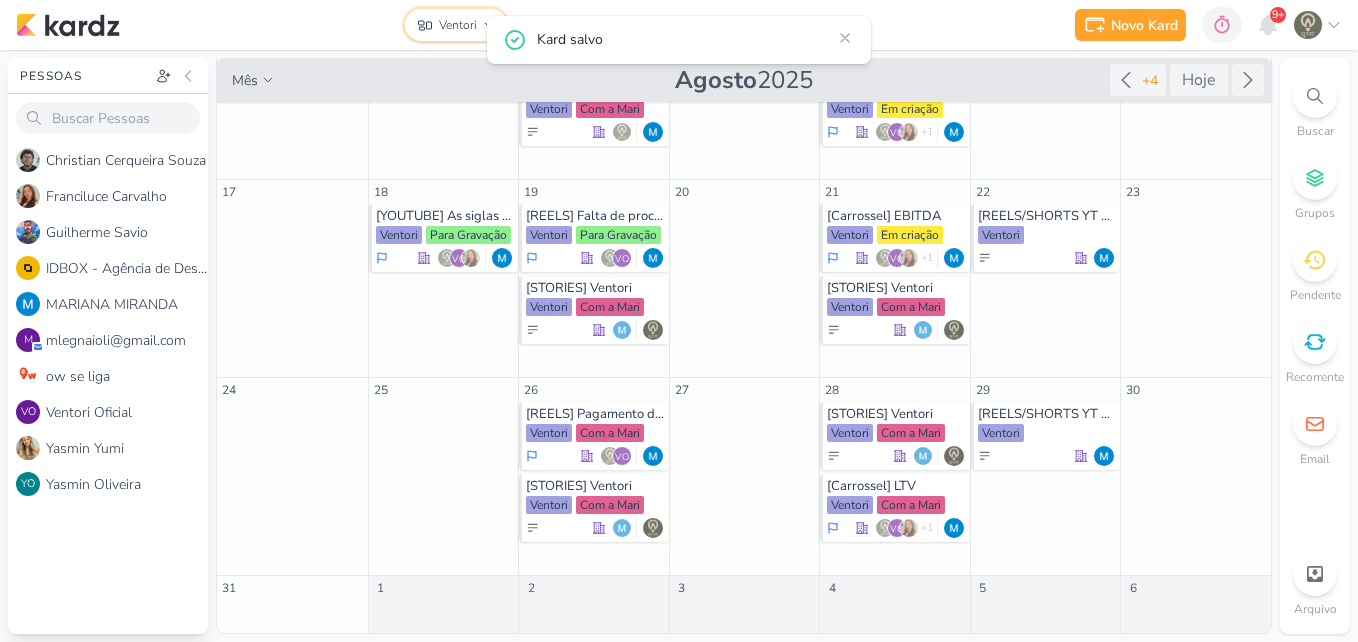 click on "Ventori" at bounding box center (456, 25) 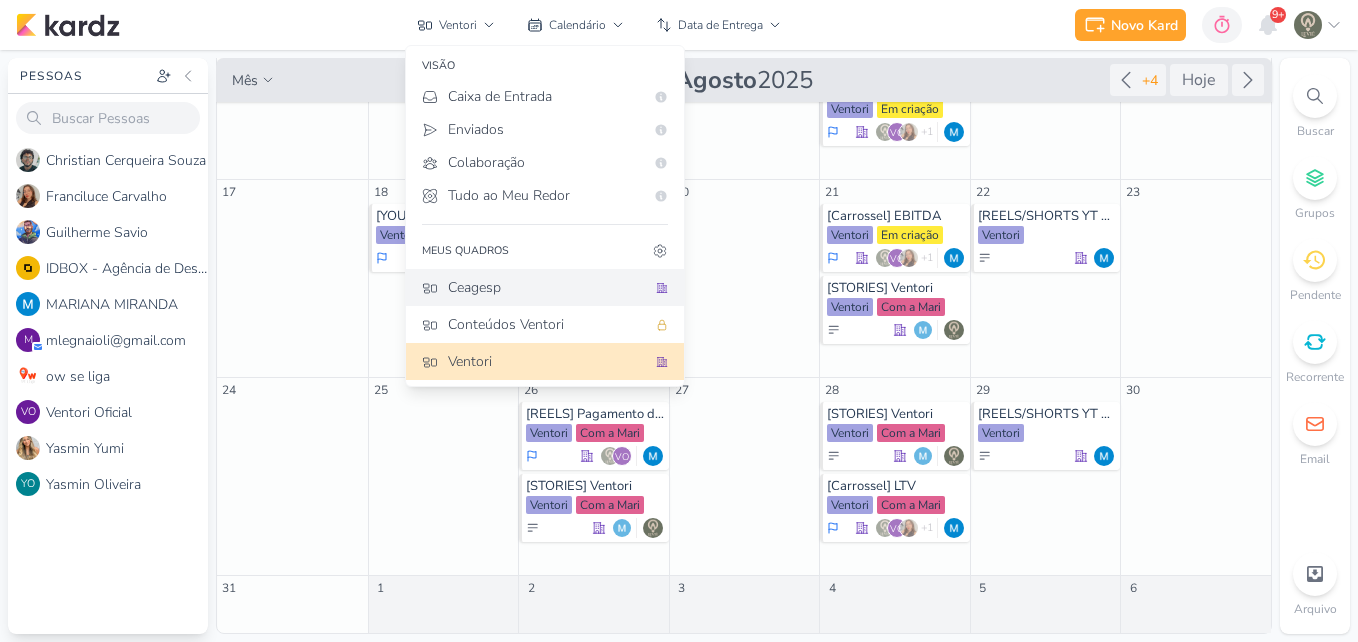 click on "Ceagesp" at bounding box center (547, 287) 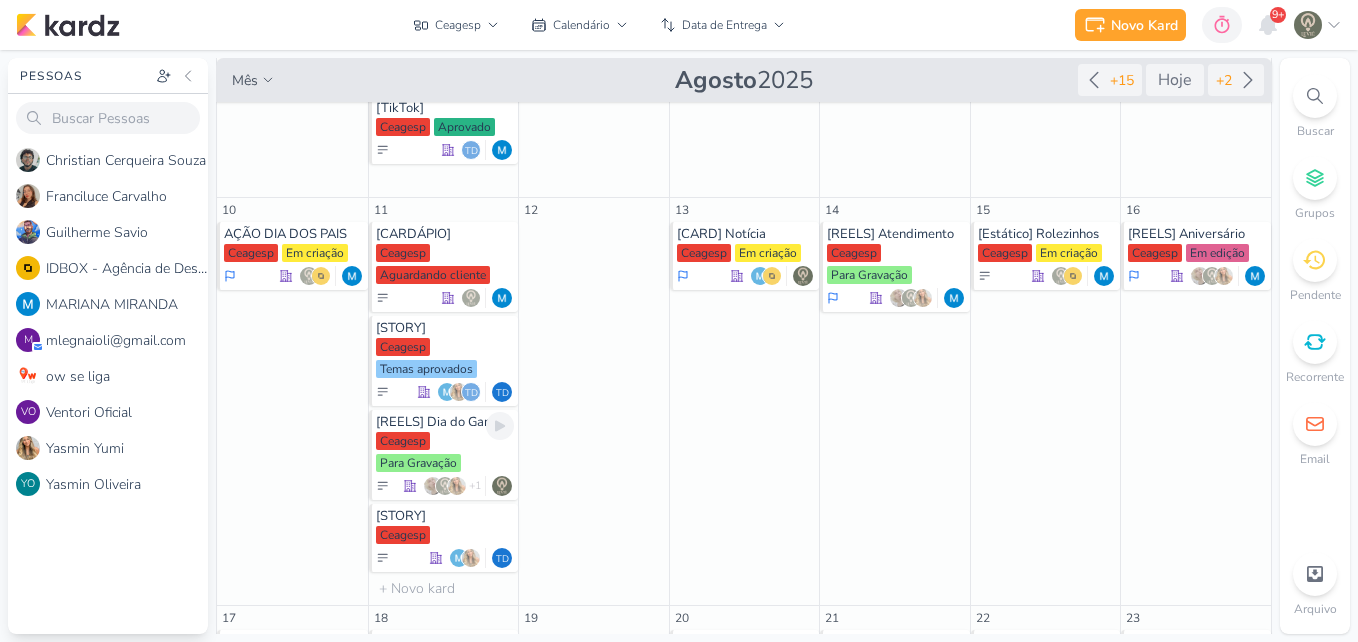 scroll, scrollTop: 683, scrollLeft: 0, axis: vertical 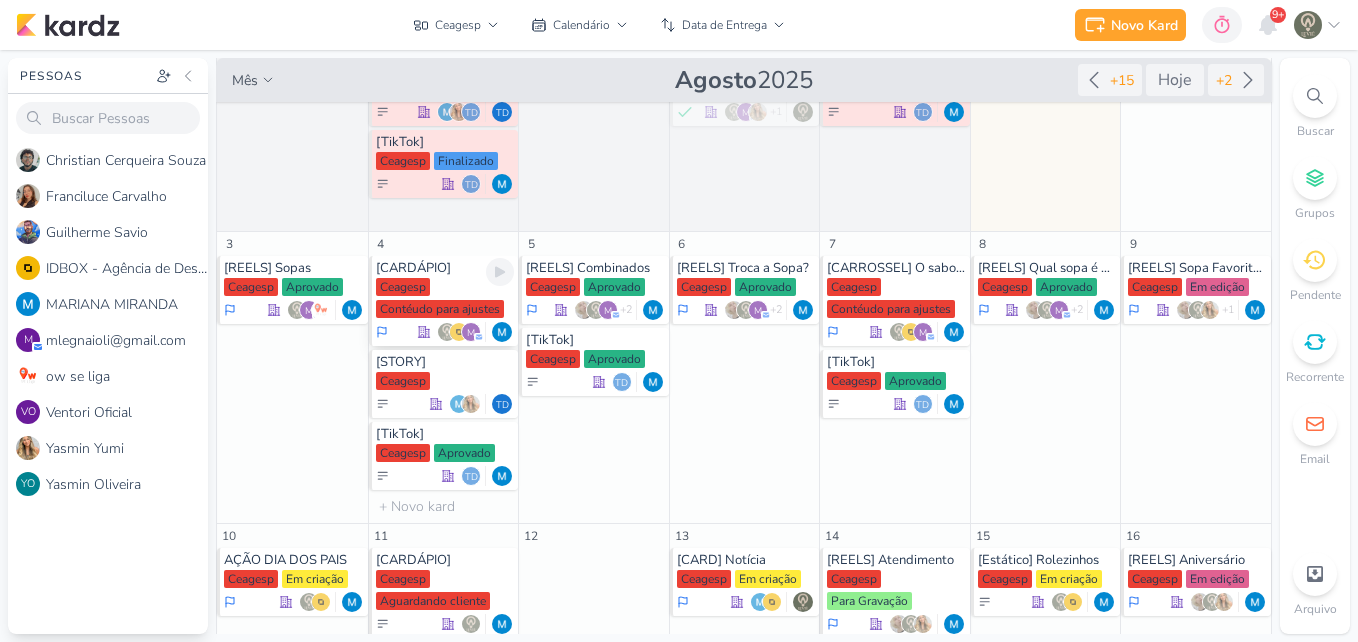 click on "Contéudo para ajustes" at bounding box center [440, 309] 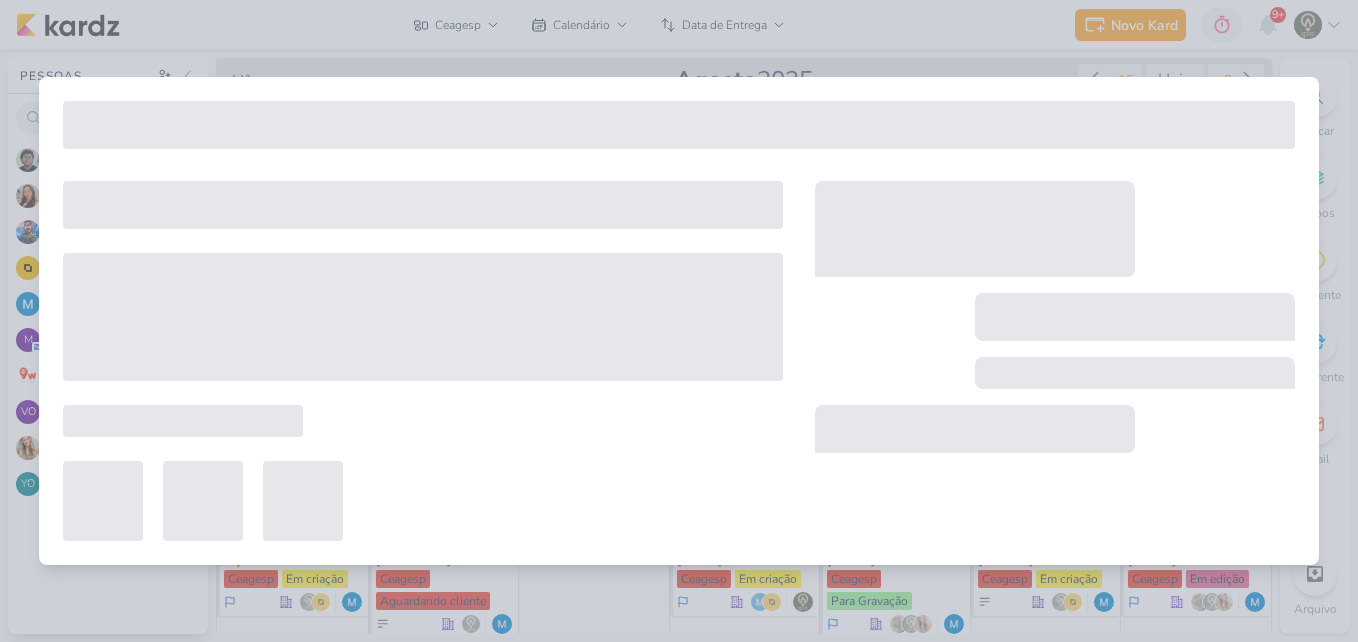 type on "[CARDÁPIO]" 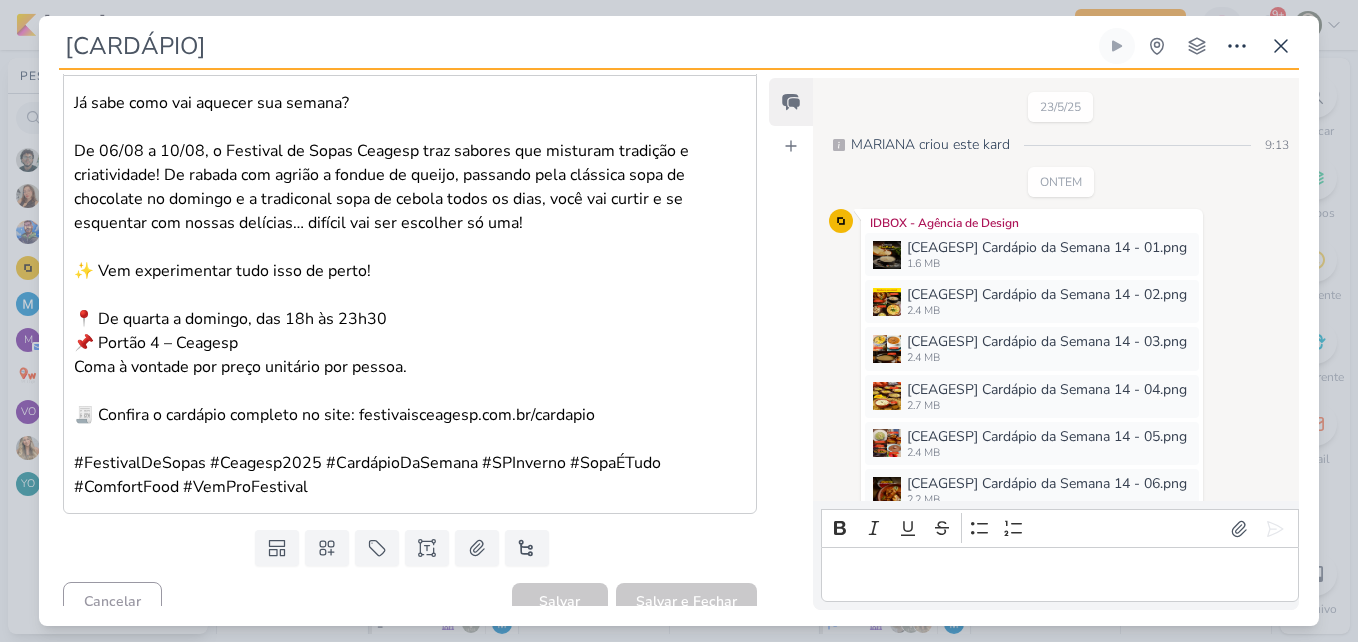 scroll, scrollTop: 0, scrollLeft: 0, axis: both 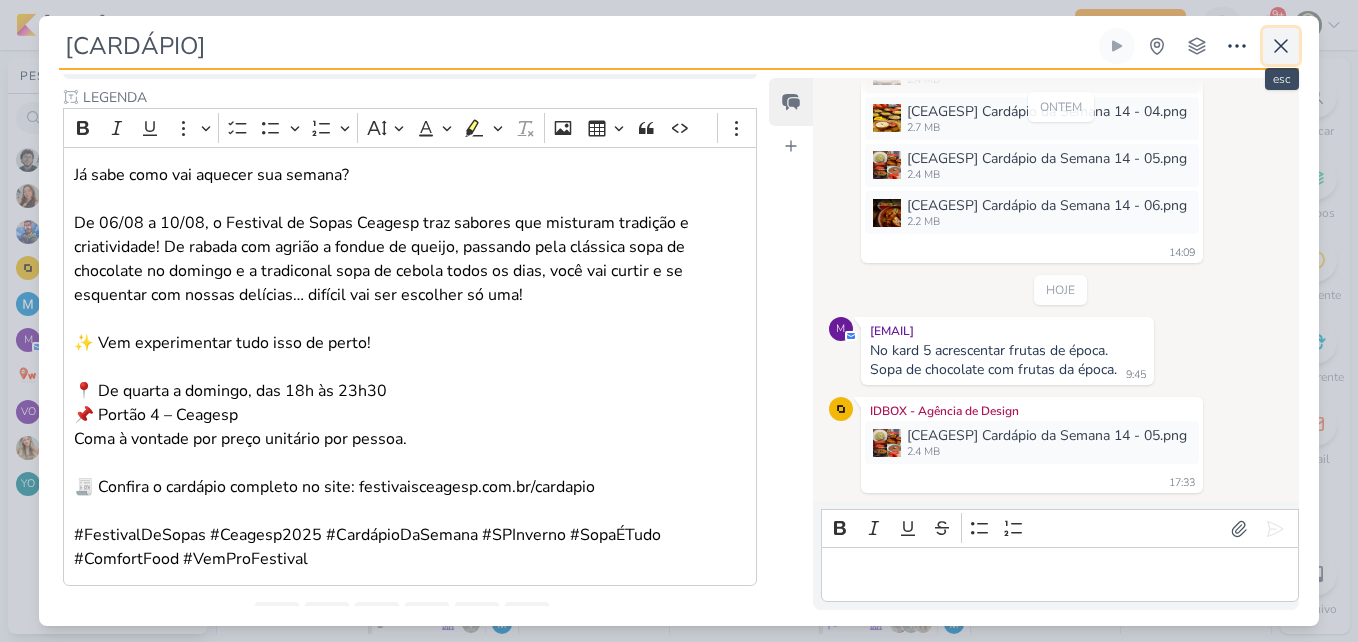 click 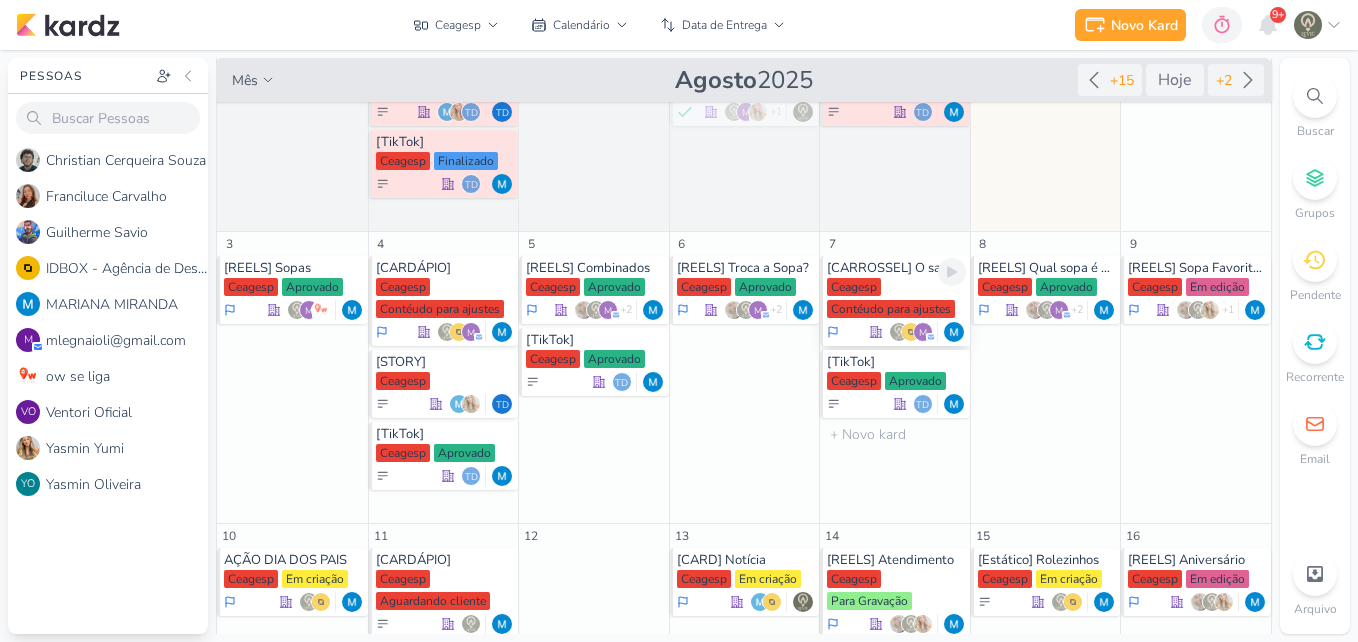 click on "Ceagesp" at bounding box center [854, 287] 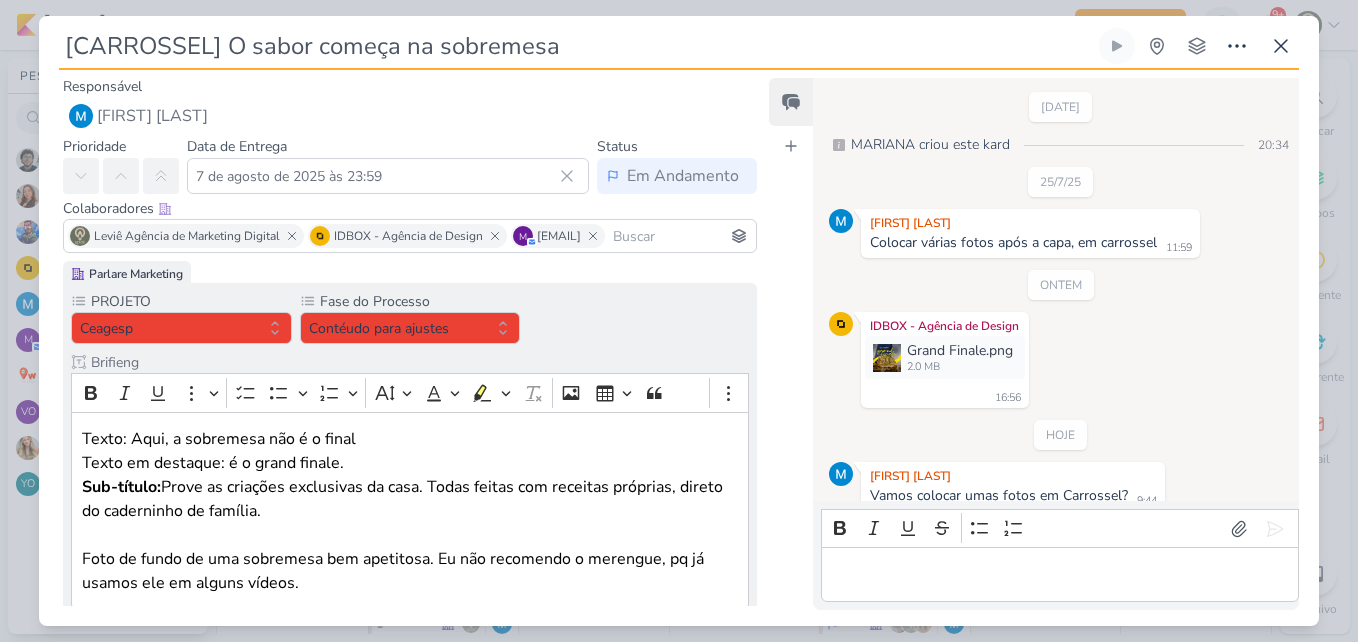 scroll, scrollTop: 298, scrollLeft: 0, axis: vertical 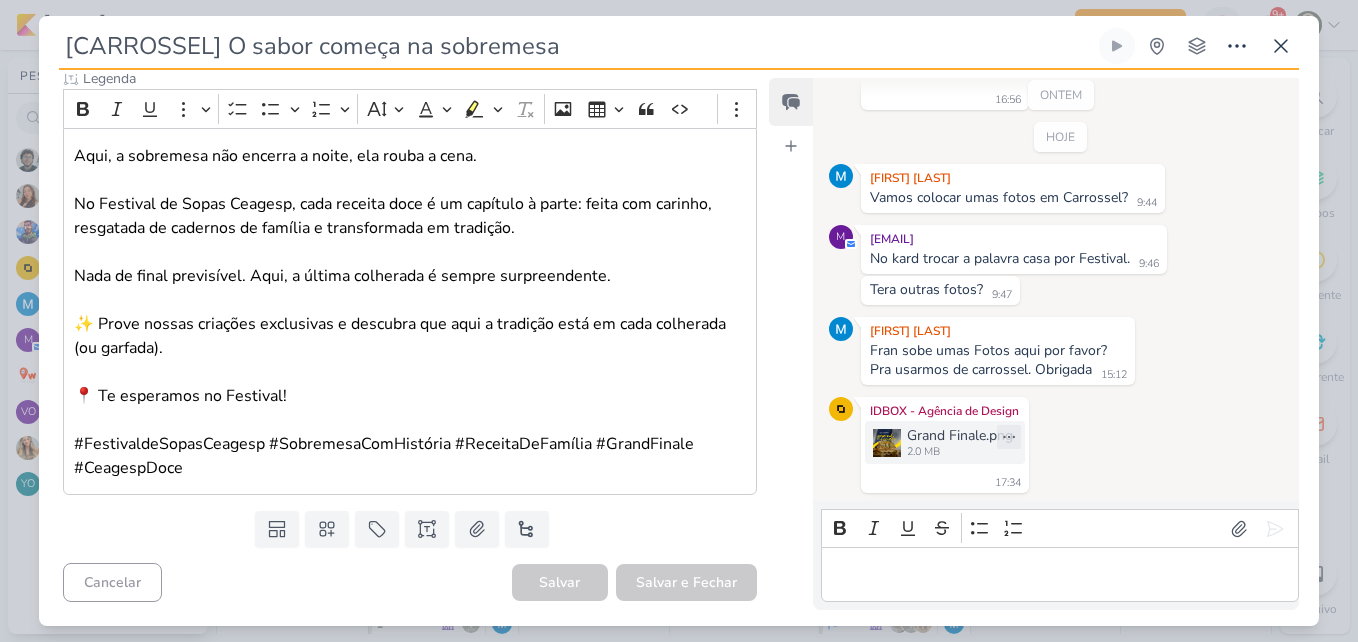click on "2.0 MB" at bounding box center [960, 452] 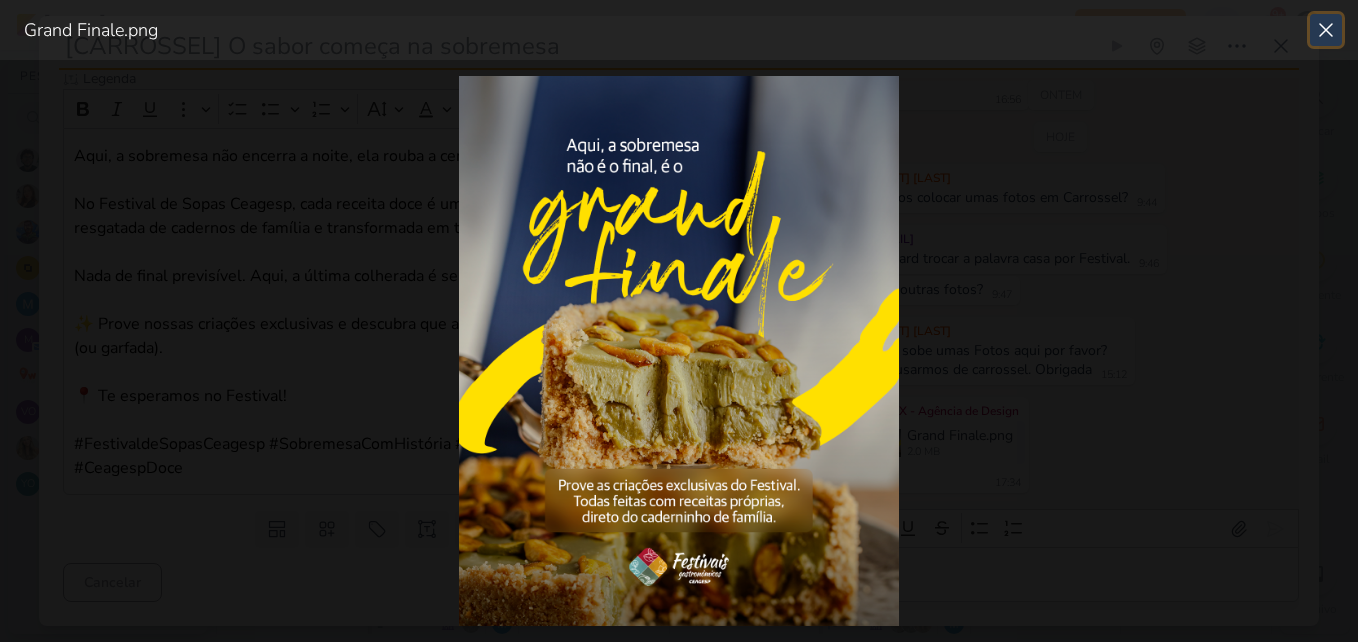click 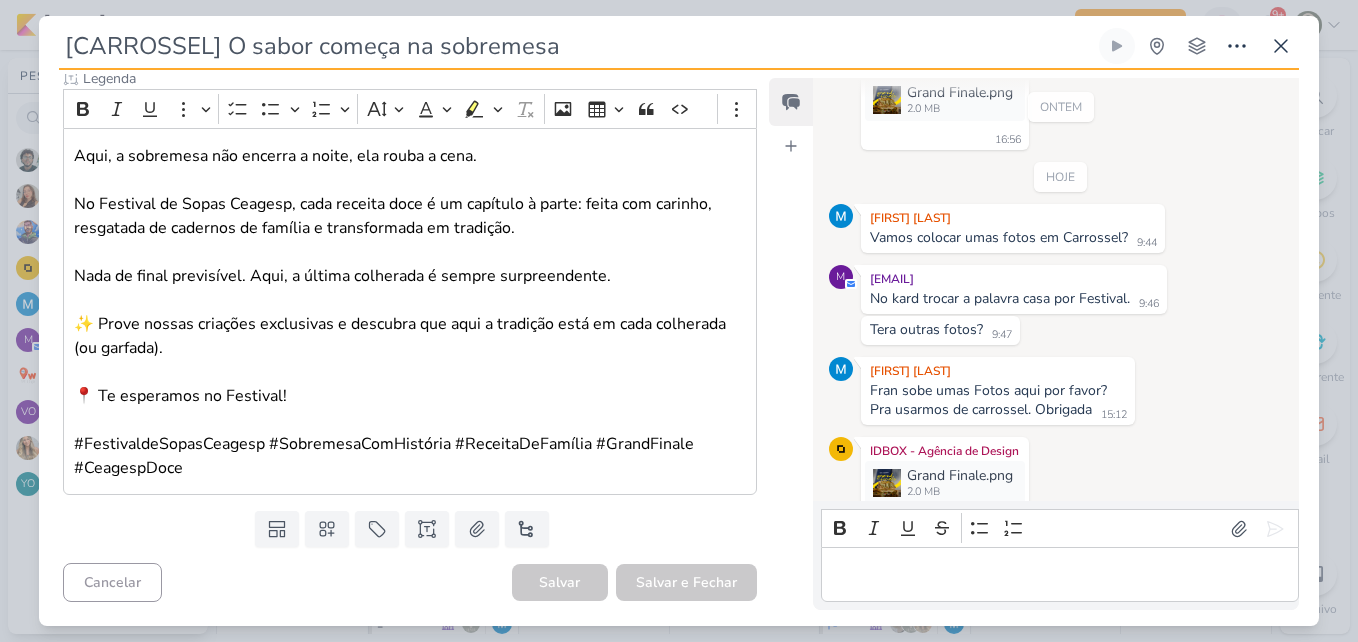 scroll, scrollTop: 298, scrollLeft: 0, axis: vertical 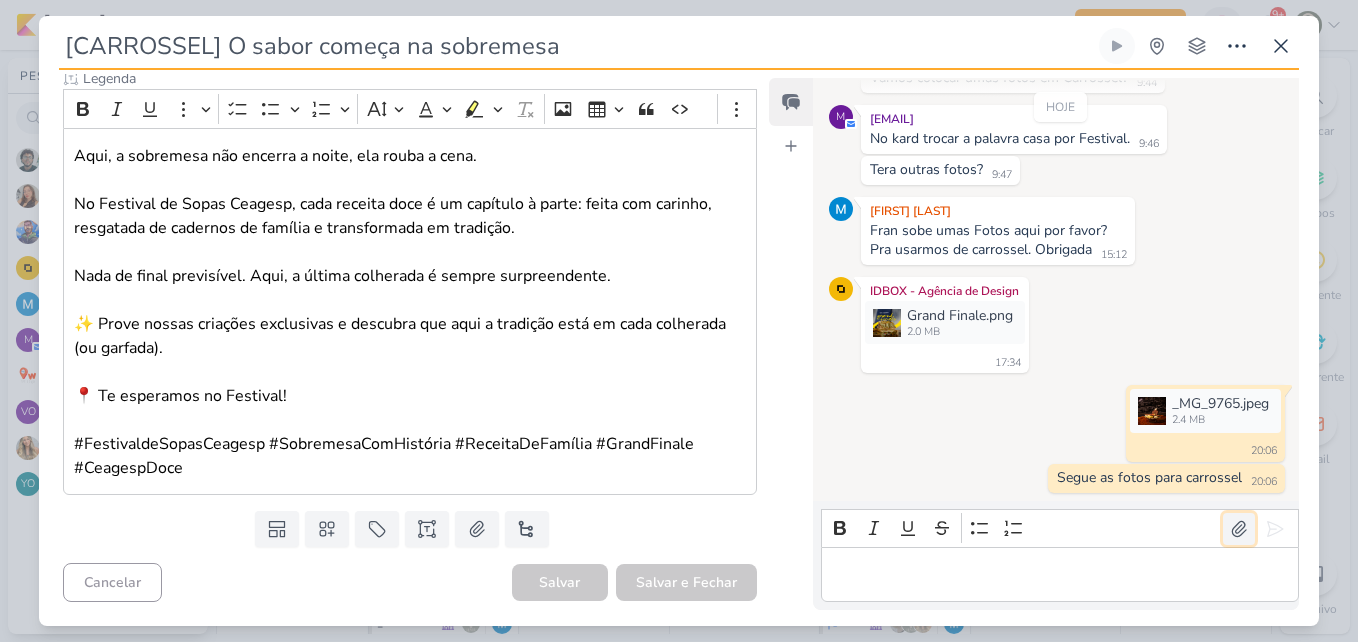 click 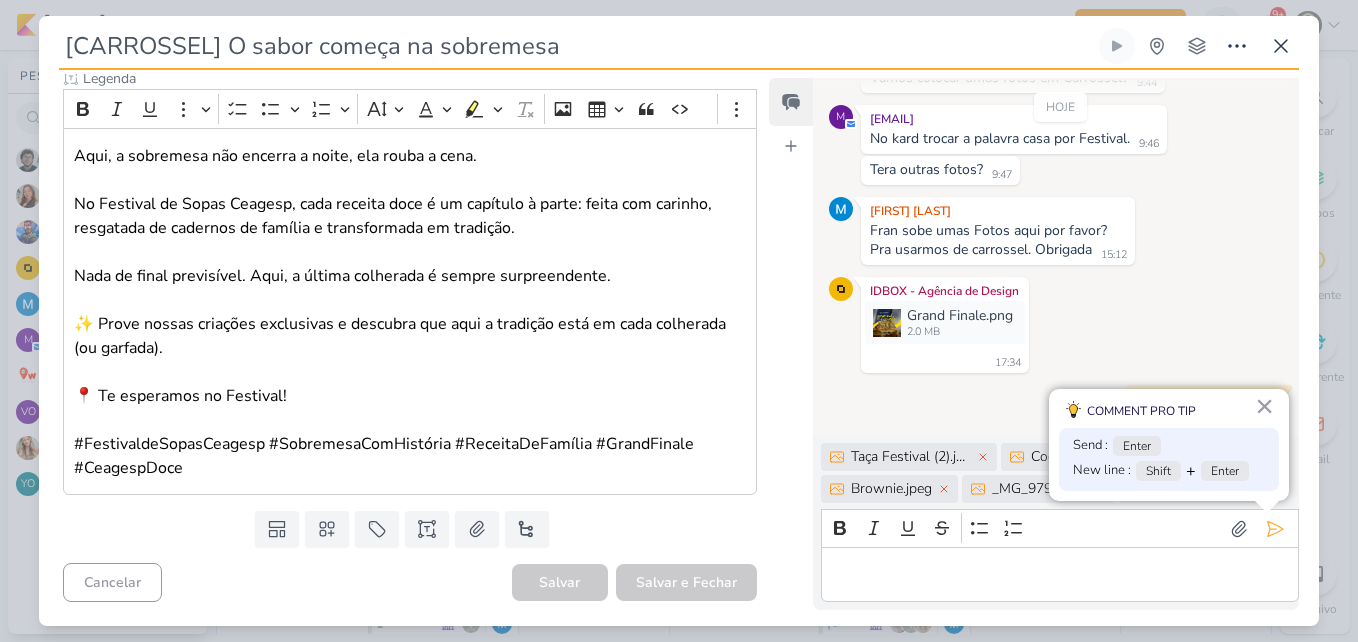 scroll, scrollTop: 484, scrollLeft: 0, axis: vertical 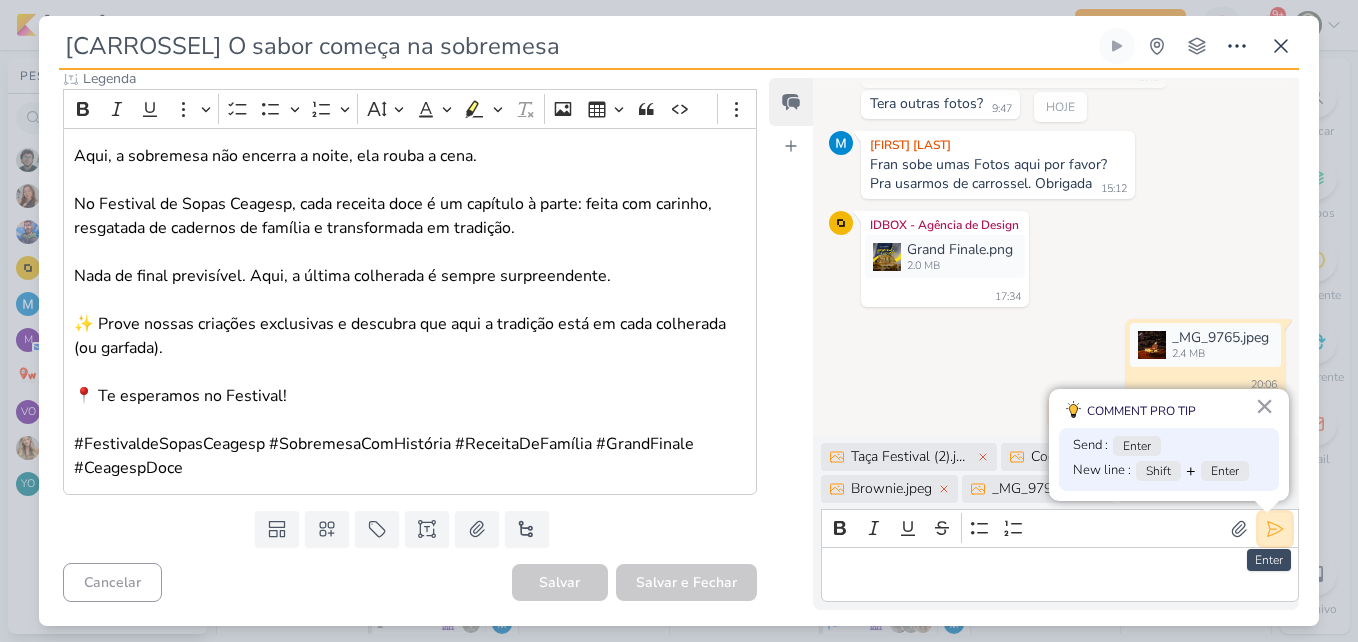 click 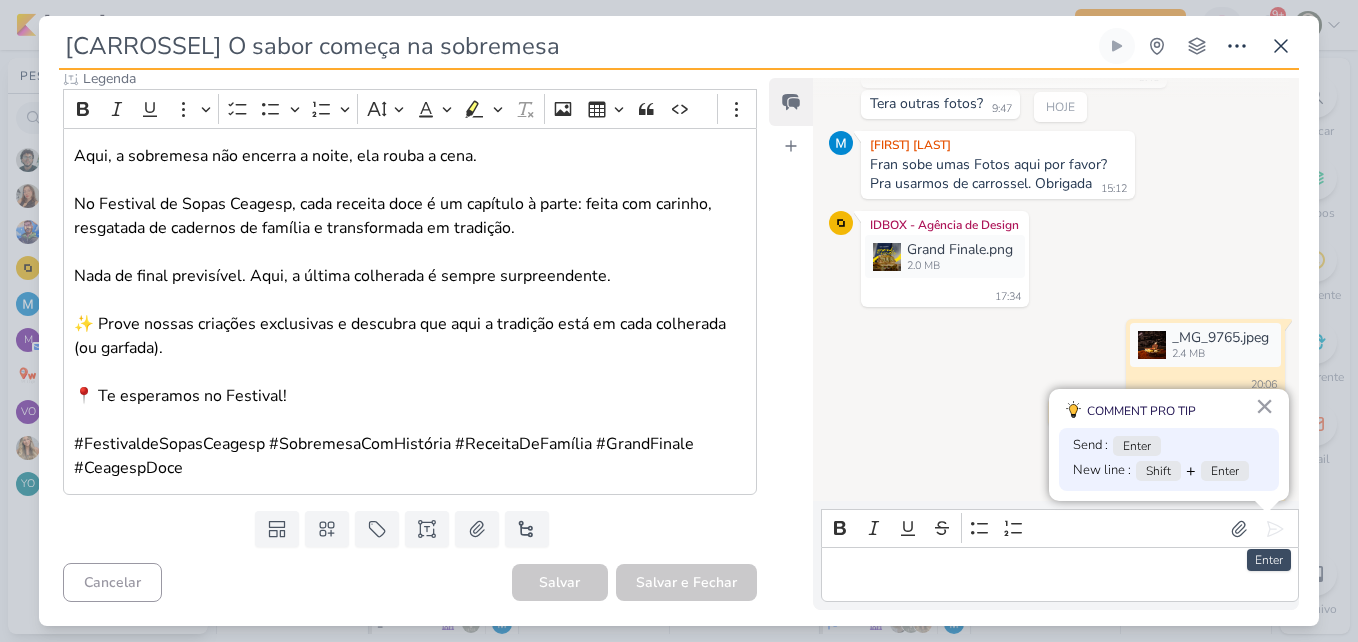 scroll, scrollTop: 685, scrollLeft: 0, axis: vertical 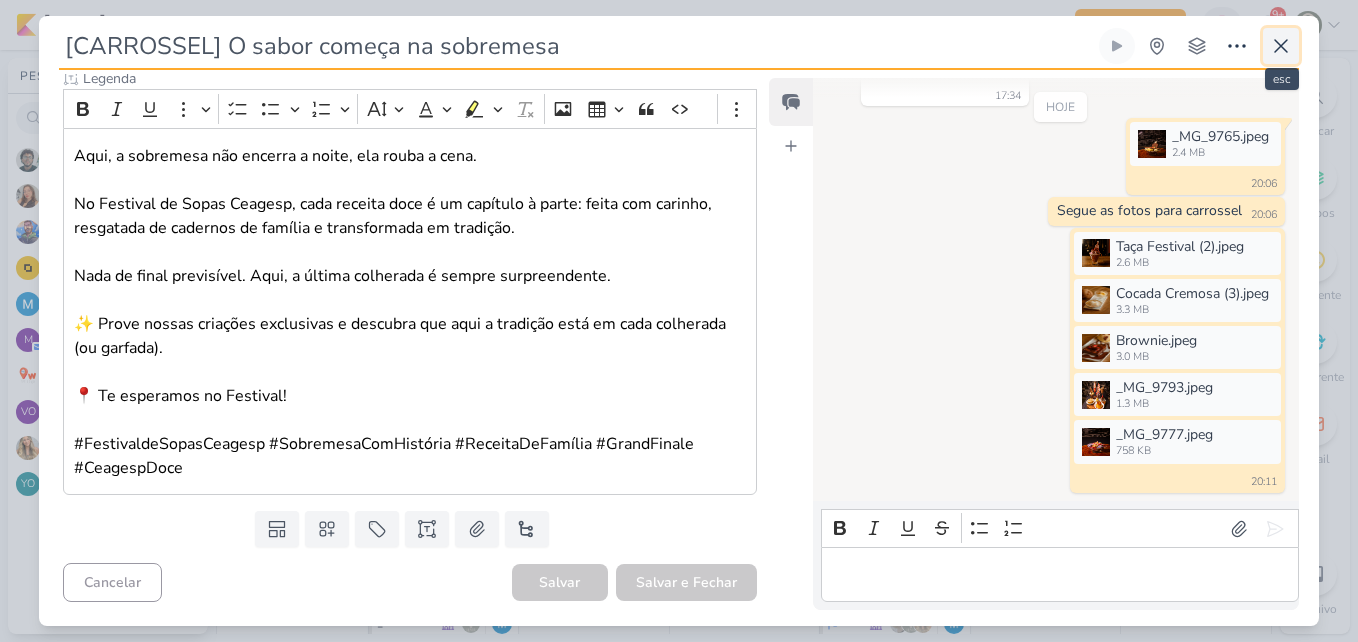 click at bounding box center [1281, 46] 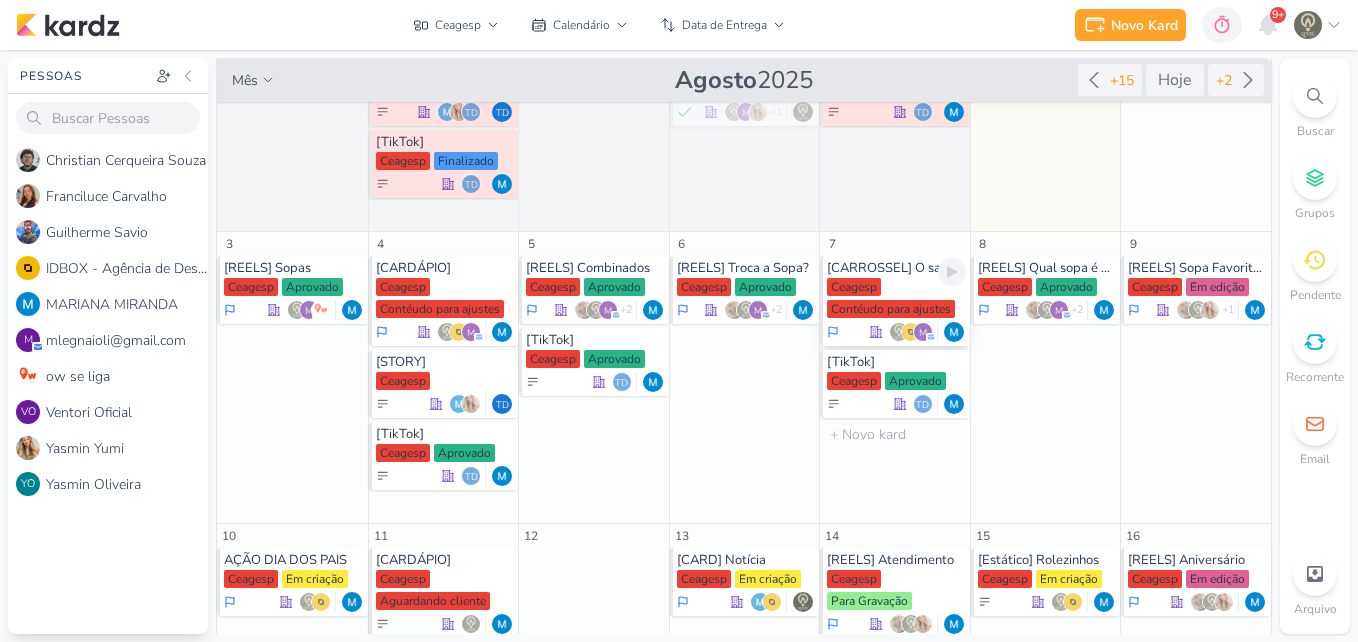 click on "[CARROSSEL] O sabor começa na sobremesa" at bounding box center [896, 268] 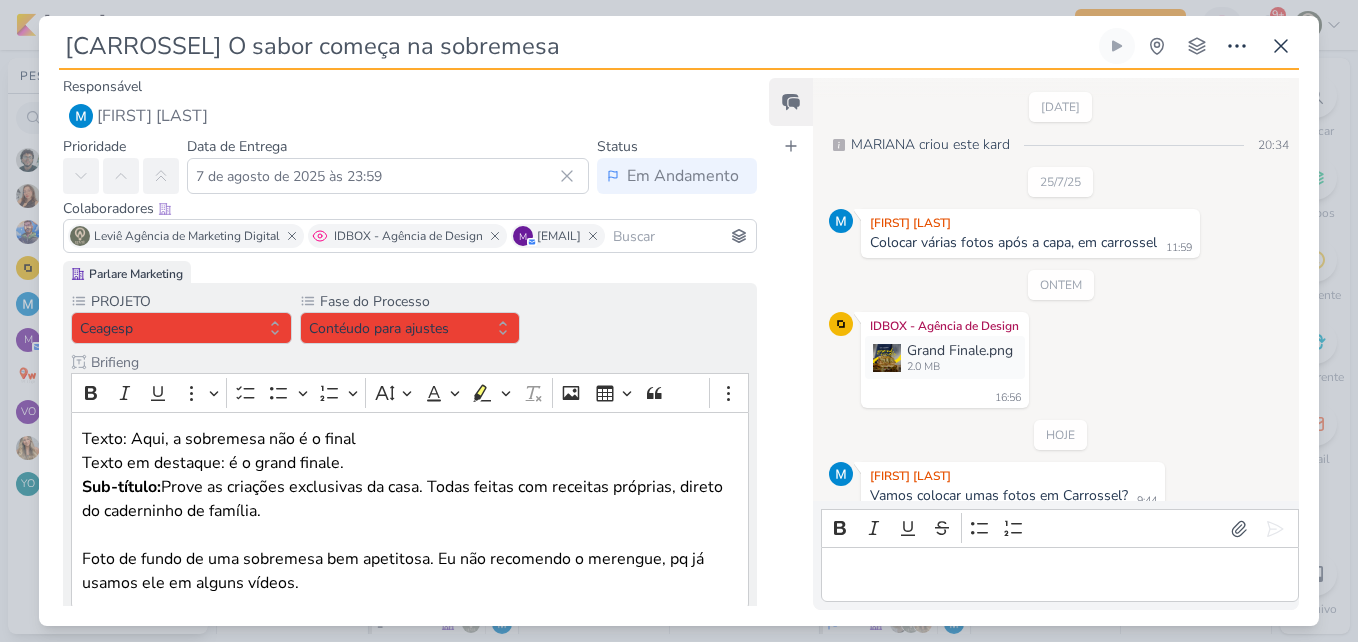 scroll, scrollTop: 685, scrollLeft: 0, axis: vertical 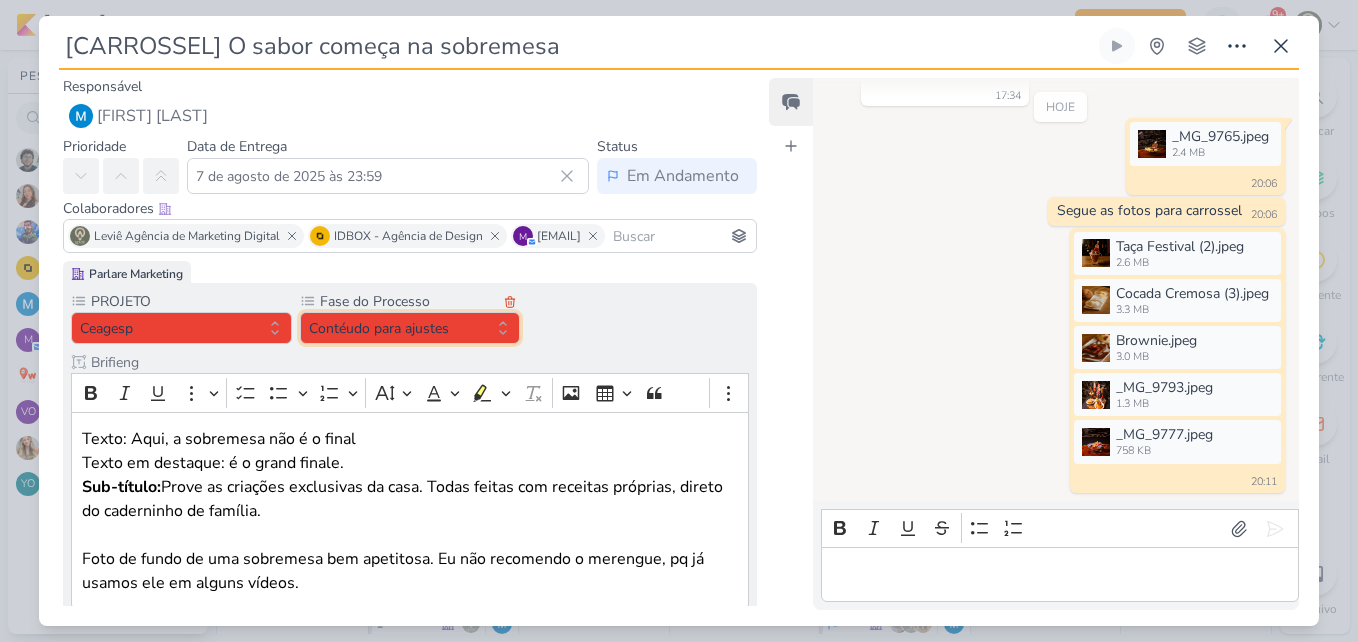 click on "Contéudo para ajustes" at bounding box center (410, 328) 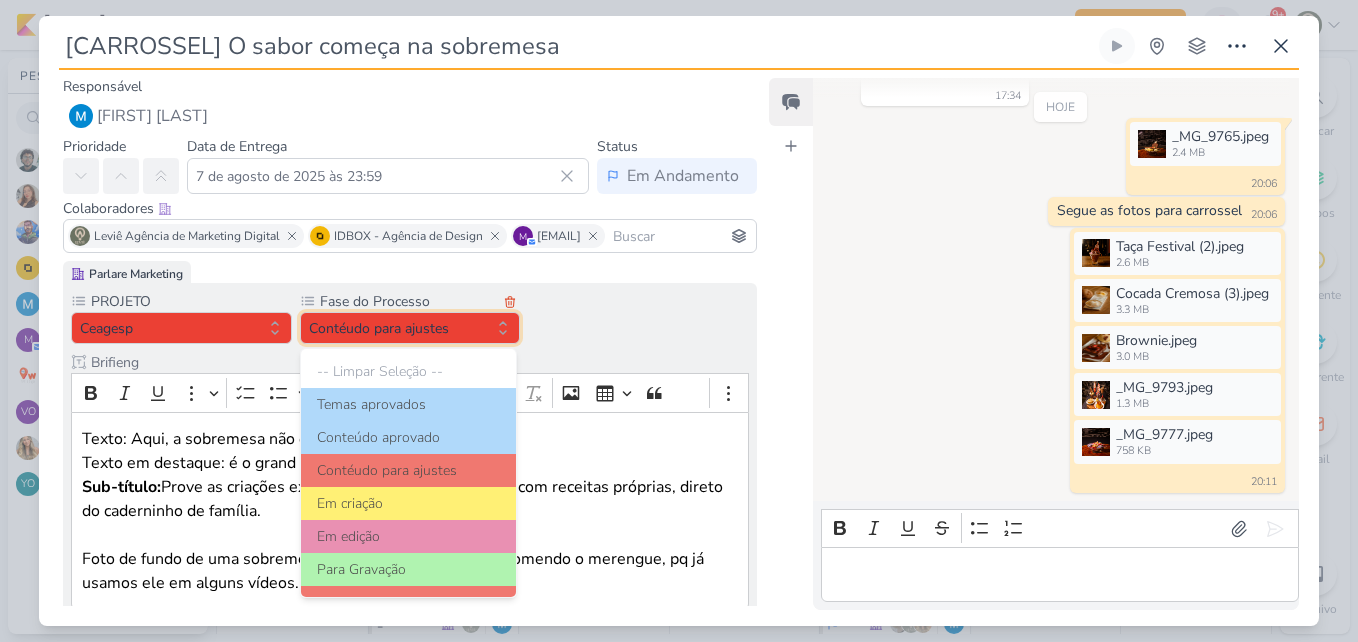 type 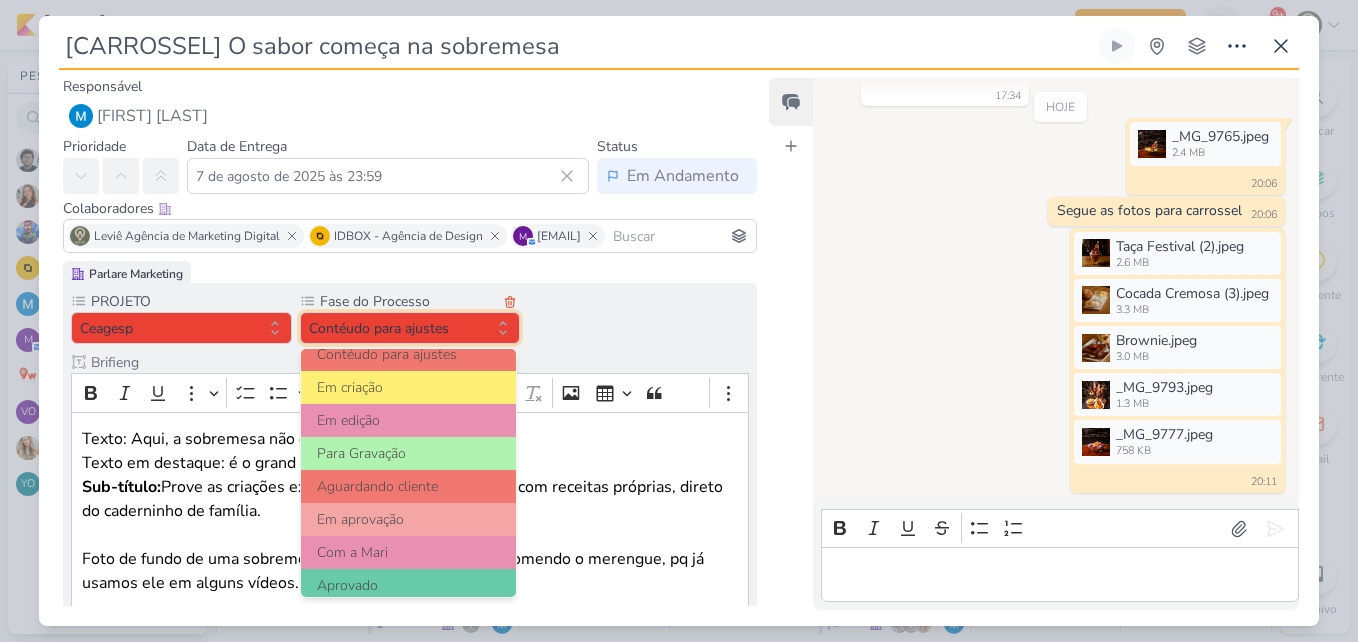 scroll, scrollTop: 140, scrollLeft: 0, axis: vertical 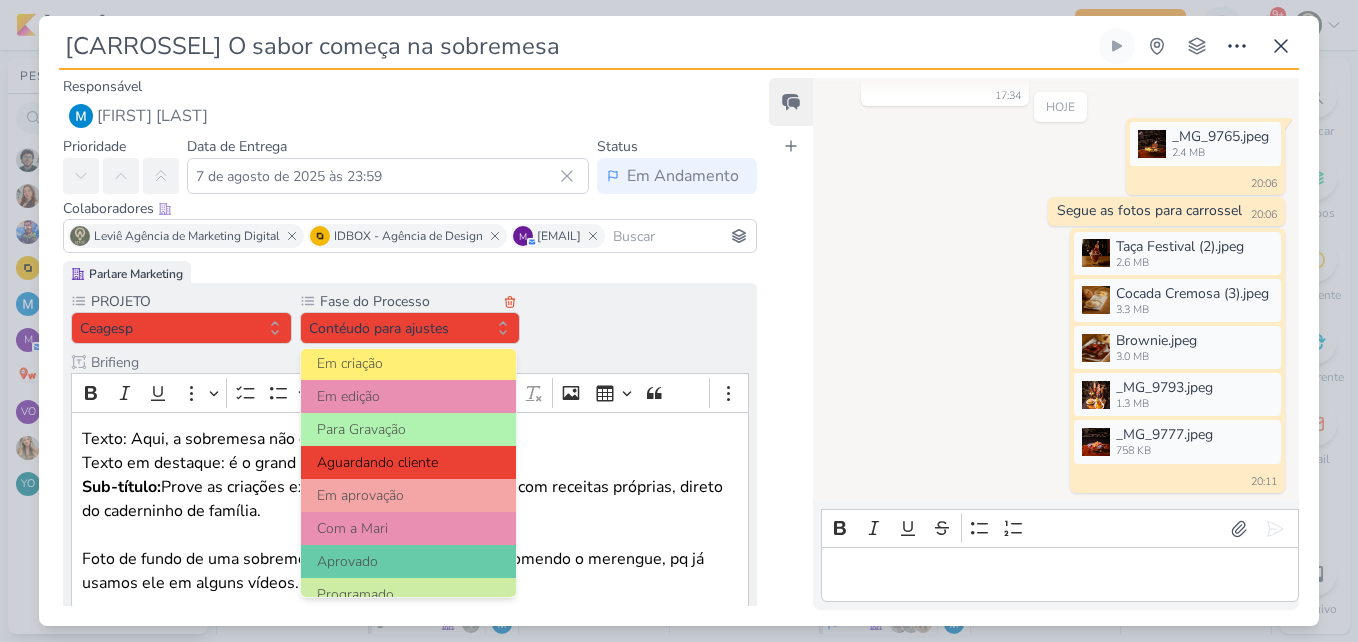 click on "Aguardando cliente" at bounding box center [409, 462] 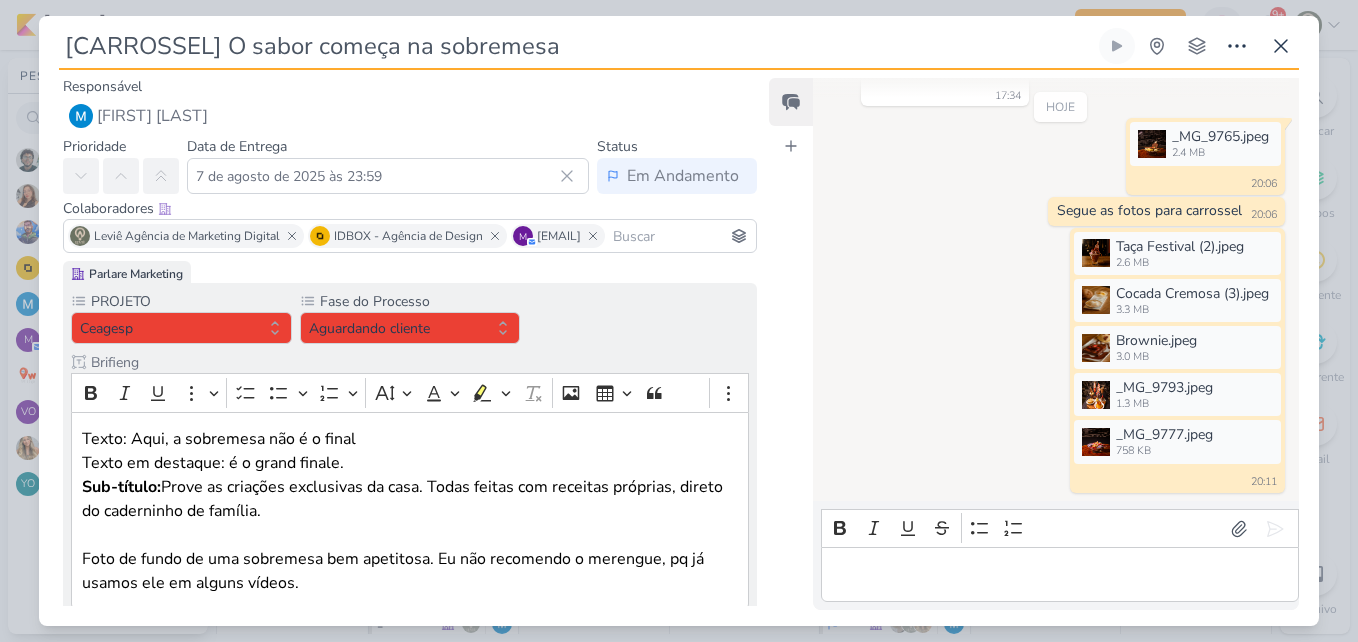 scroll, scrollTop: 558, scrollLeft: 0, axis: vertical 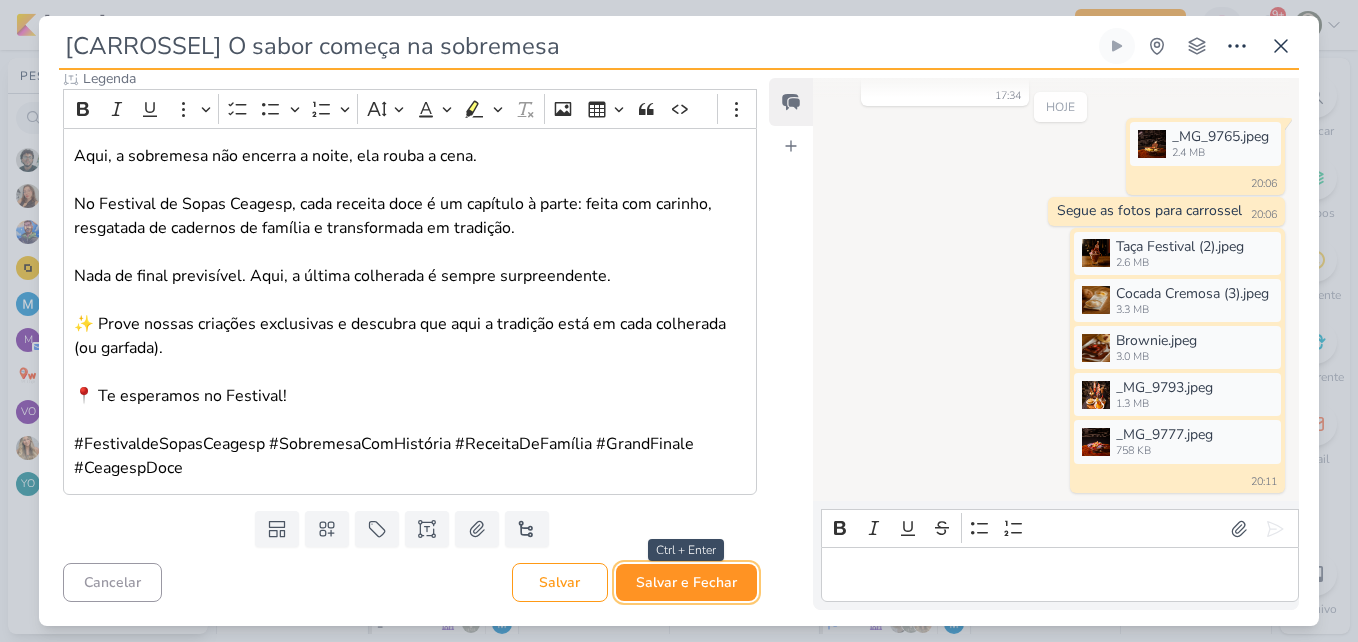 click on "Salvar e Fechar" at bounding box center (686, 582) 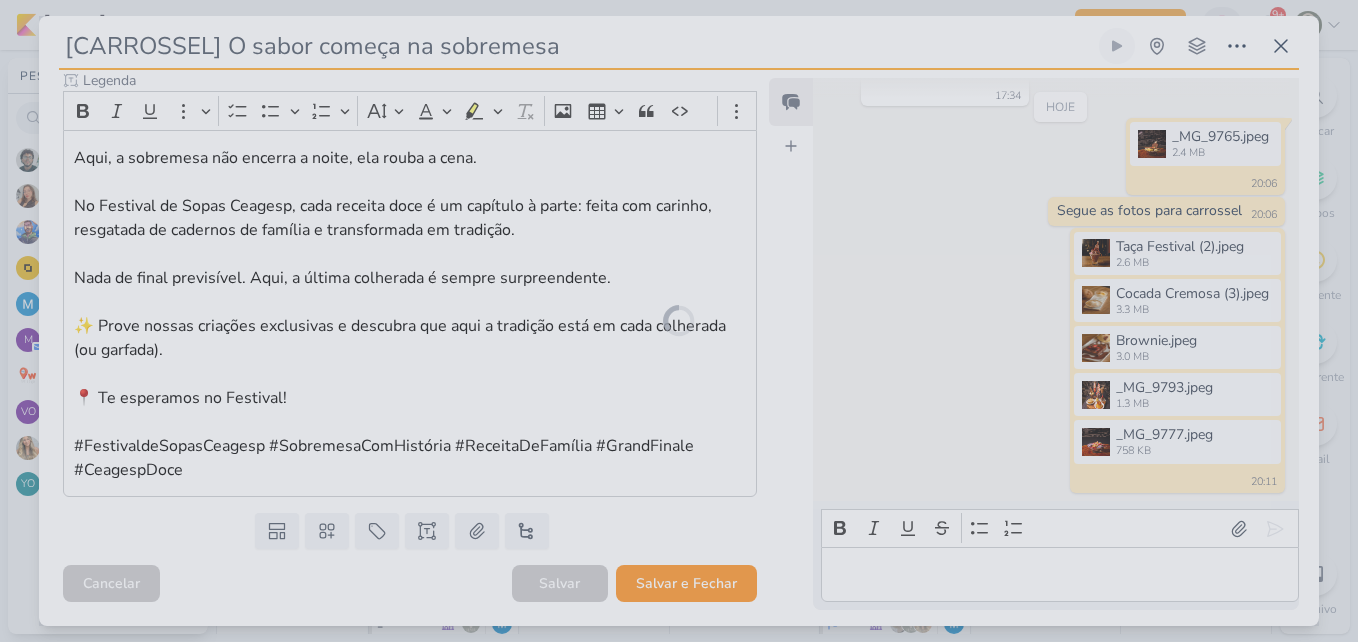 scroll, scrollTop: 556, scrollLeft: 0, axis: vertical 